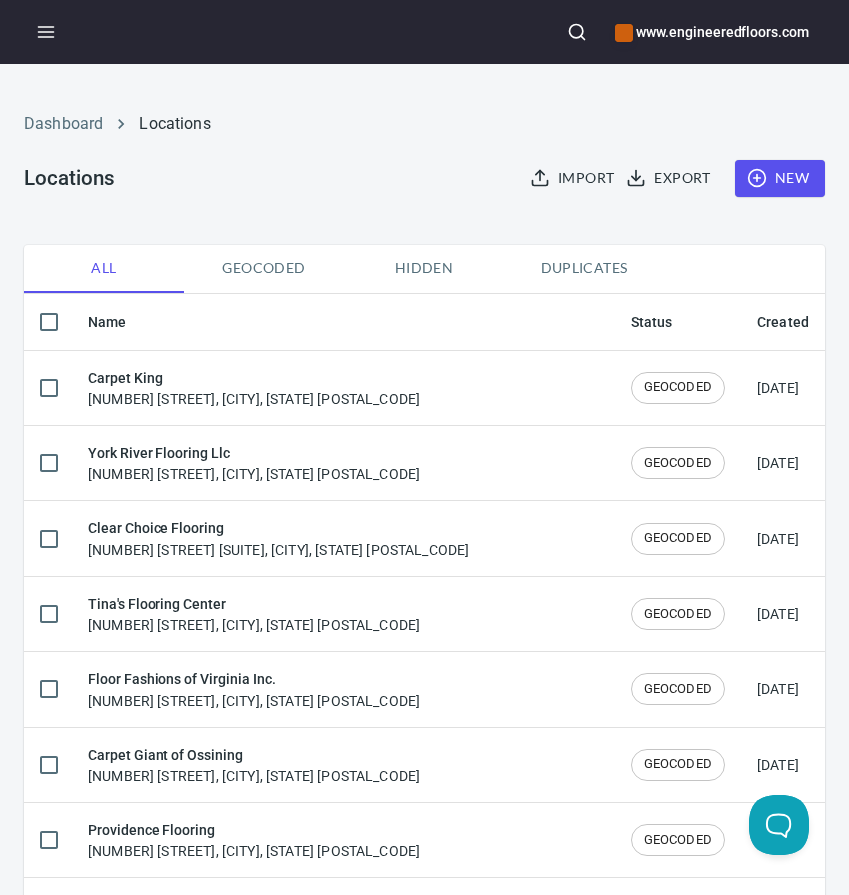 scroll, scrollTop: 0, scrollLeft: 0, axis: both 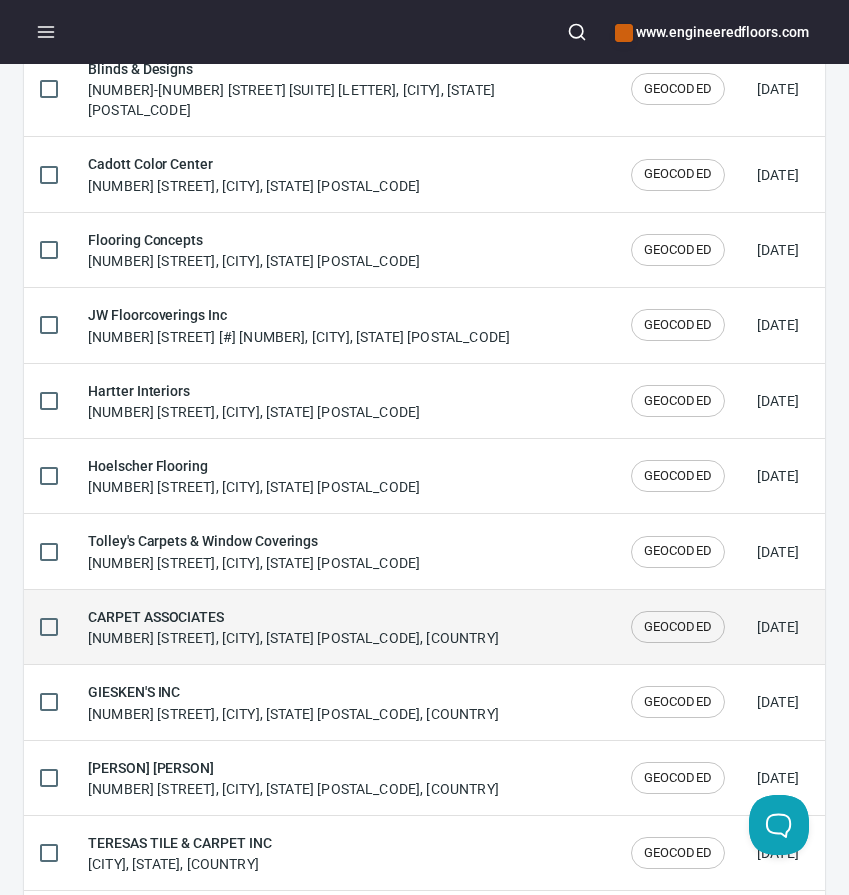 click on "CARPET ASSOCIATES" at bounding box center [293, 617] 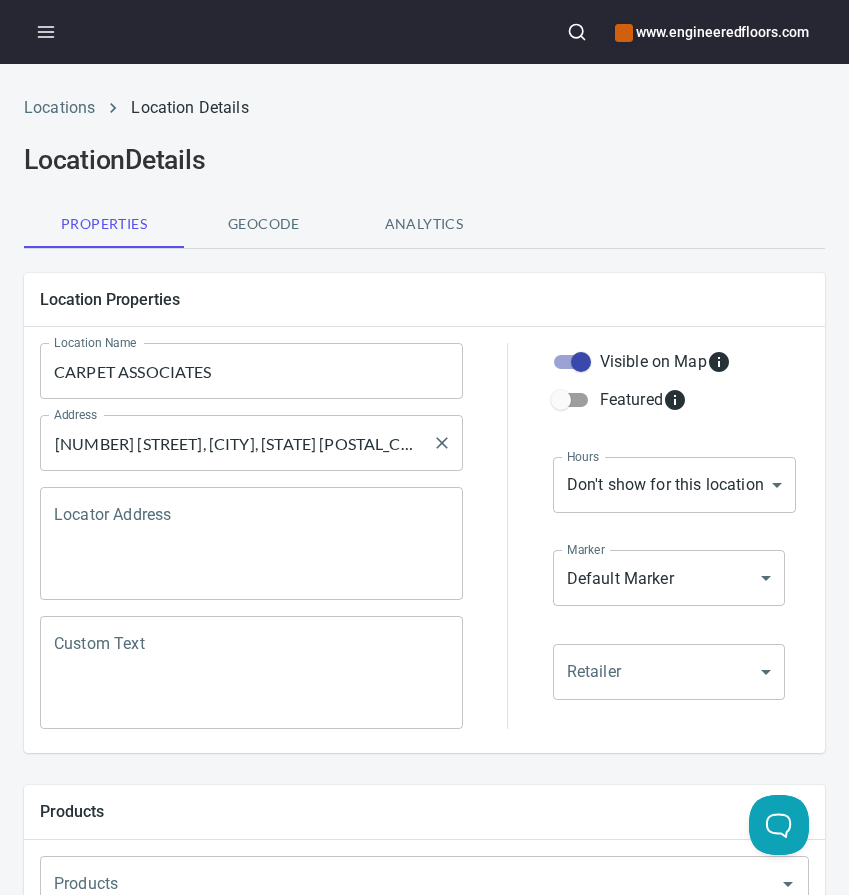 click on "[NUMBER] [STREET], [CITY], [STATE] [POSTAL_CODE], [COUNTRY]" at bounding box center (236, 443) 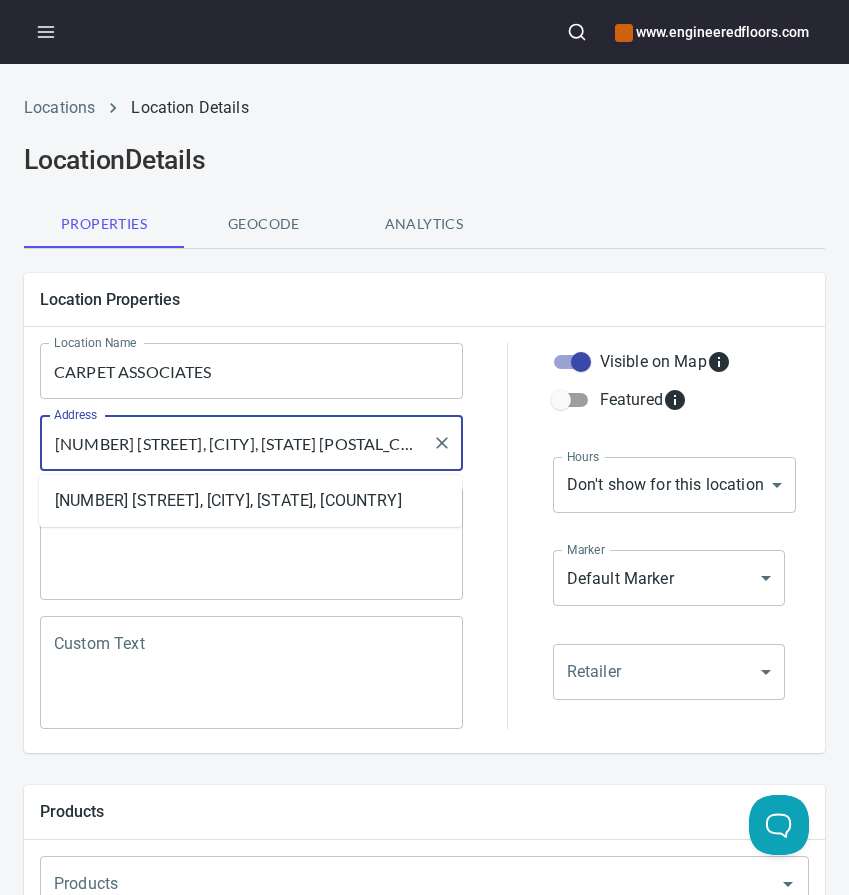 click on "[NUMBER] [STREET], [CITY], [STATE] [POSTAL_CODE], [COUNTRY]" at bounding box center (236, 443) 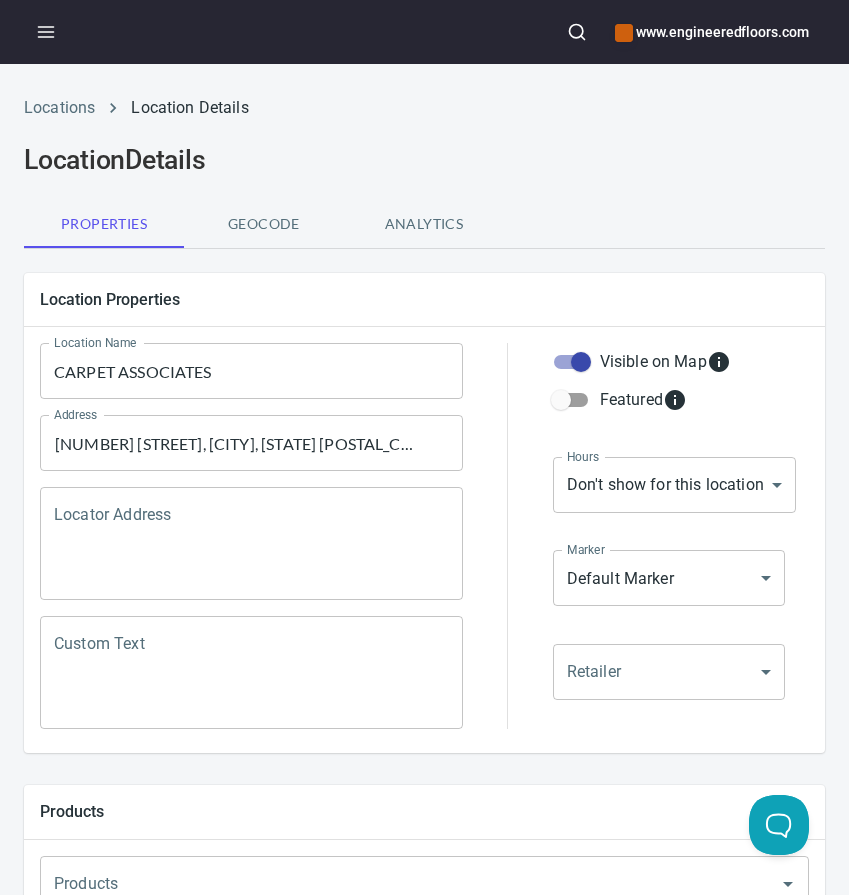 click on "CARPET ASSOCIATES" at bounding box center (251, 371) 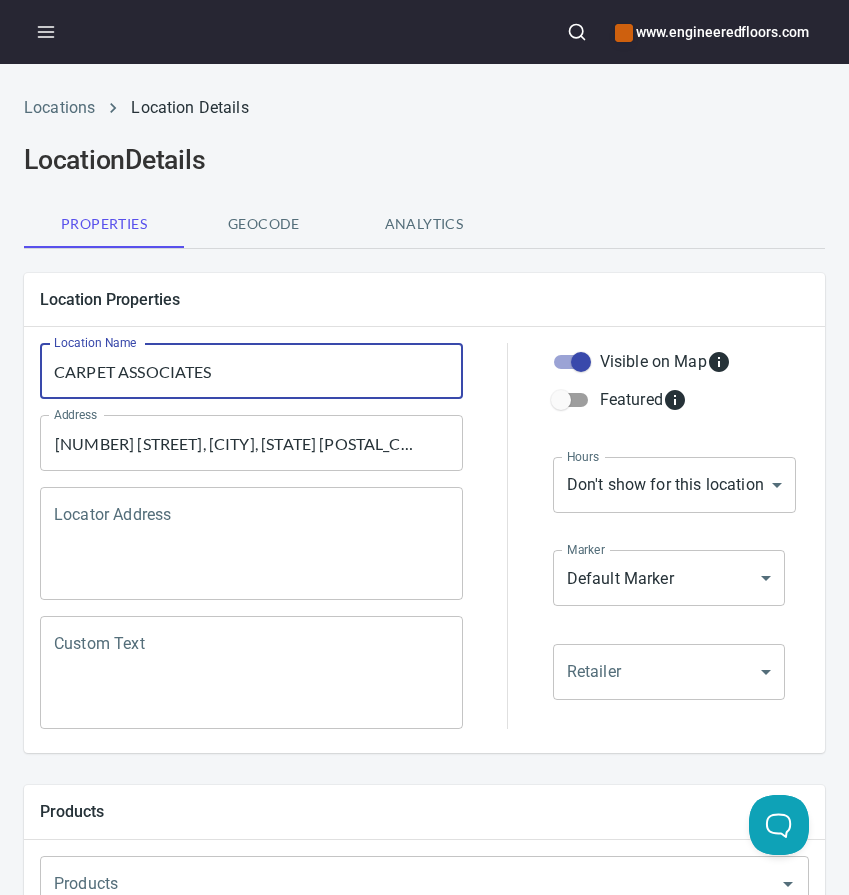click on "CARPET ASSOCIATES" at bounding box center [251, 371] 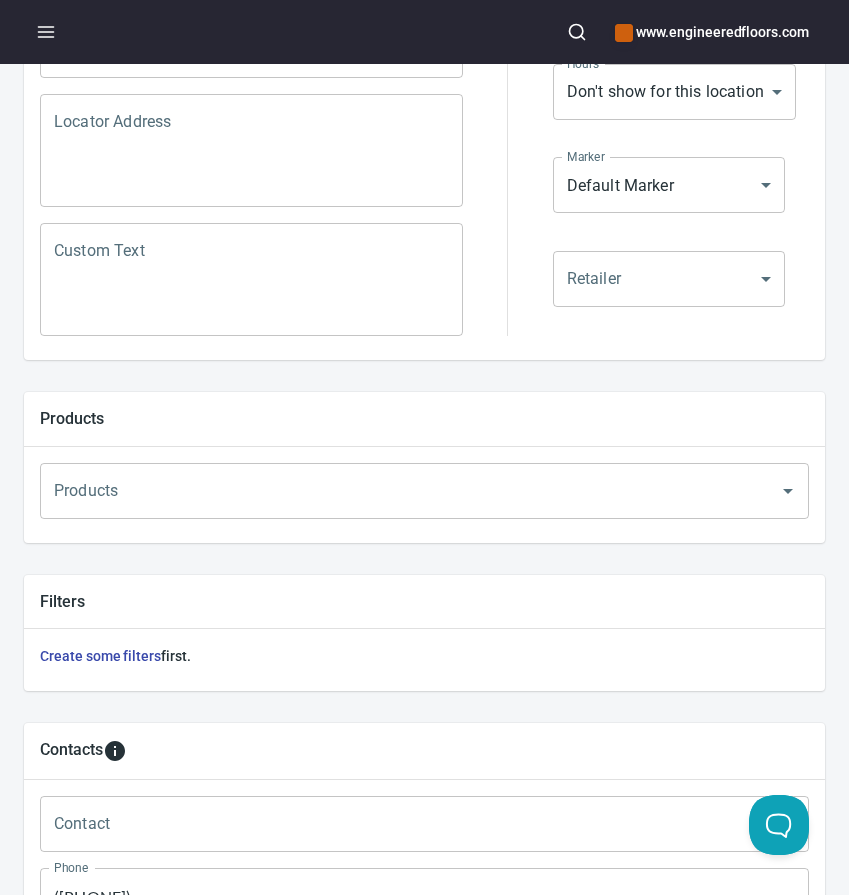 scroll, scrollTop: 923, scrollLeft: 0, axis: vertical 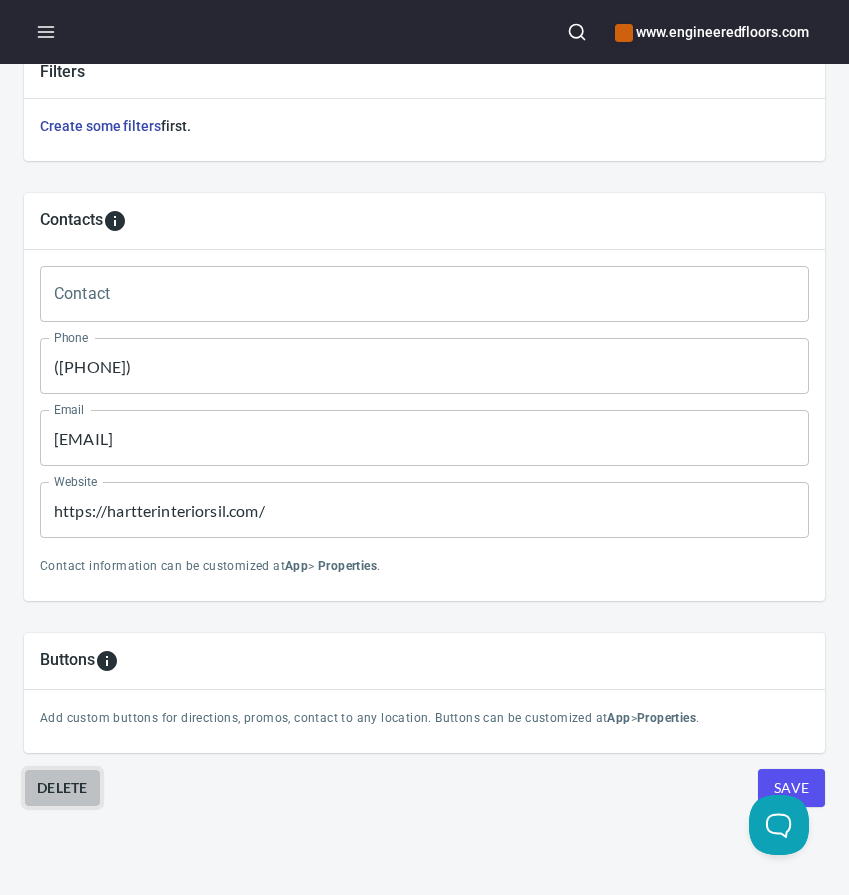 click on "Delete" at bounding box center [62, 788] 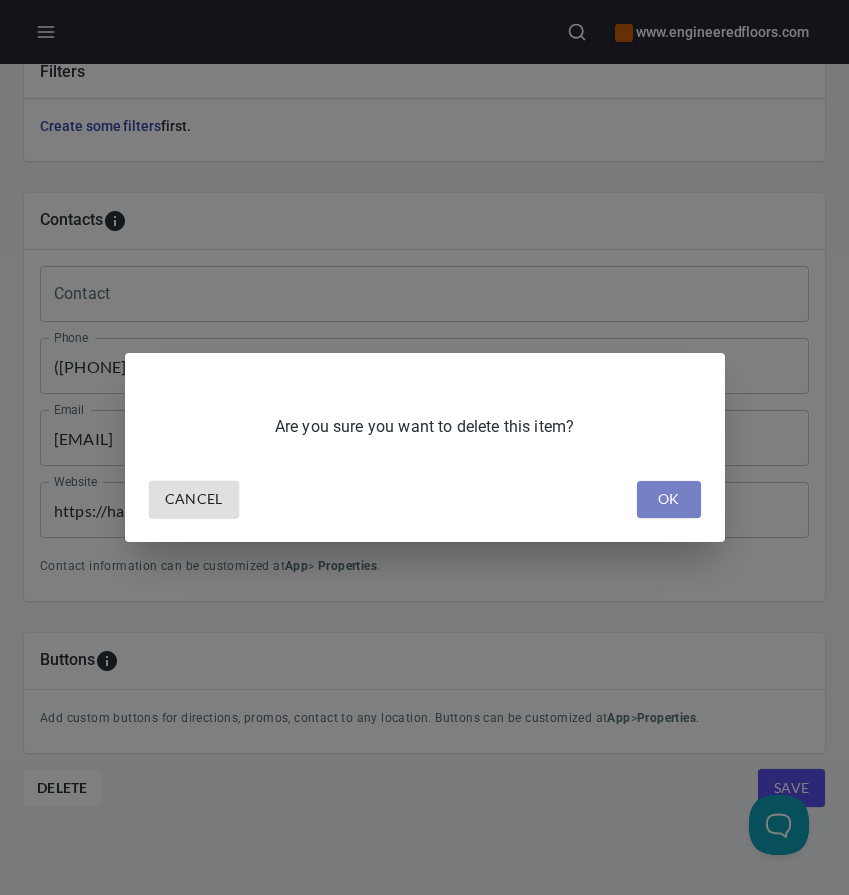 click on "OK" at bounding box center [669, 499] 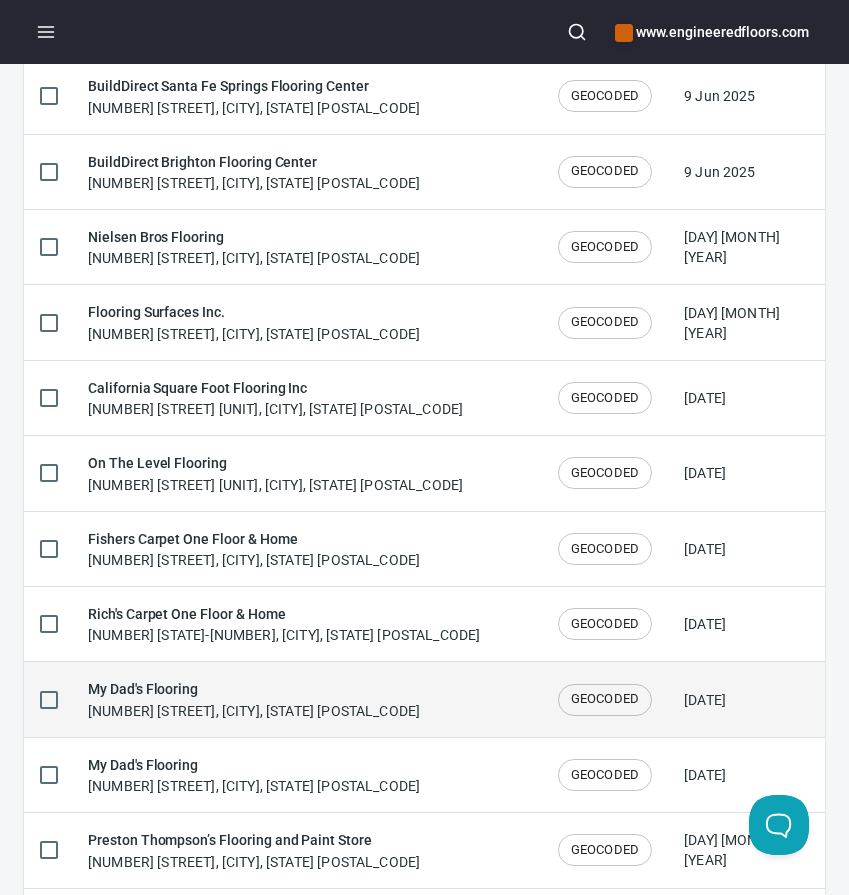 scroll, scrollTop: 3302, scrollLeft: 0, axis: vertical 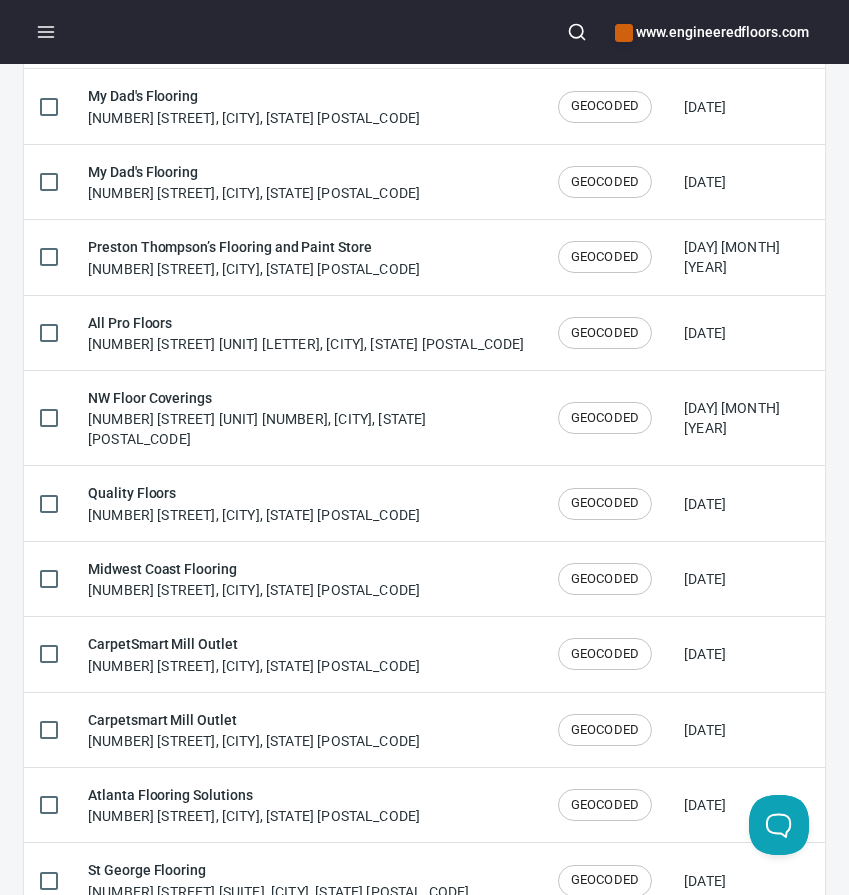 click at bounding box center (221, 945) 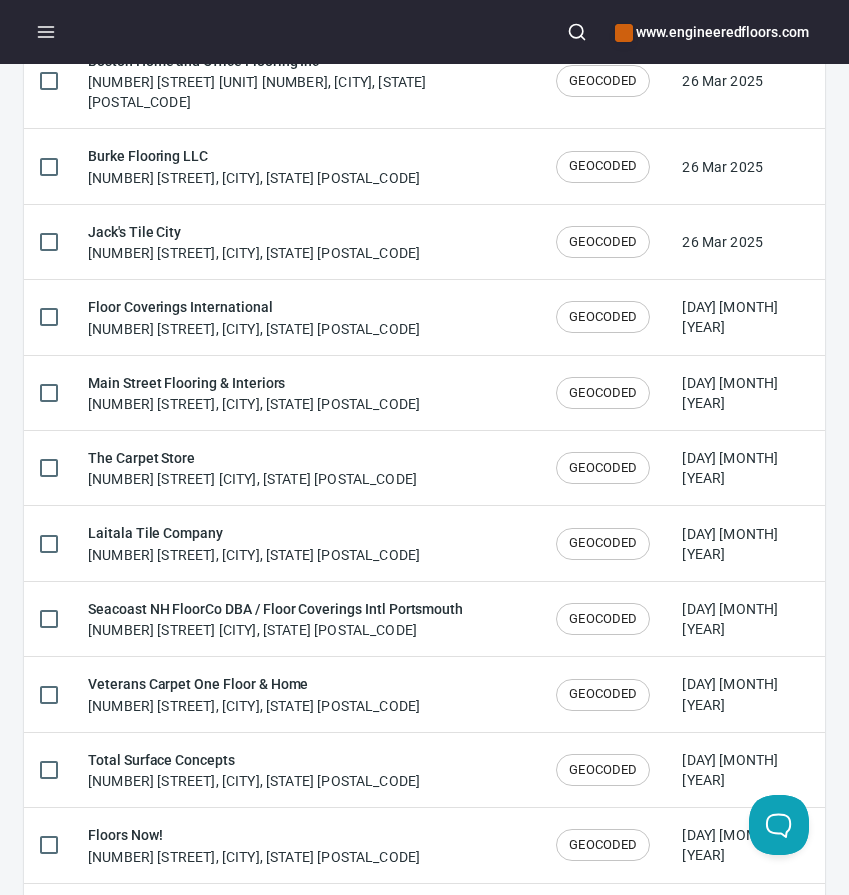 type 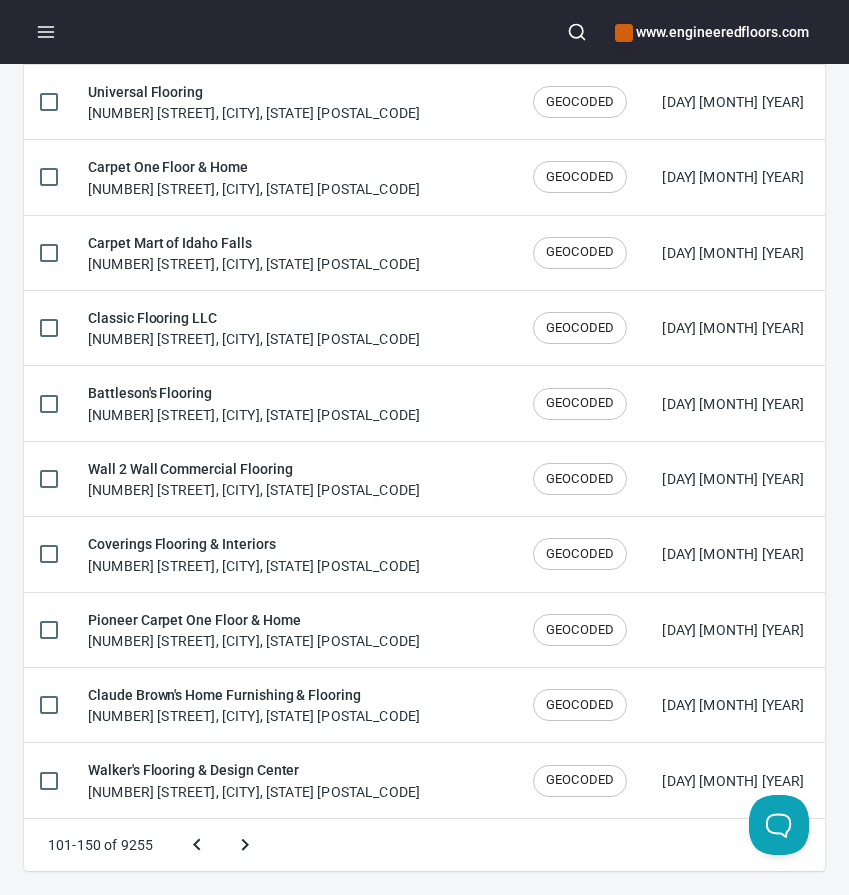 click at bounding box center [245, 845] 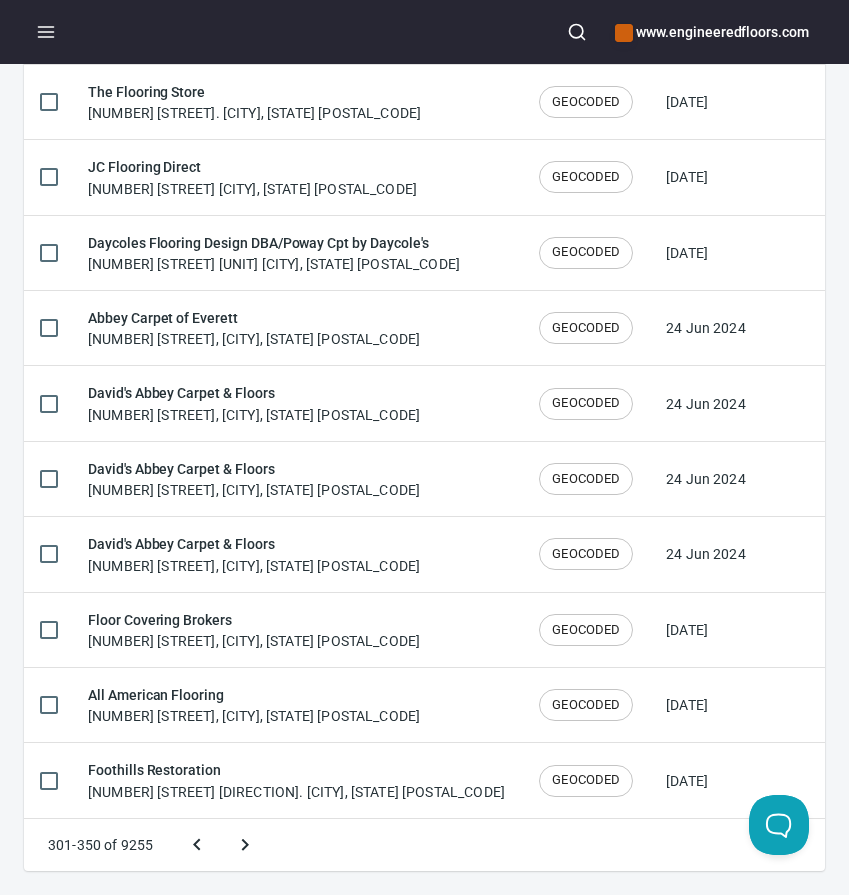 click at bounding box center [245, 845] 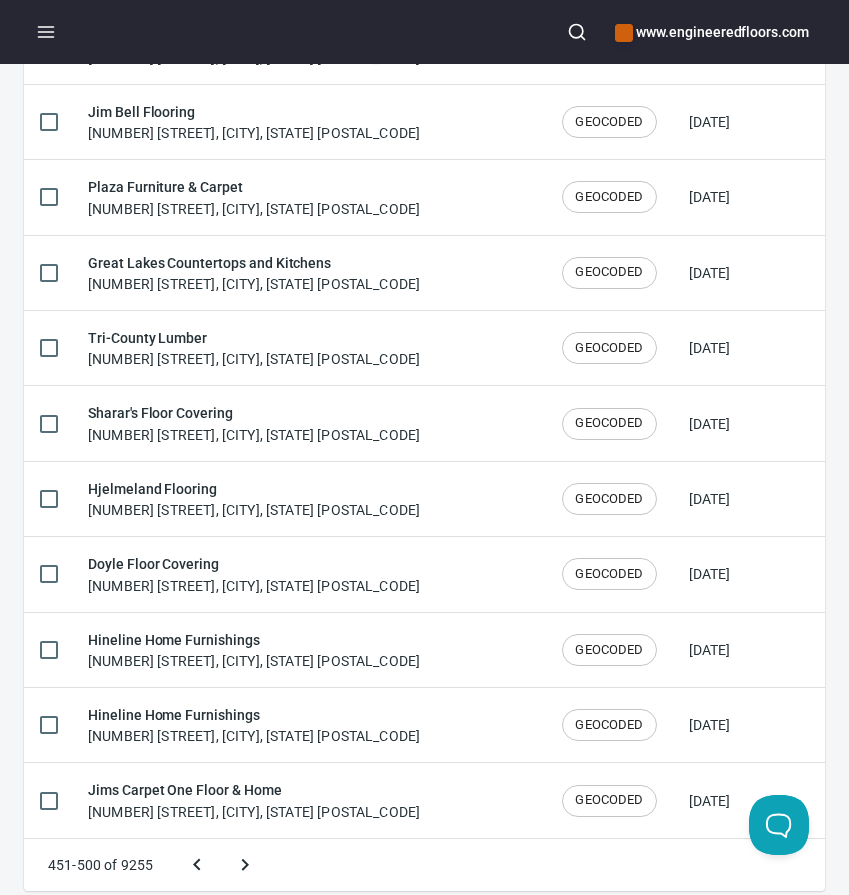 click at bounding box center (245, 865) 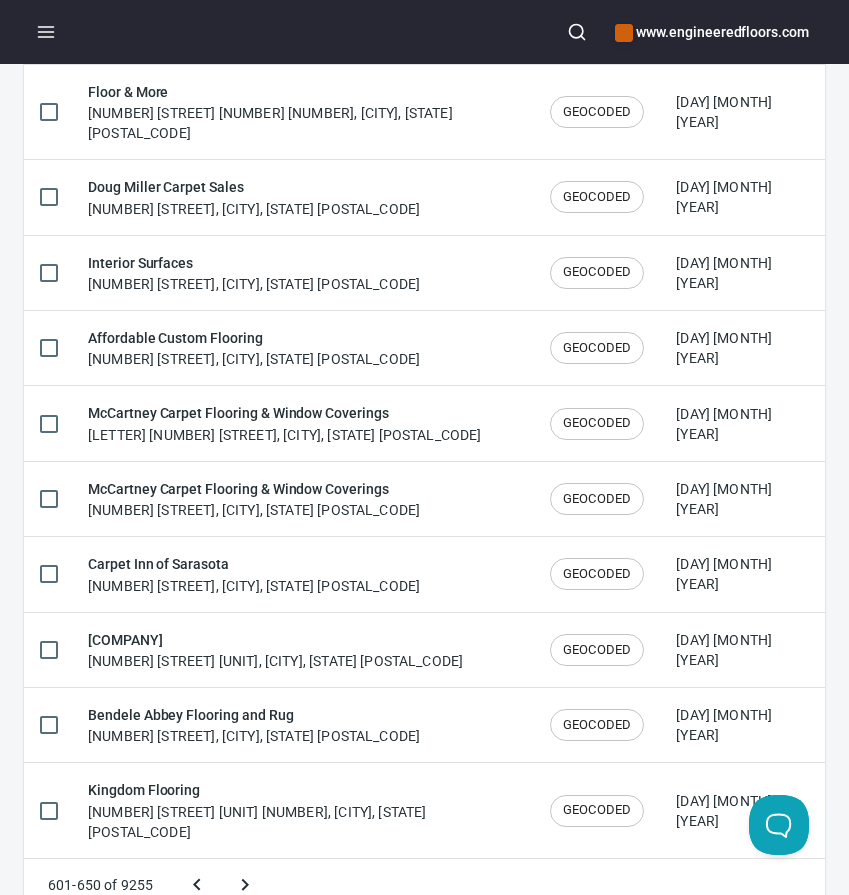 click at bounding box center (245, 885) 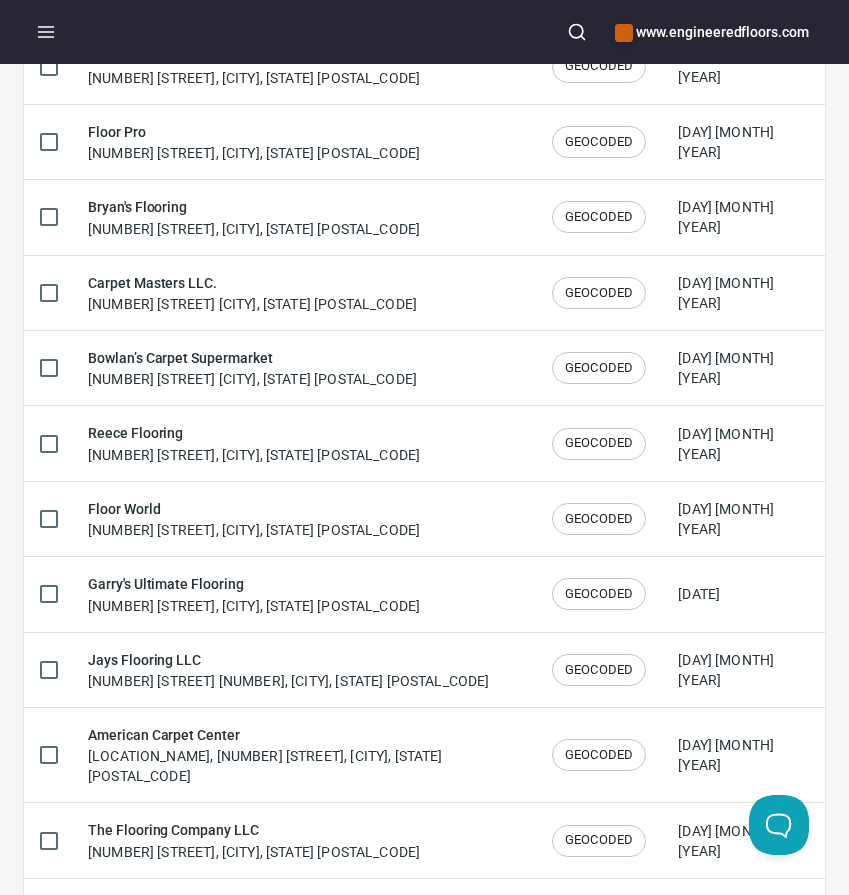 click at bounding box center [362, 905] 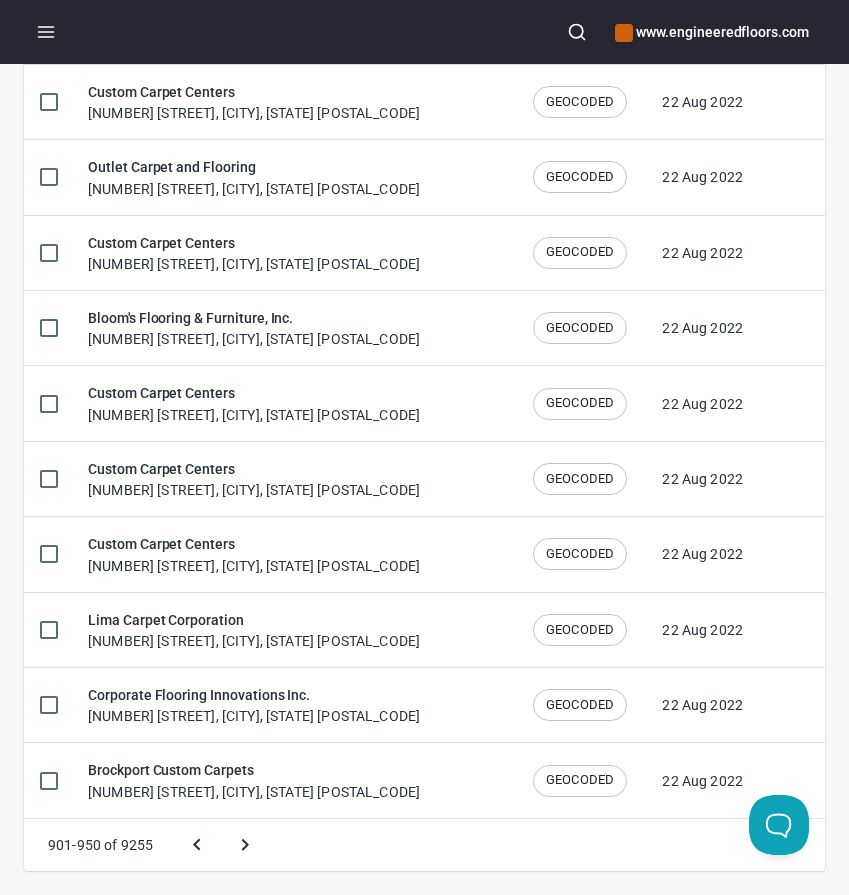 click at bounding box center (245, 845) 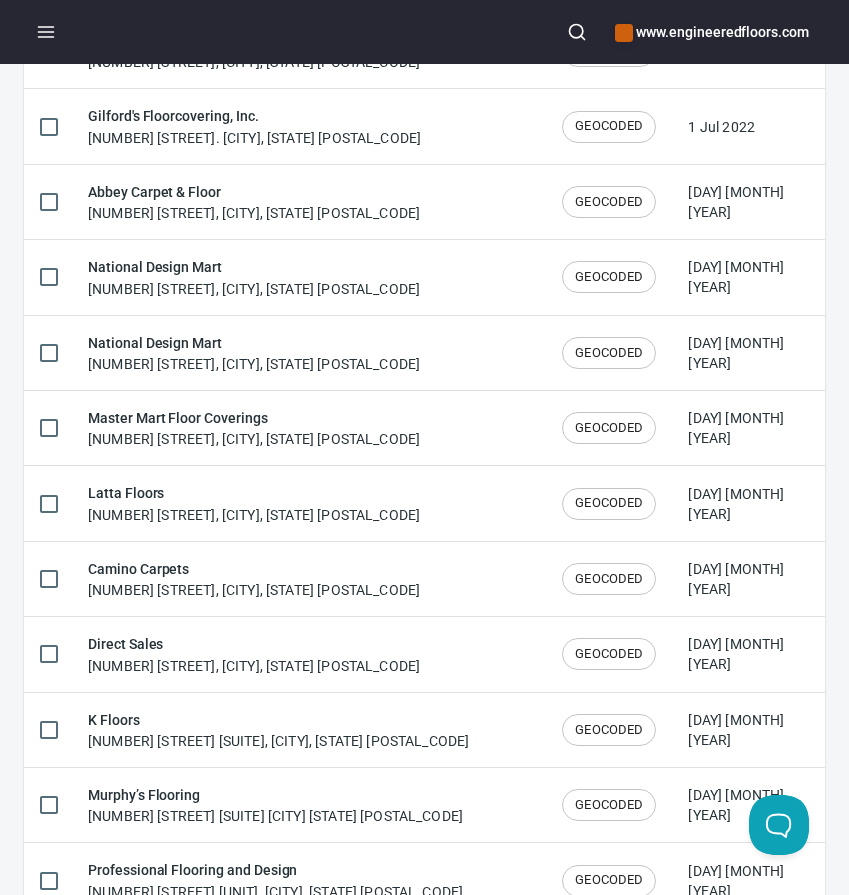 click at bounding box center [362, 945] 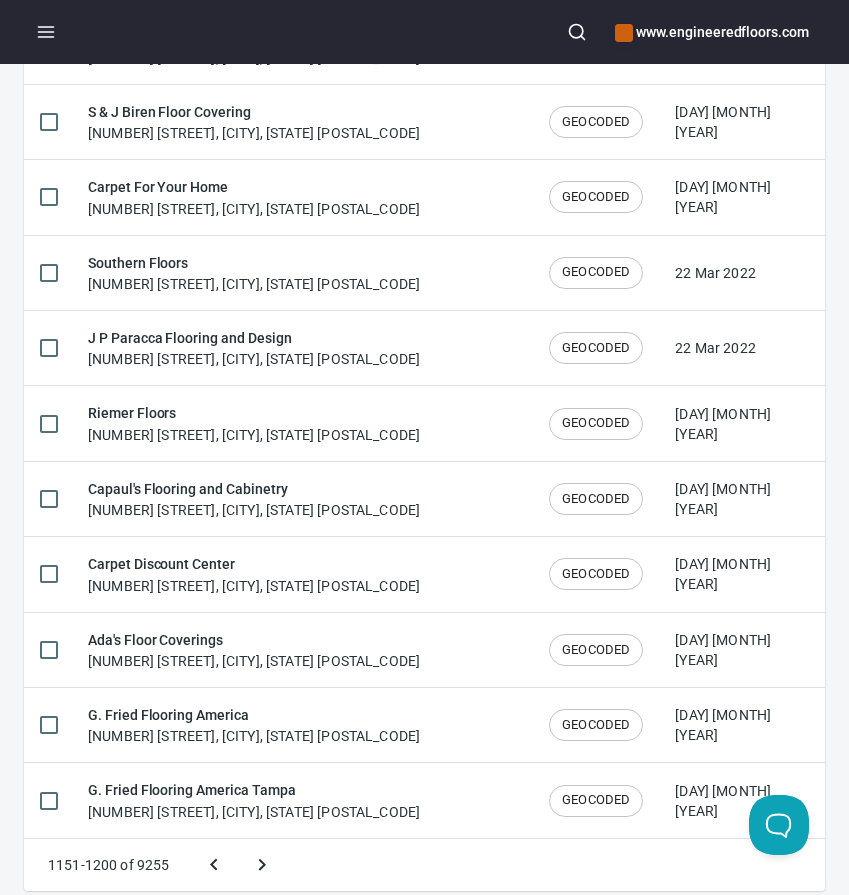 click at bounding box center [262, 865] 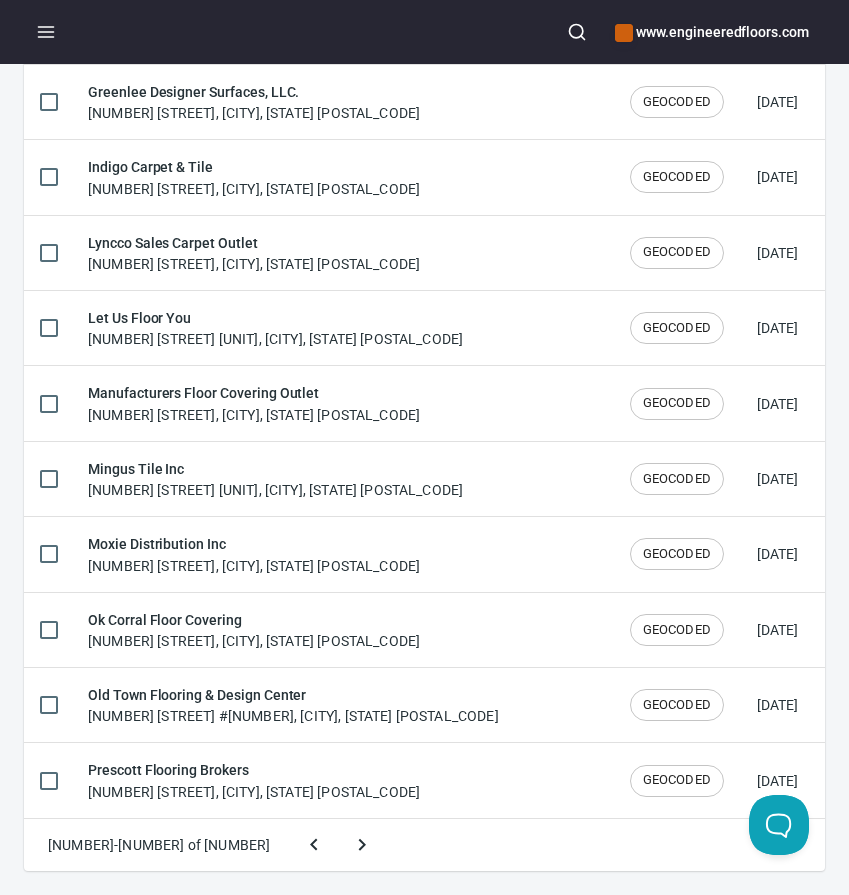 click at bounding box center (362, 845) 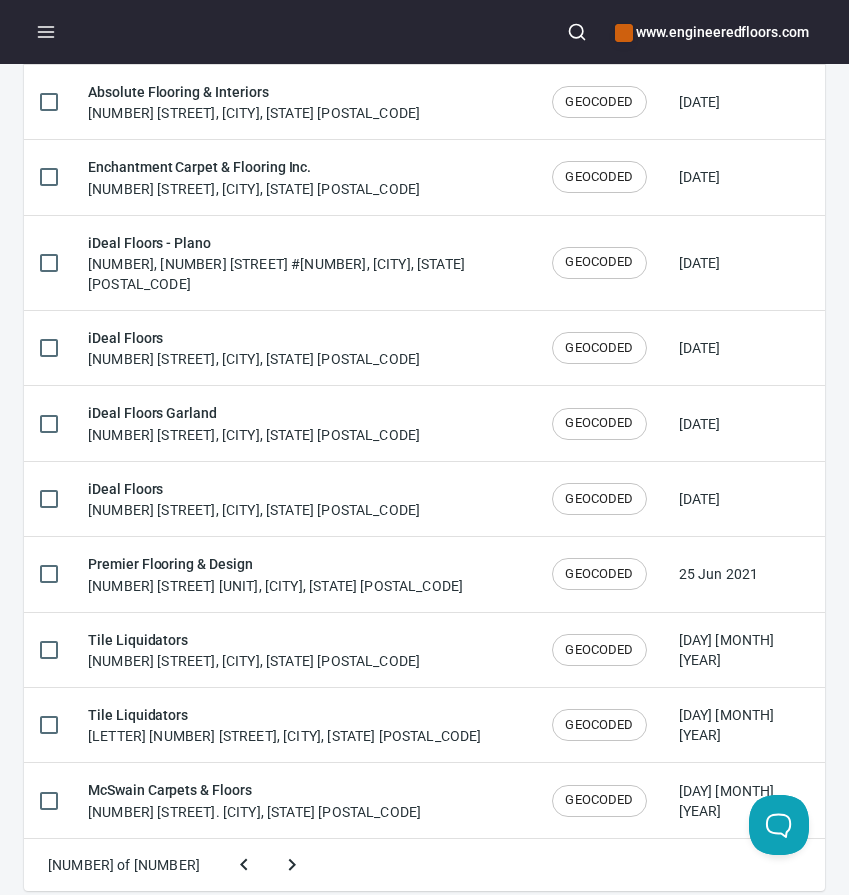 click at bounding box center [292, 865] 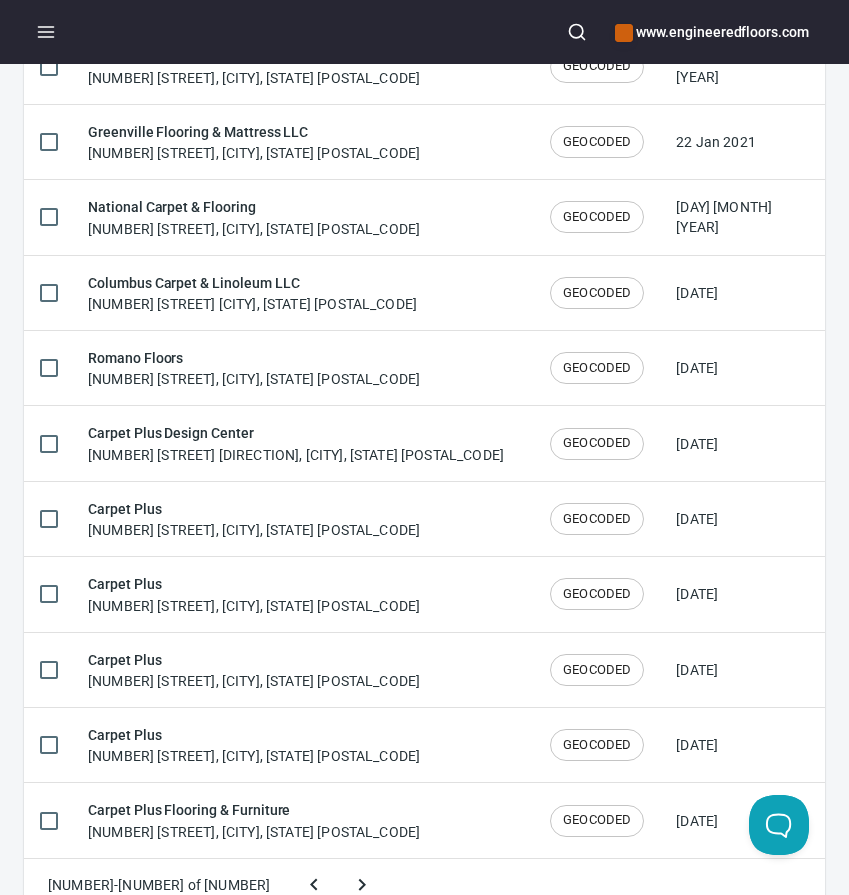 click at bounding box center (362, 885) 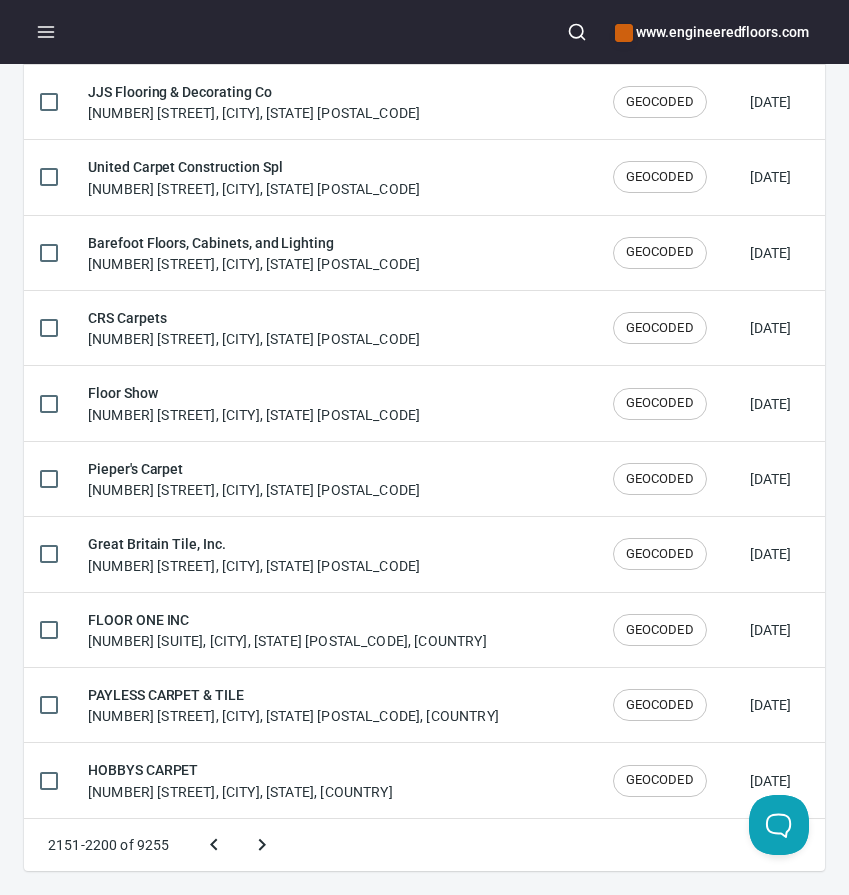 click at bounding box center (262, 845) 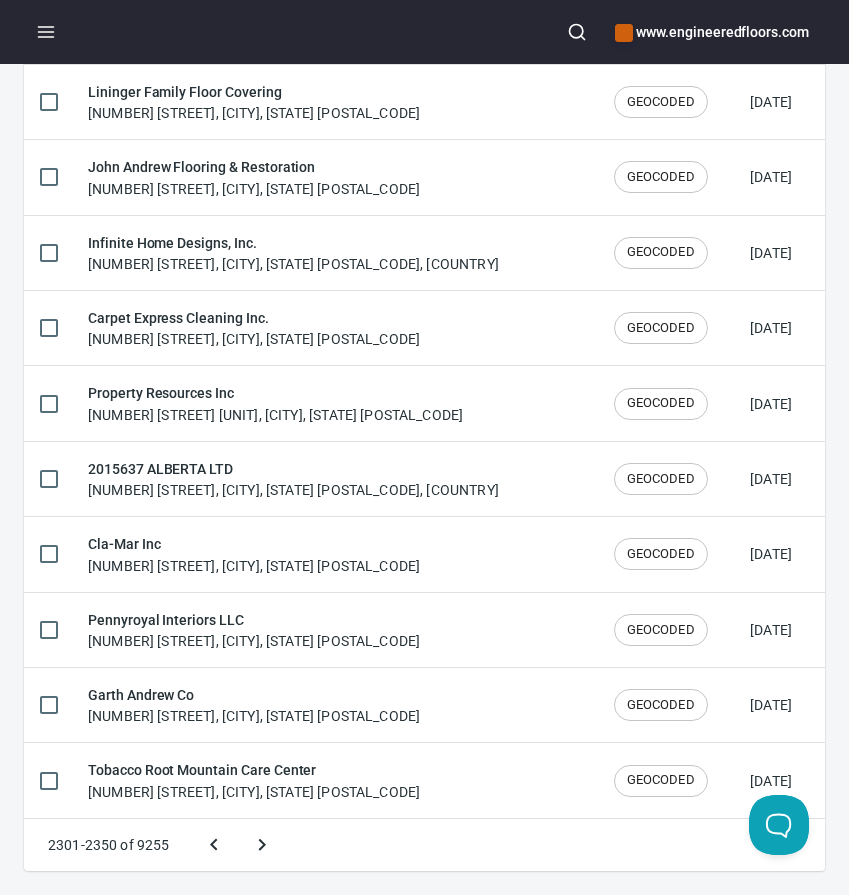 click at bounding box center (262, 845) 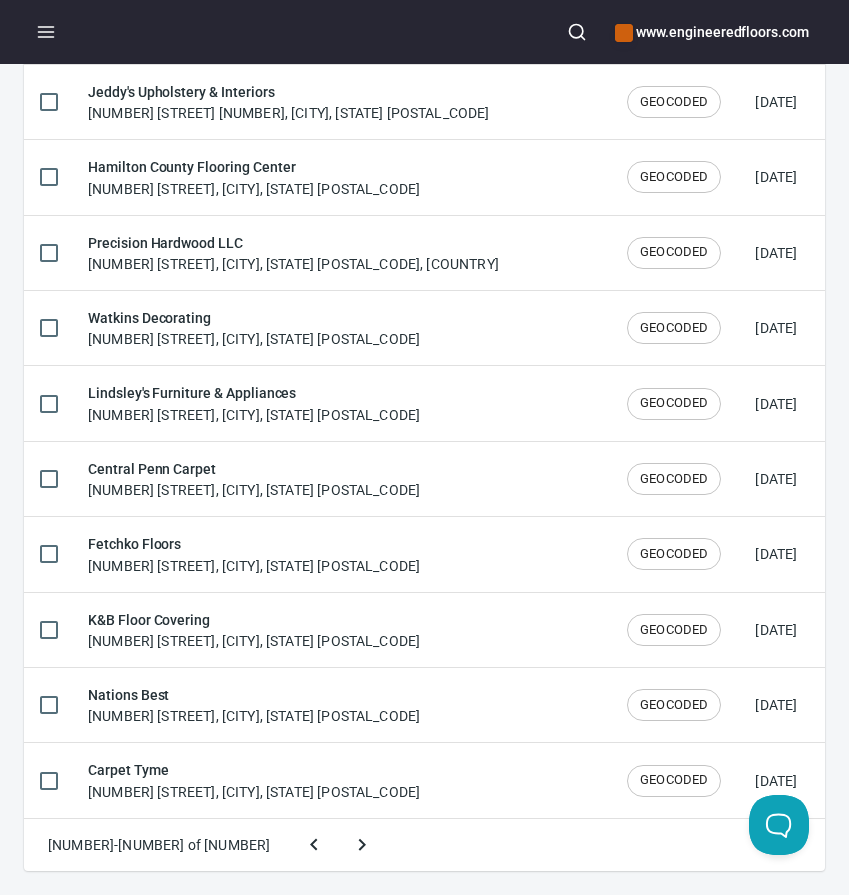 click at bounding box center [362, 845] 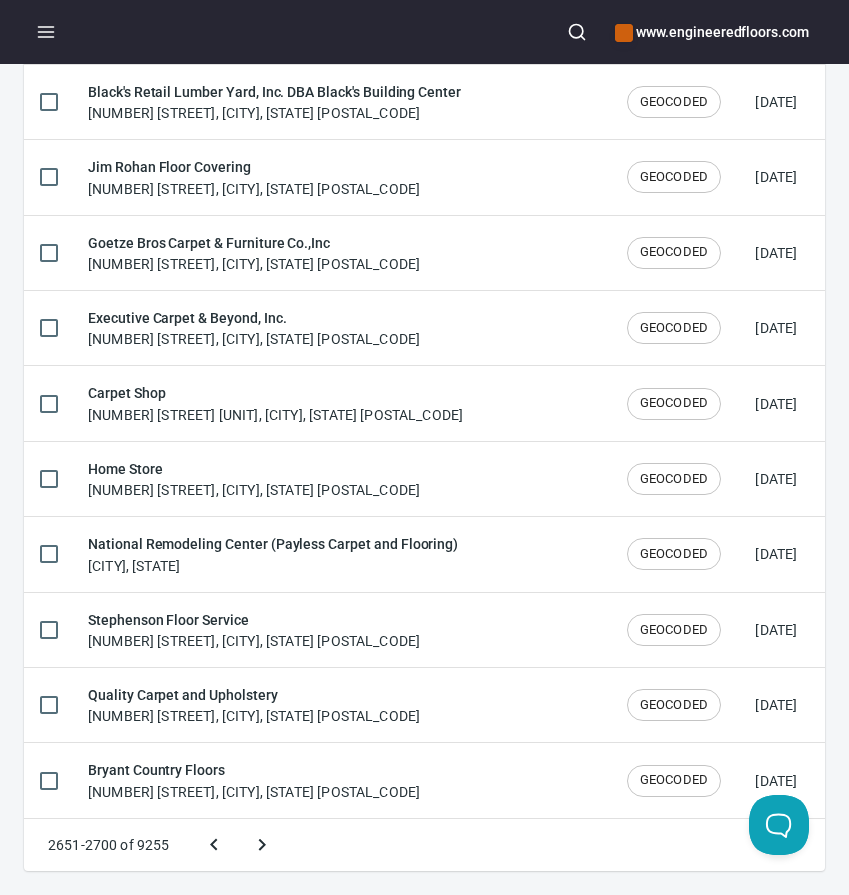click at bounding box center (262, 845) 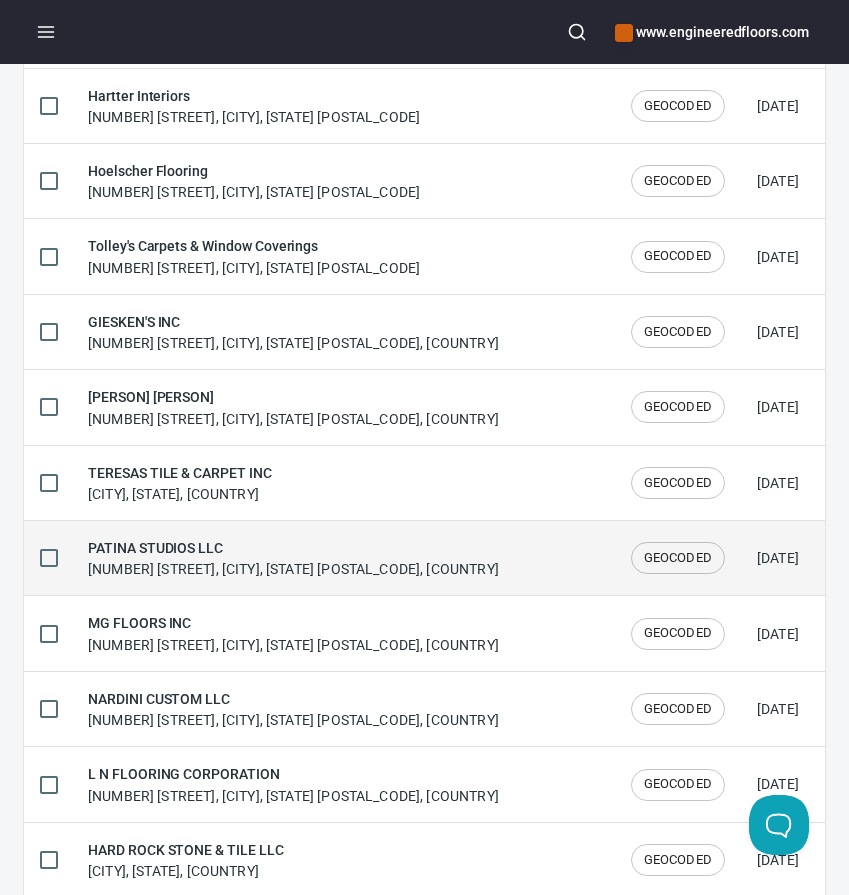 scroll, scrollTop: 1785, scrollLeft: 0, axis: vertical 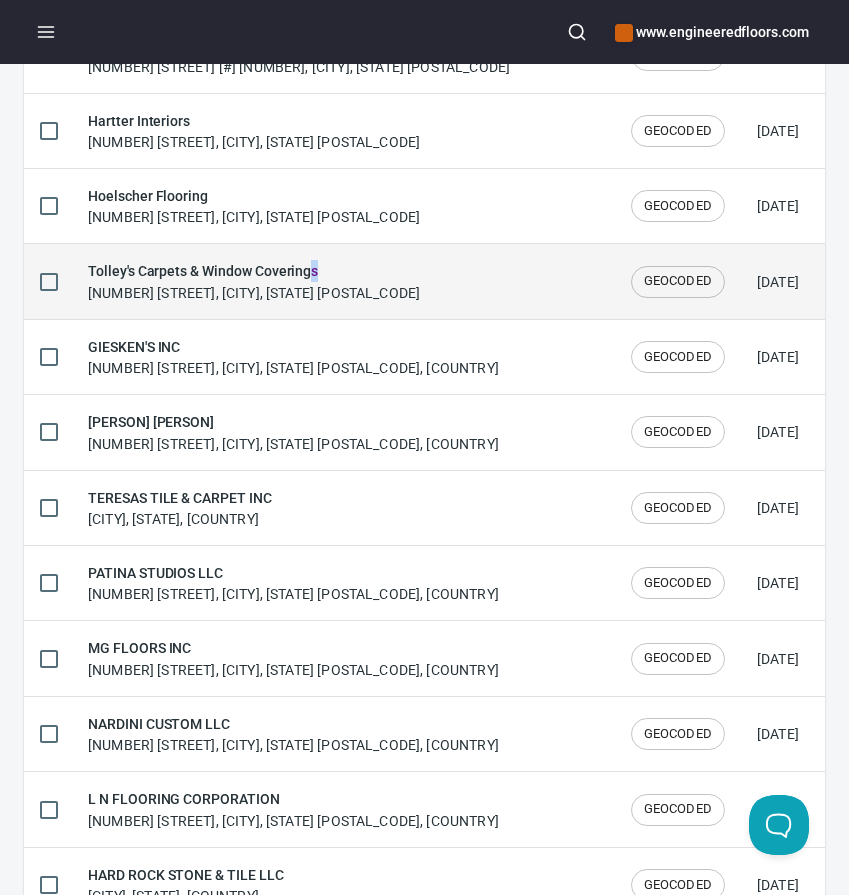 drag, startPoint x: 307, startPoint y: 262, endPoint x: 340, endPoint y: 257, distance: 33.37664 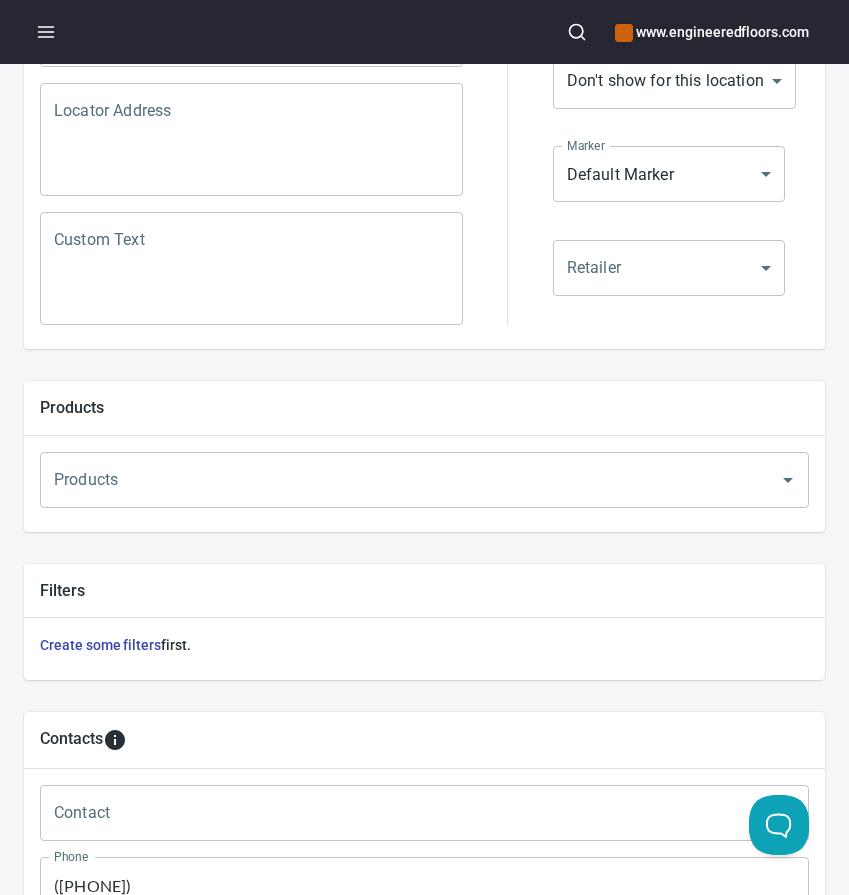 scroll, scrollTop: 0, scrollLeft: 0, axis: both 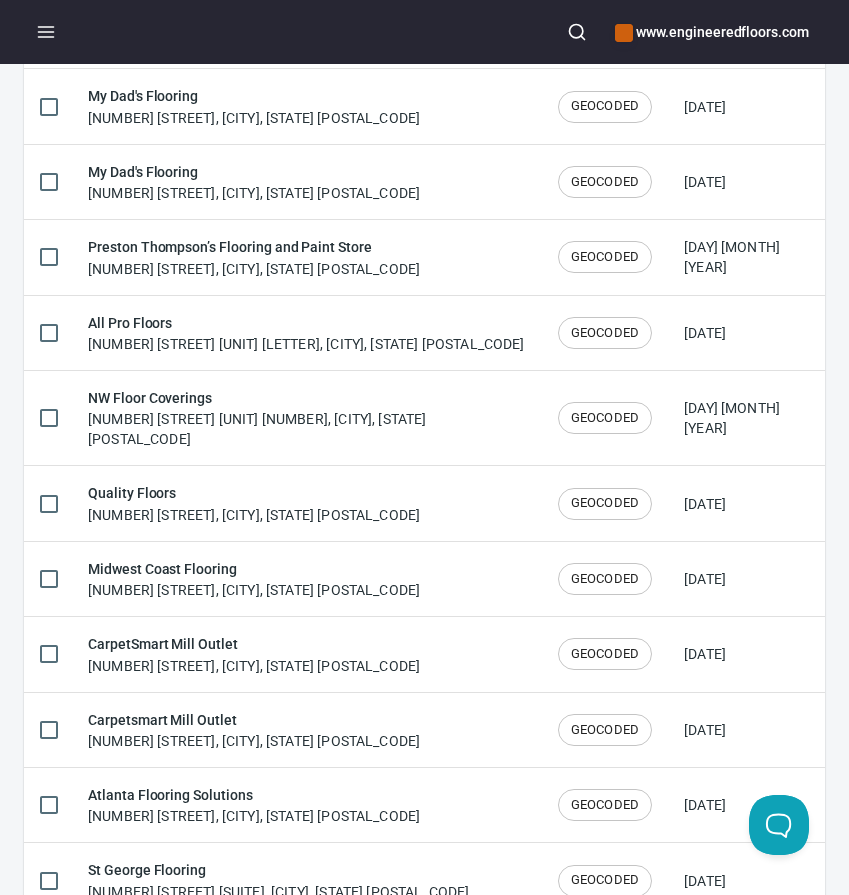 click at bounding box center [221, 945] 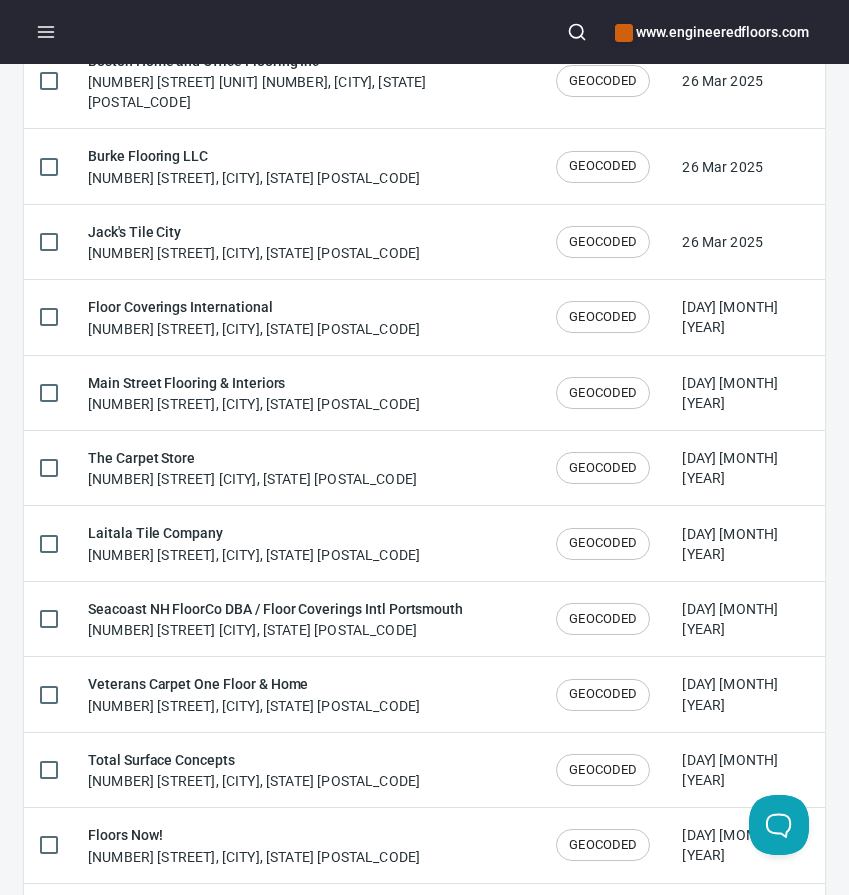 type 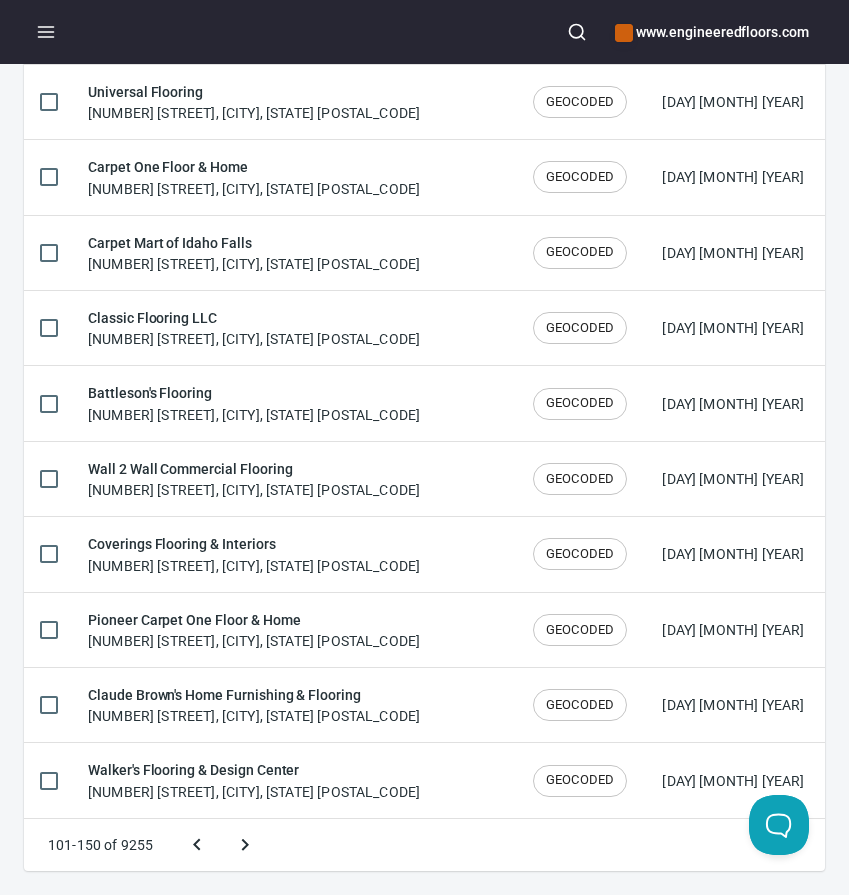 click at bounding box center [245, 845] 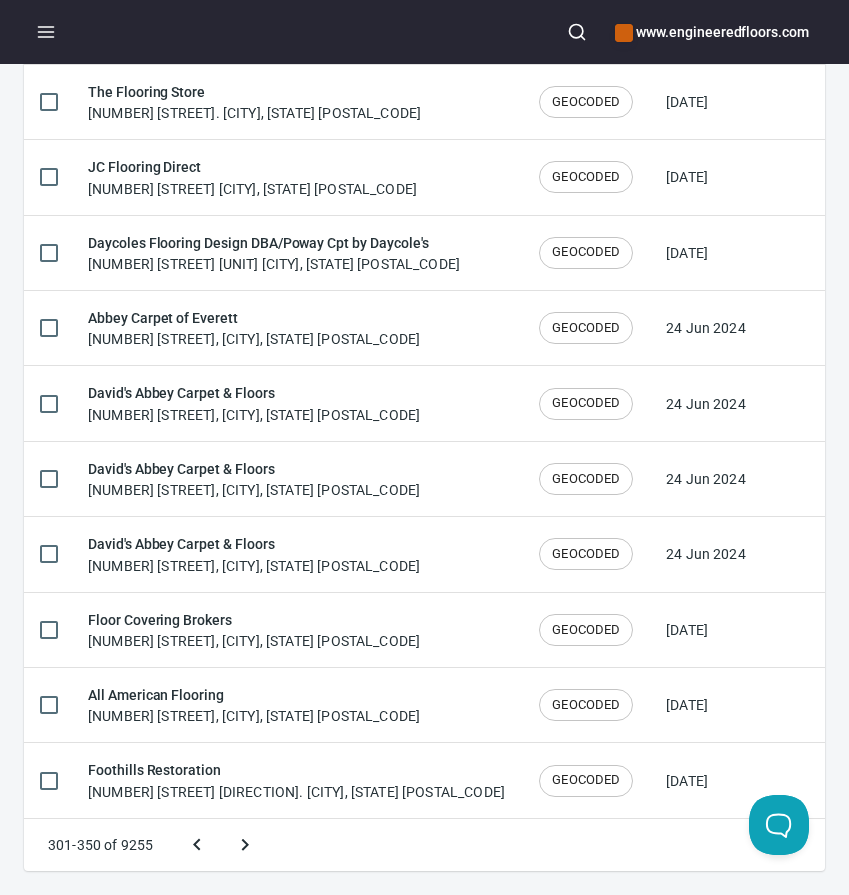 click at bounding box center (245, 845) 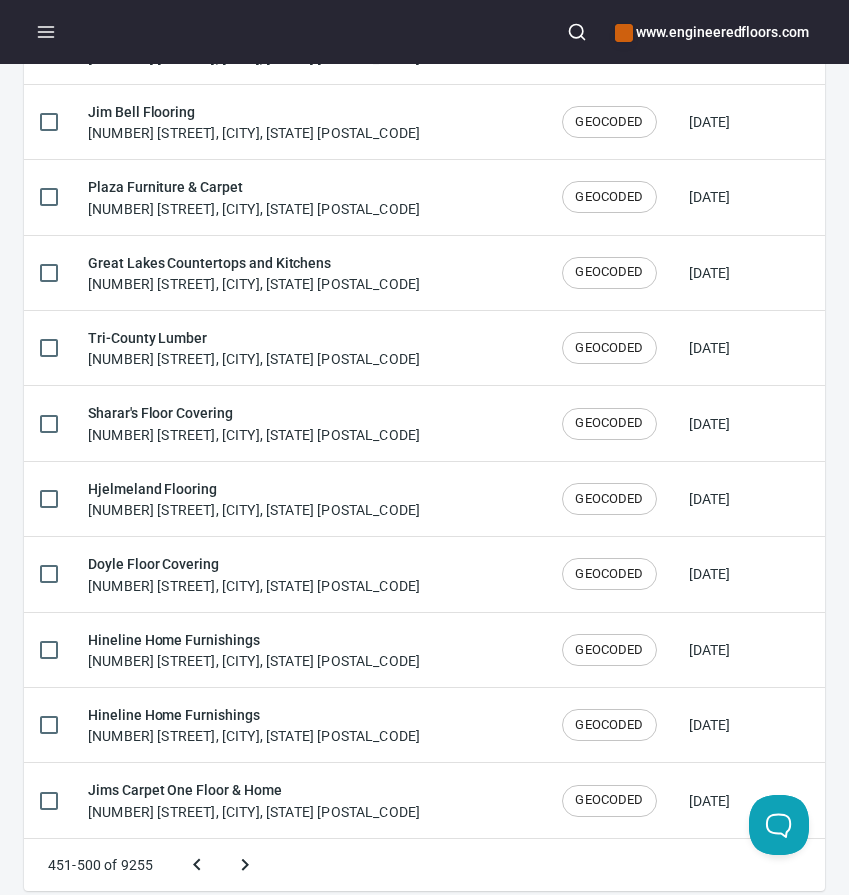 click at bounding box center [245, 865] 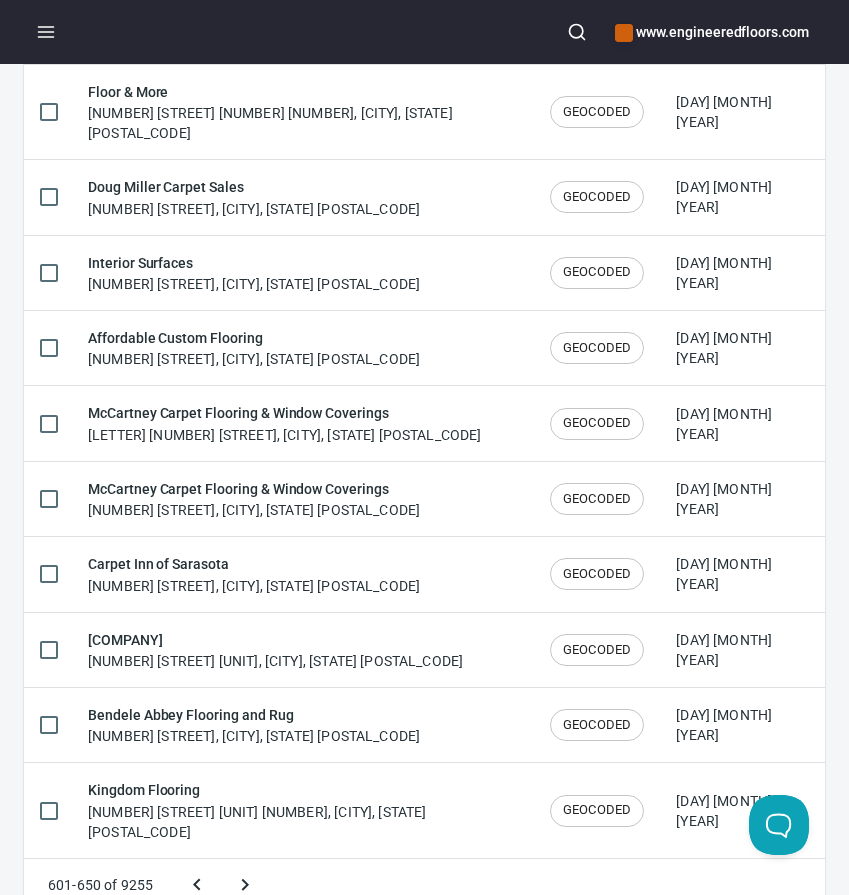 click at bounding box center [245, 885] 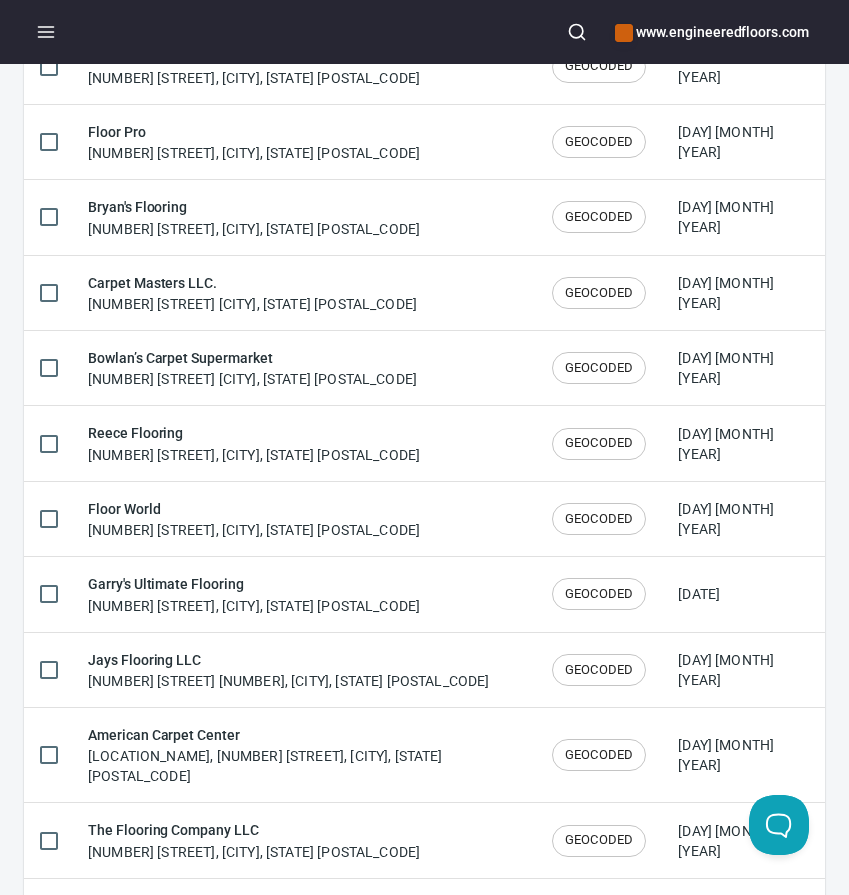 click at bounding box center [362, 905] 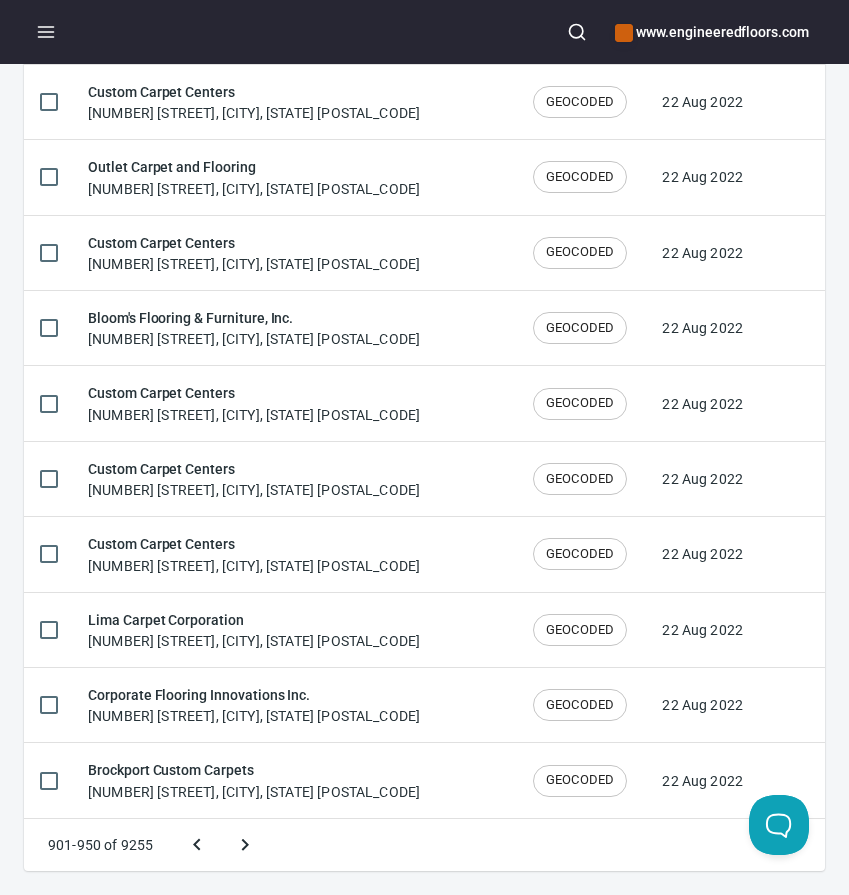click at bounding box center (245, 845) 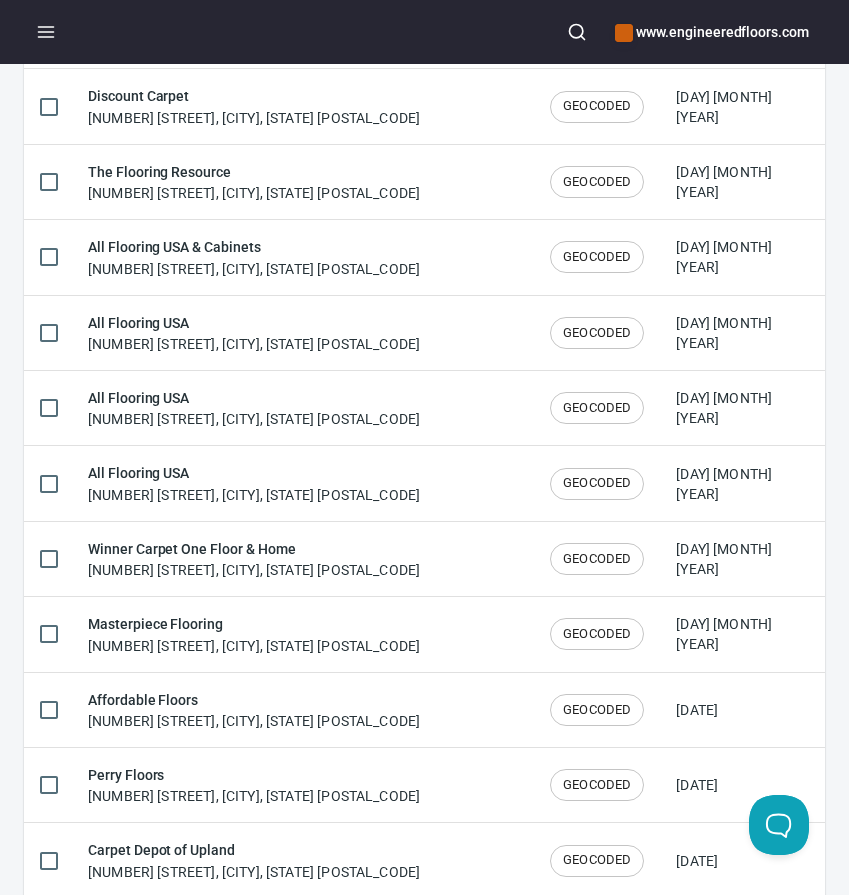 click at bounding box center (362, 925) 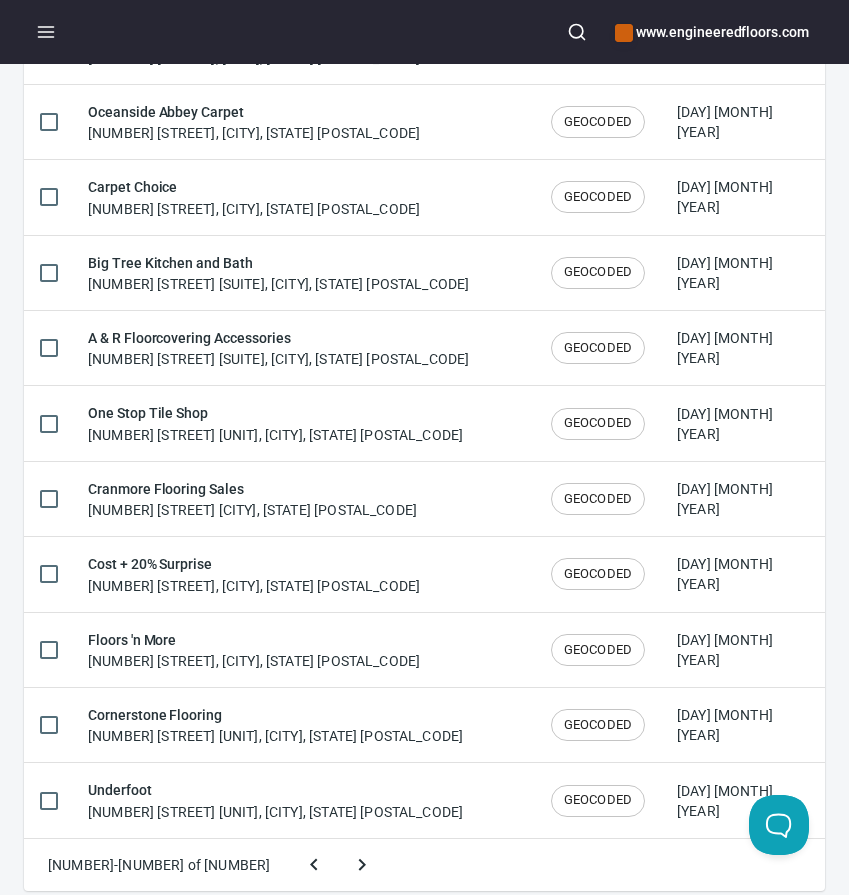 click at bounding box center [362, 865] 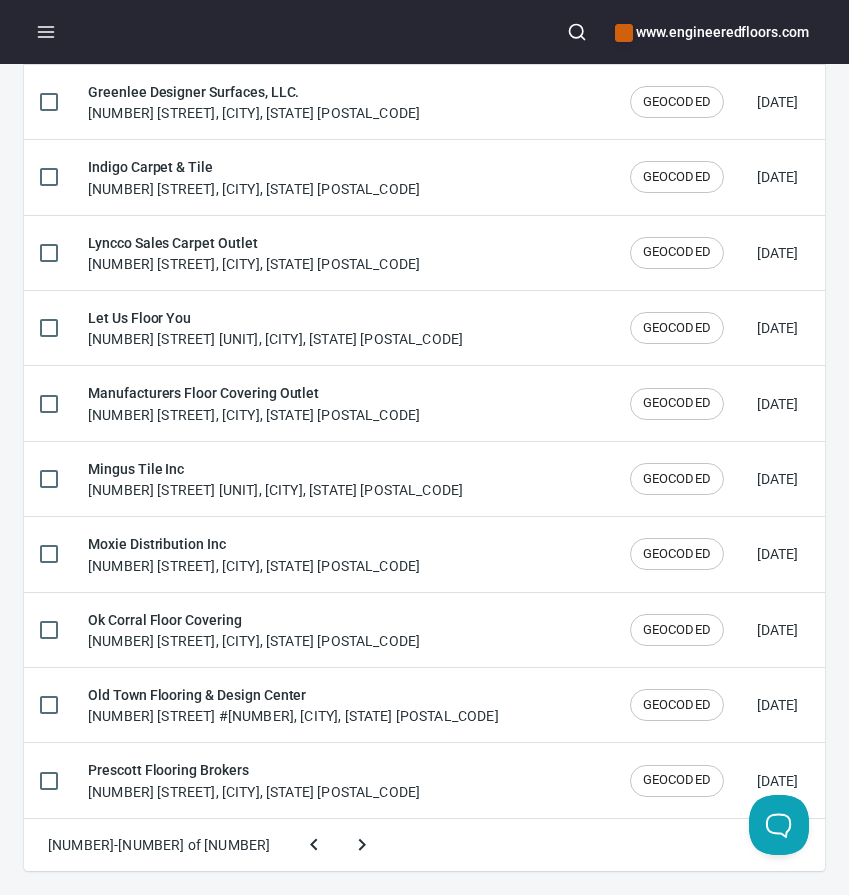 click at bounding box center (362, 845) 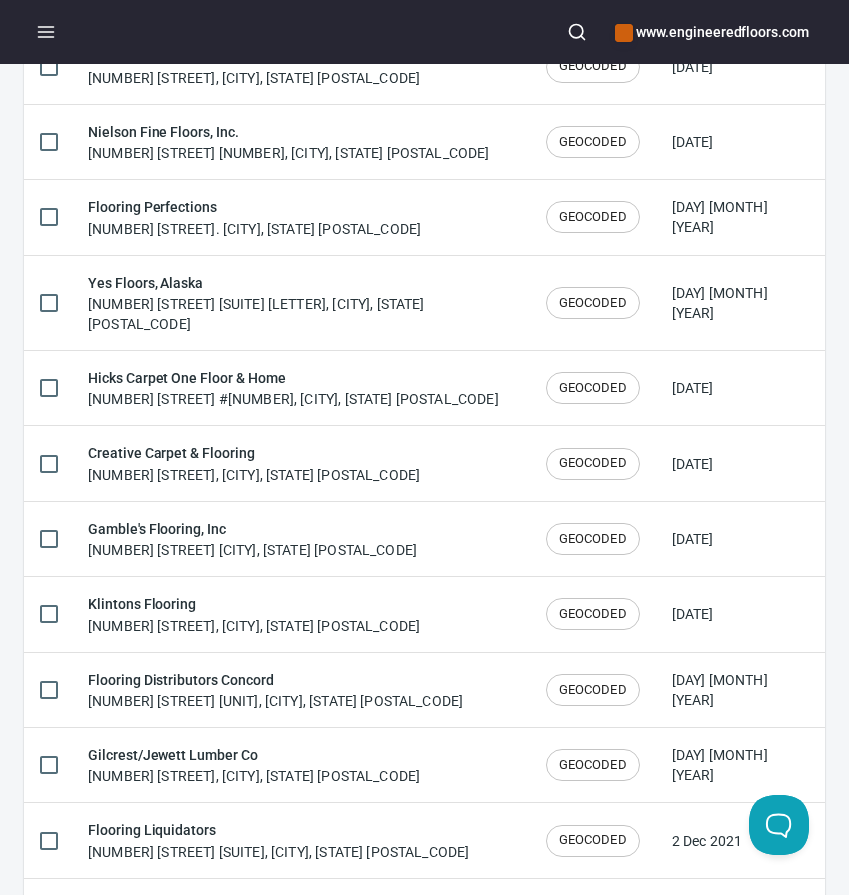 click at bounding box center (262, 905) 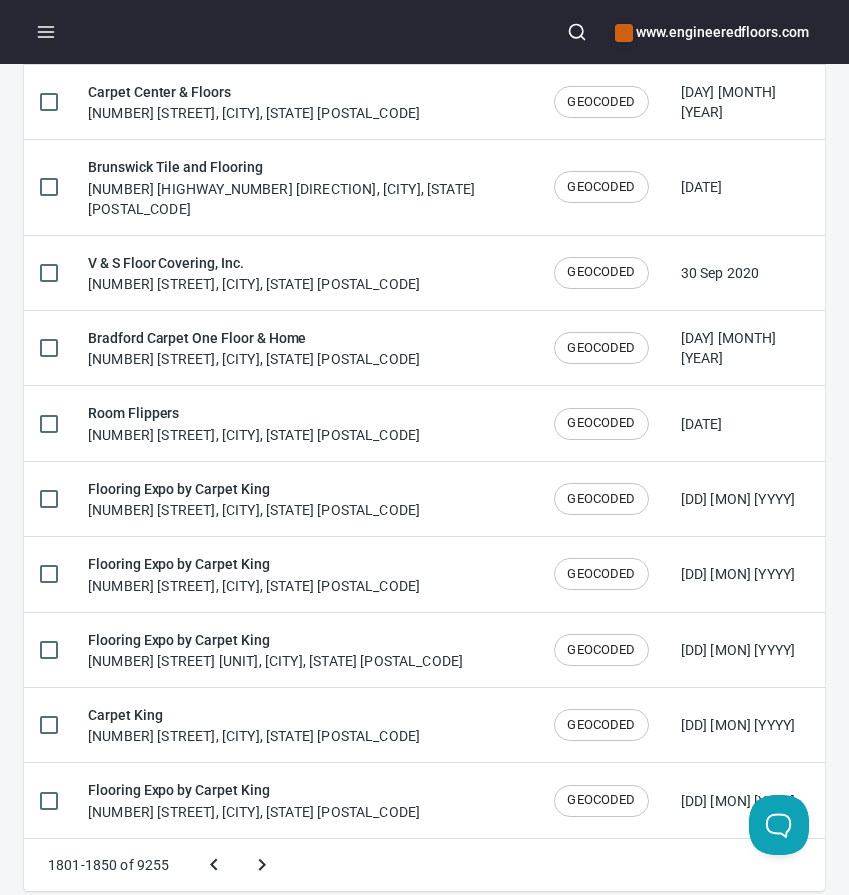 click at bounding box center [262, 865] 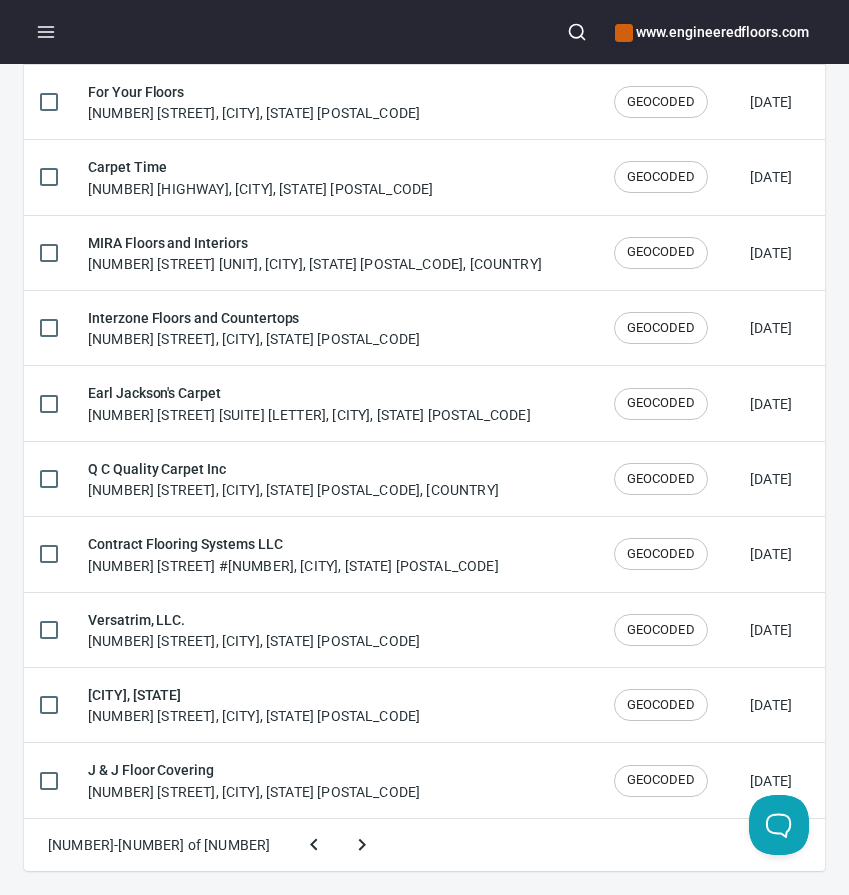 click at bounding box center (362, 845) 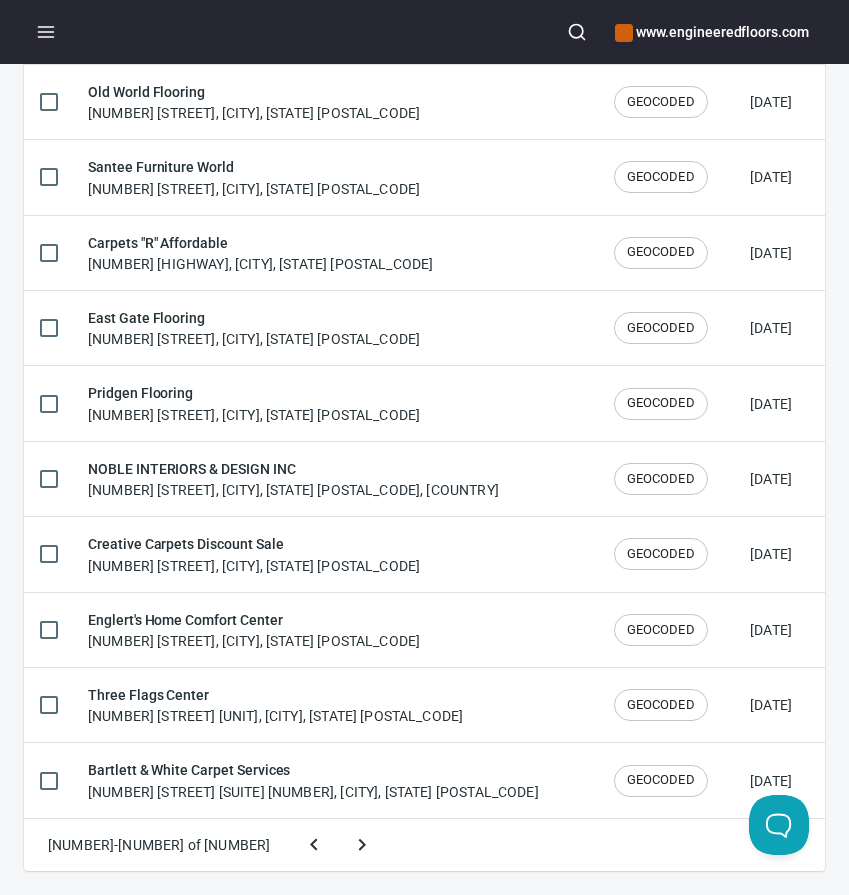 click at bounding box center [362, 845] 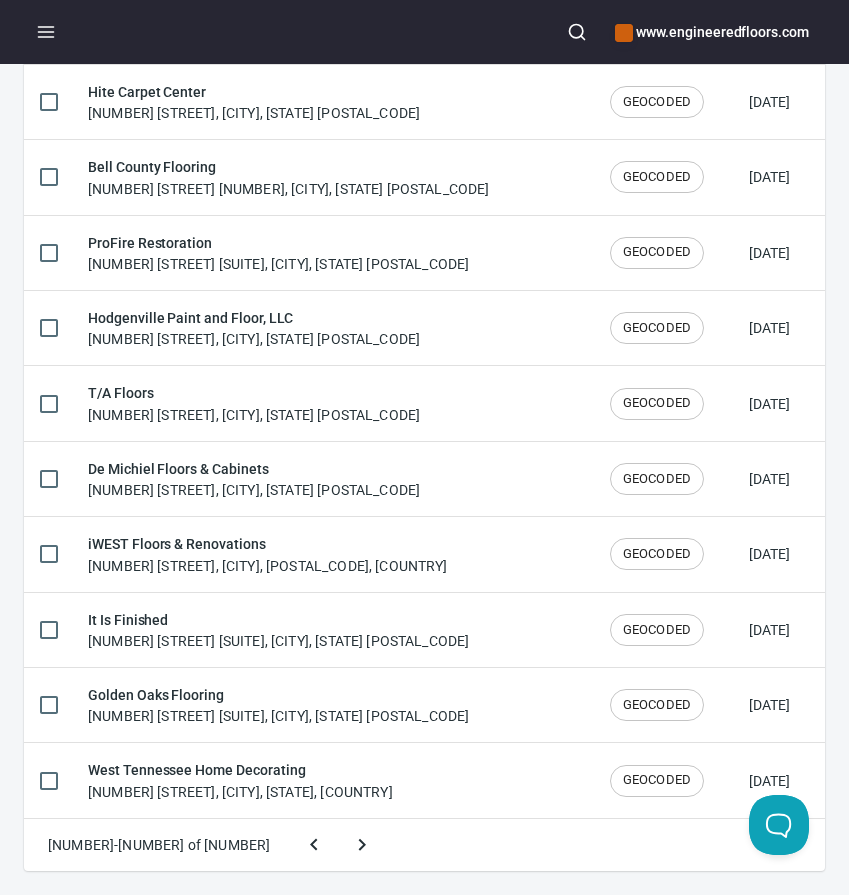 click at bounding box center [362, 845] 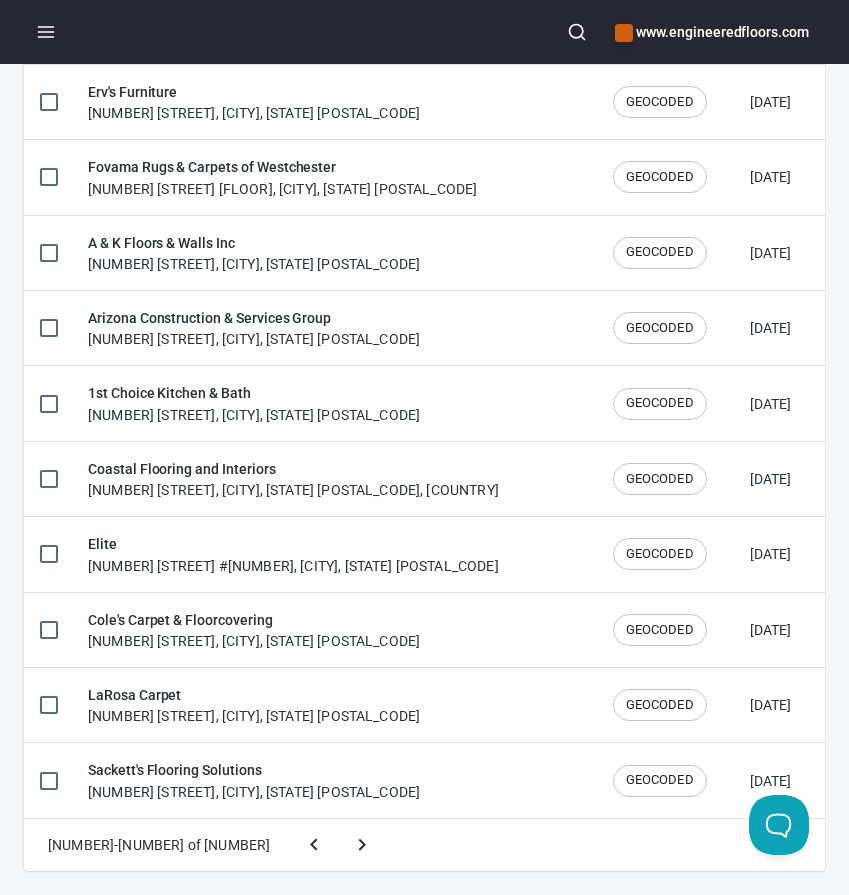click at bounding box center (362, 845) 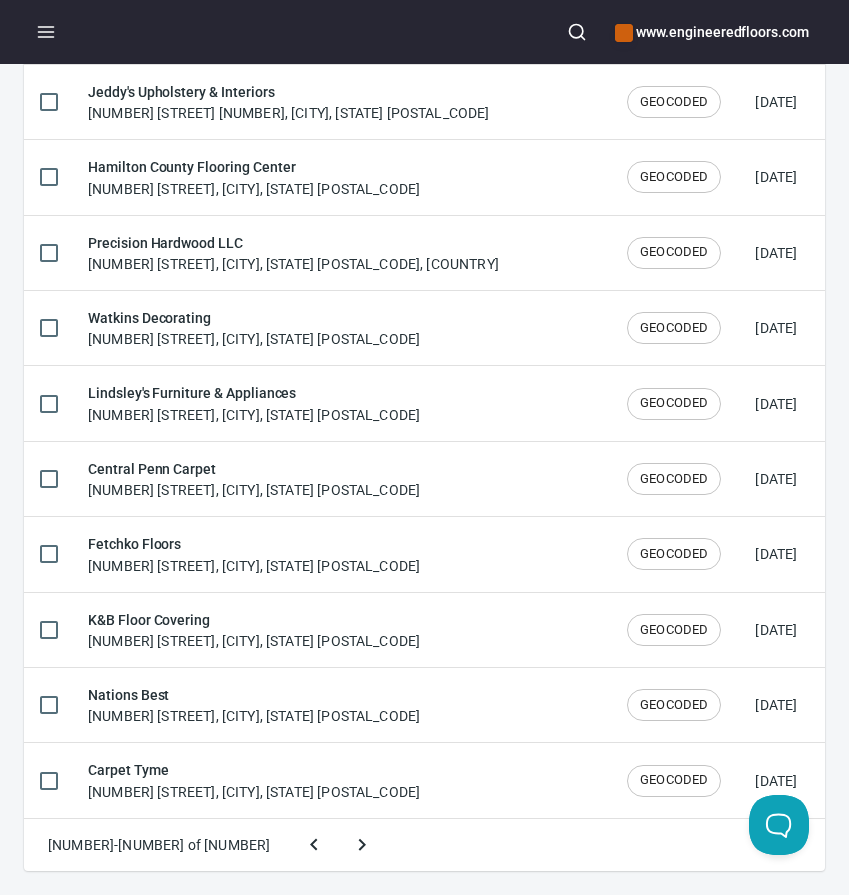 click at bounding box center (362, 845) 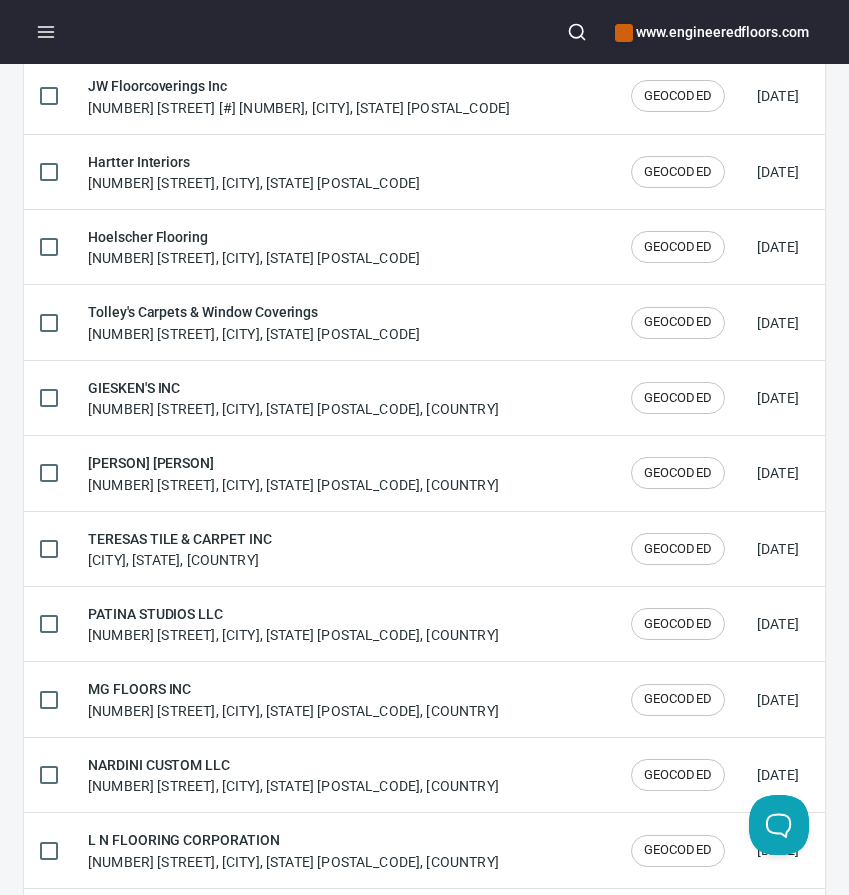 scroll, scrollTop: 1743, scrollLeft: 0, axis: vertical 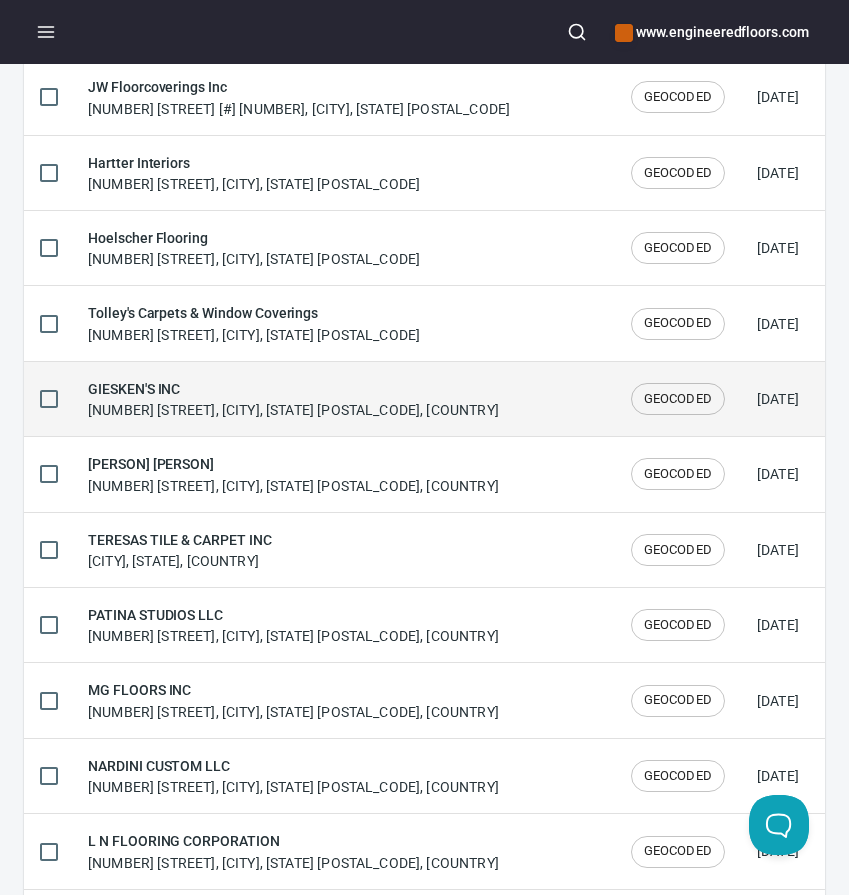 click on "[COMPANY] [NUMBER] [STREET], [CITY], [STATE] [POSTAL_CODE], [COUNTRY]" at bounding box center [293, 399] 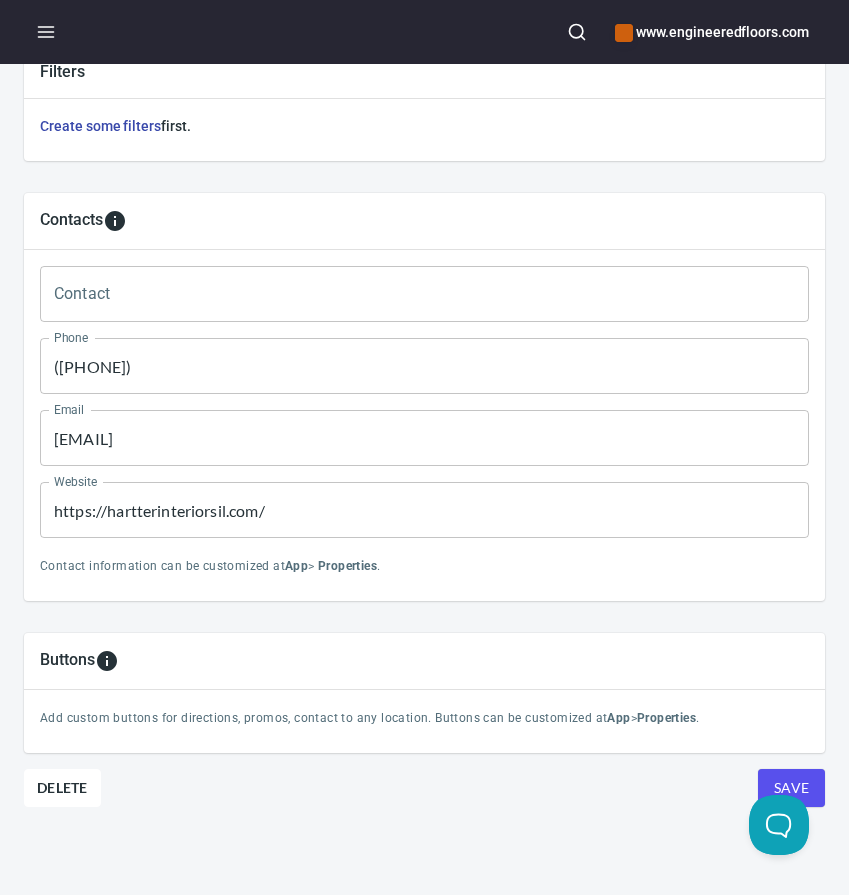 scroll, scrollTop: 0, scrollLeft: 0, axis: both 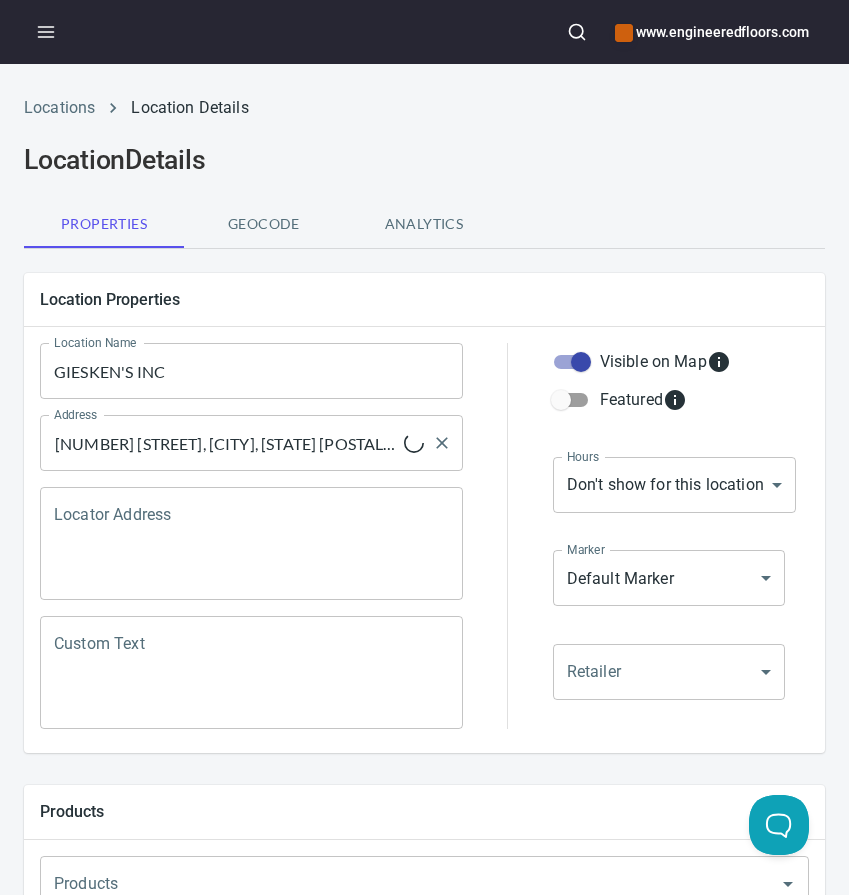 click on "[NUMBER] [STREET], [CITY], [STATE] [POSTAL_CODE], [COUNTRY]" at bounding box center [226, 443] 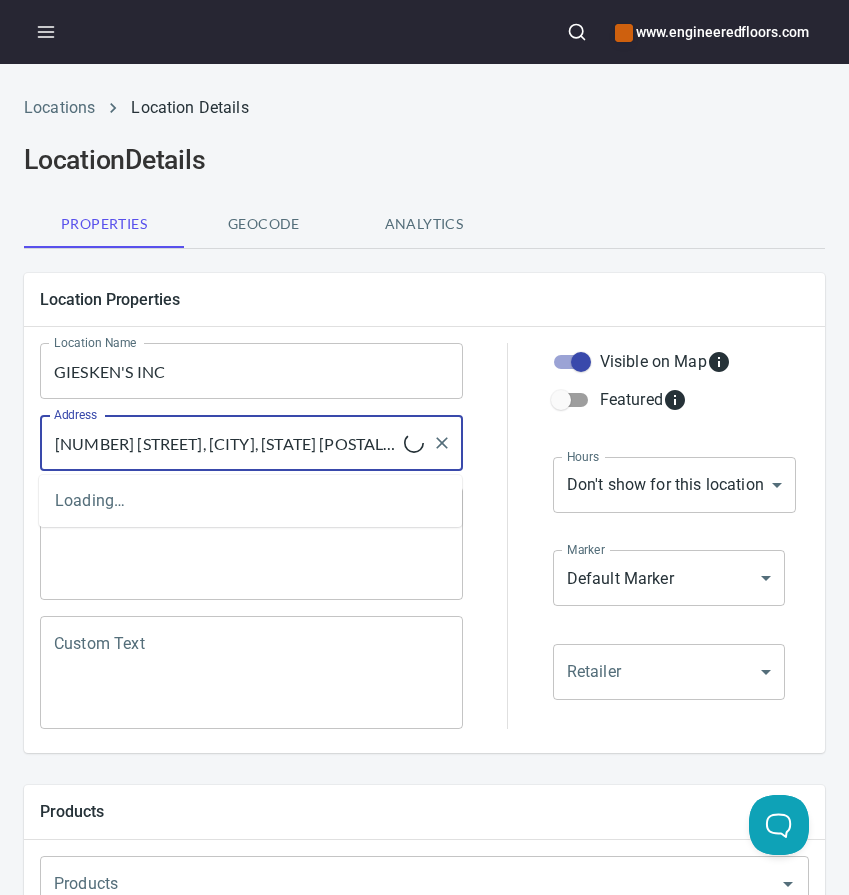 click on "[NUMBER] [STREET], [CITY], [STATE] [POSTAL_CODE], [COUNTRY]" at bounding box center (226, 443) 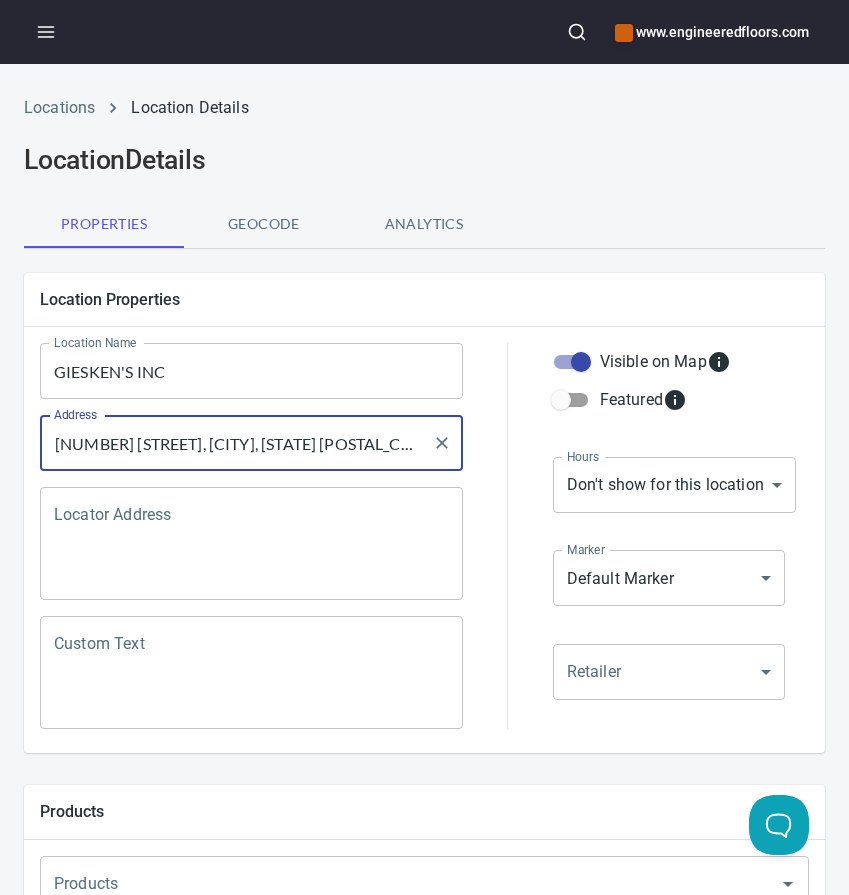 paste on "[LETTER] [NUMBER]" 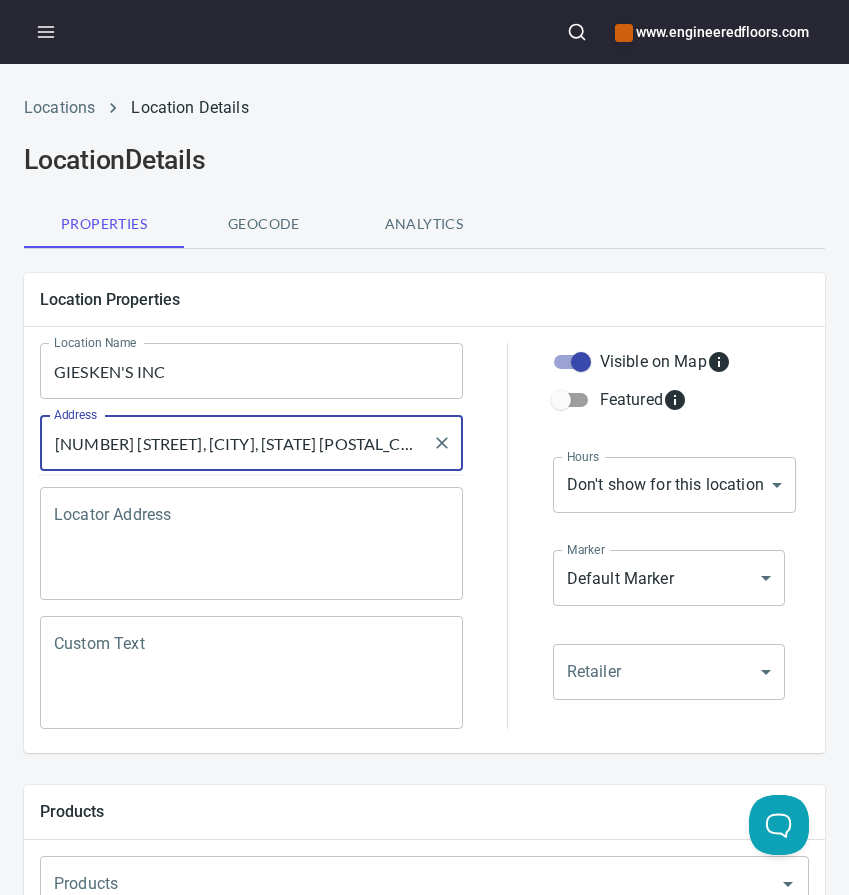 type on "[NUMBER] [STREET], [CITY], [STATE] [POSTAL_CODE]" 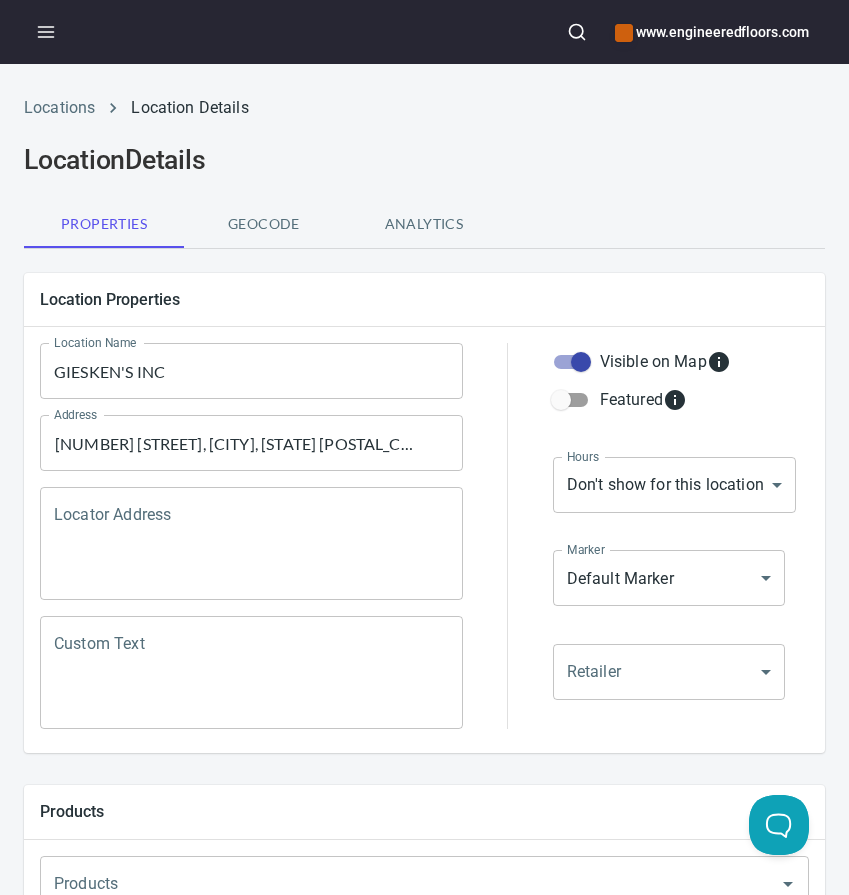 click on "GIESKEN'S INC" at bounding box center (251, 371) 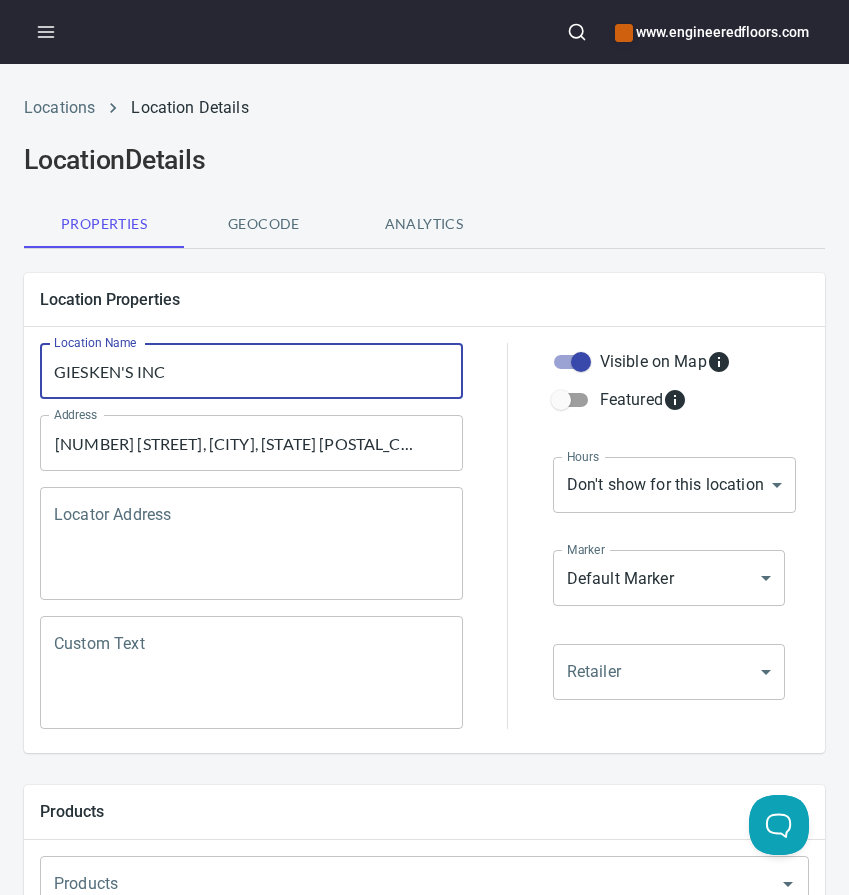 click on "GIESKEN'S INC" at bounding box center (251, 371) 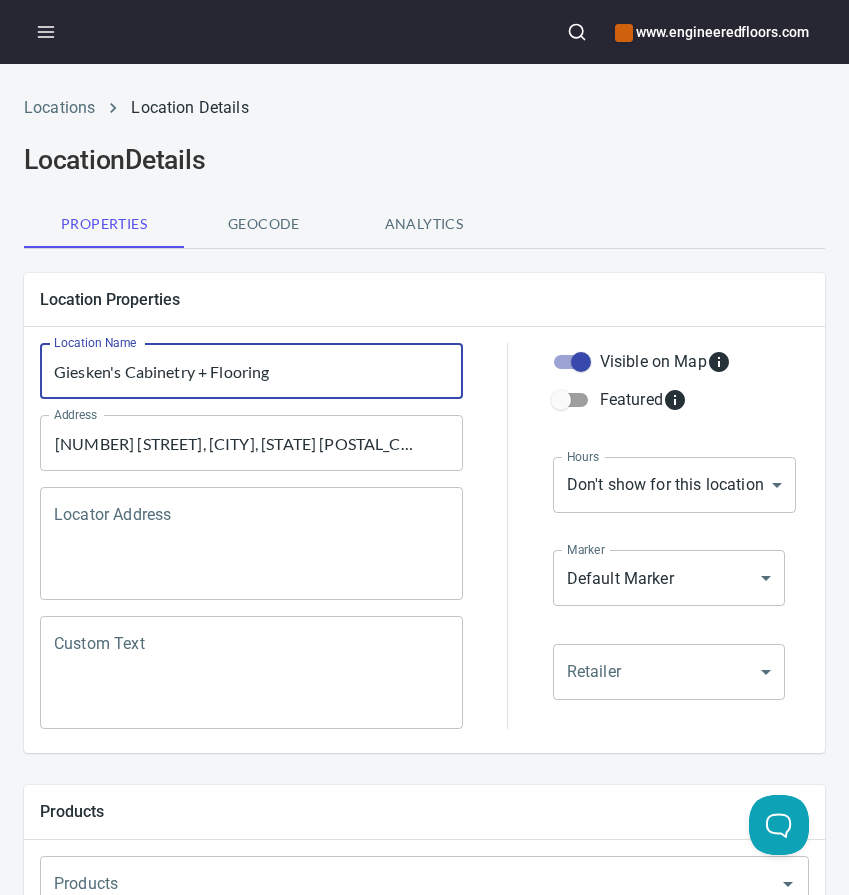 type on "Giesken's Cabinetry + Flooring" 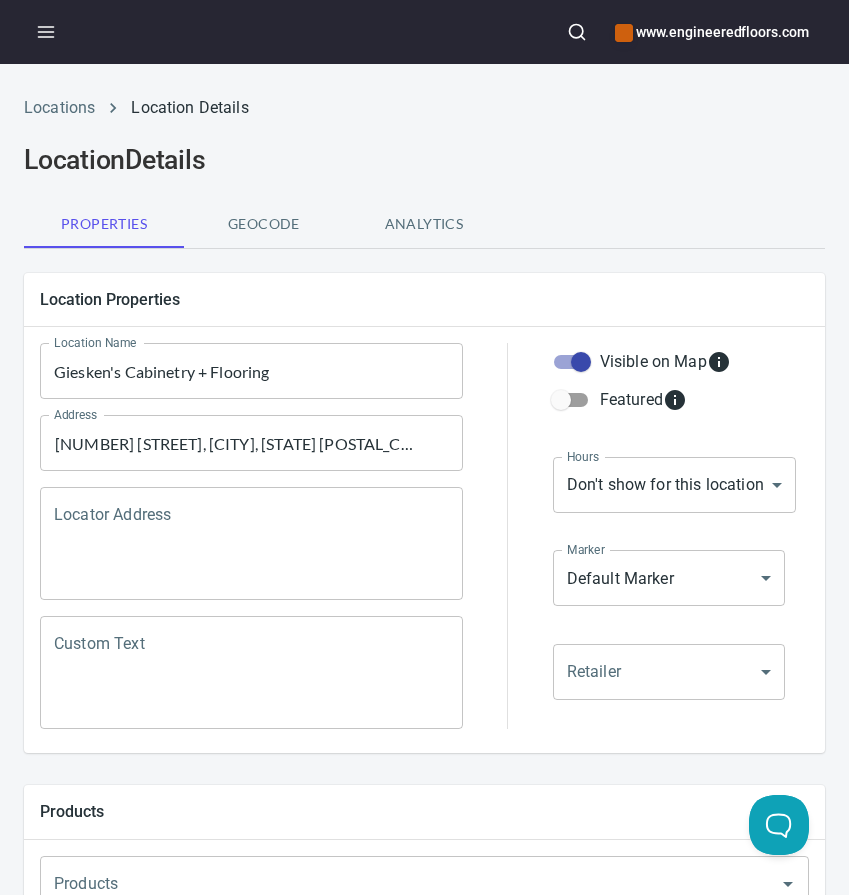 click on "Location Properties" at bounding box center [424, 299] 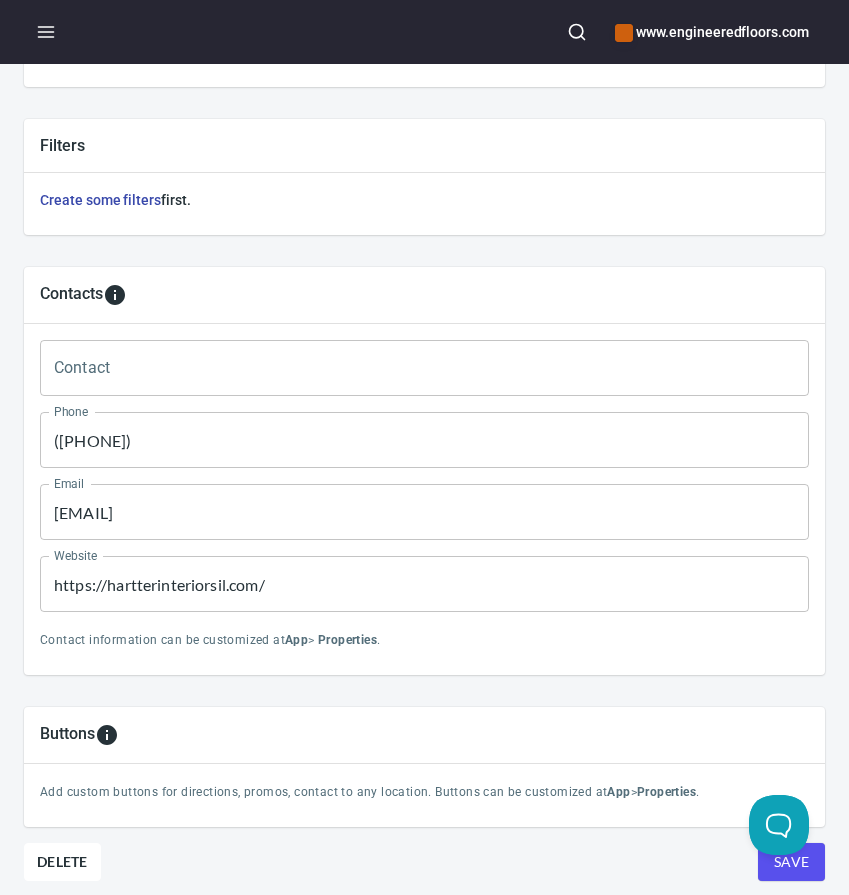 scroll, scrollTop: 923, scrollLeft: 0, axis: vertical 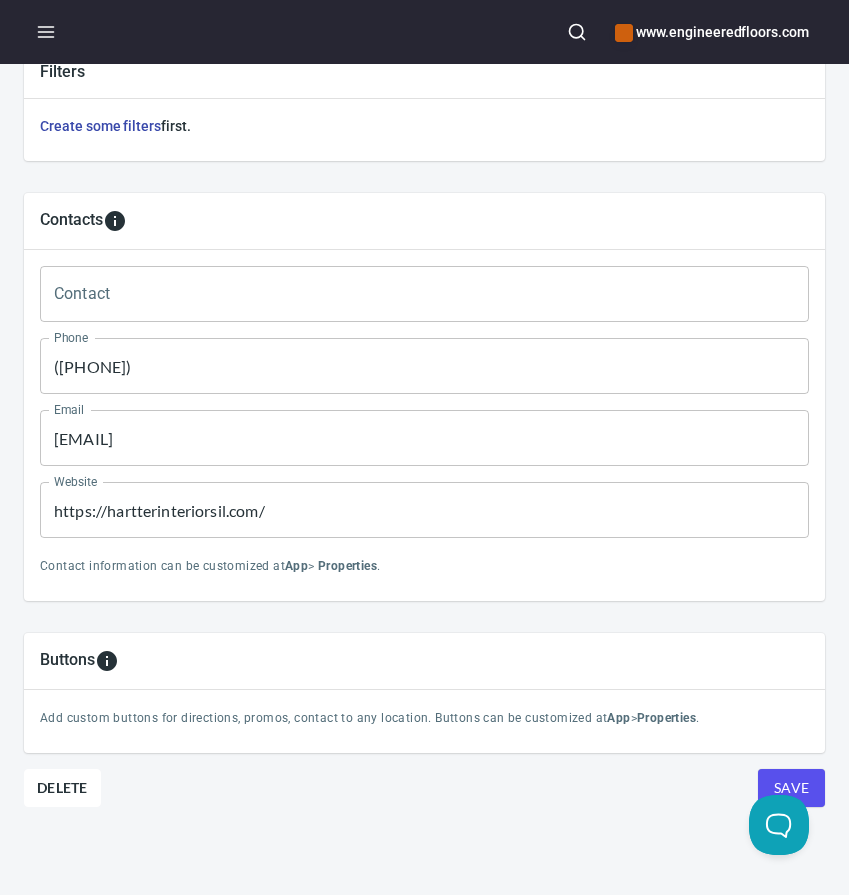click on "([PHONE])" at bounding box center [424, 366] 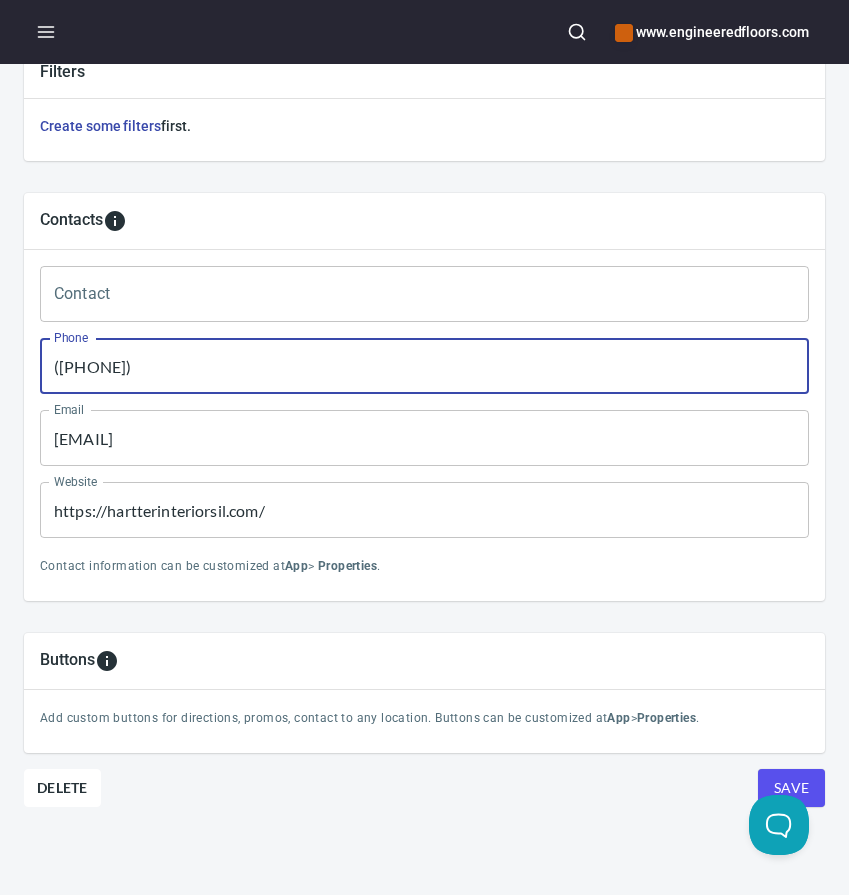 click on "([PHONE])" at bounding box center (424, 366) 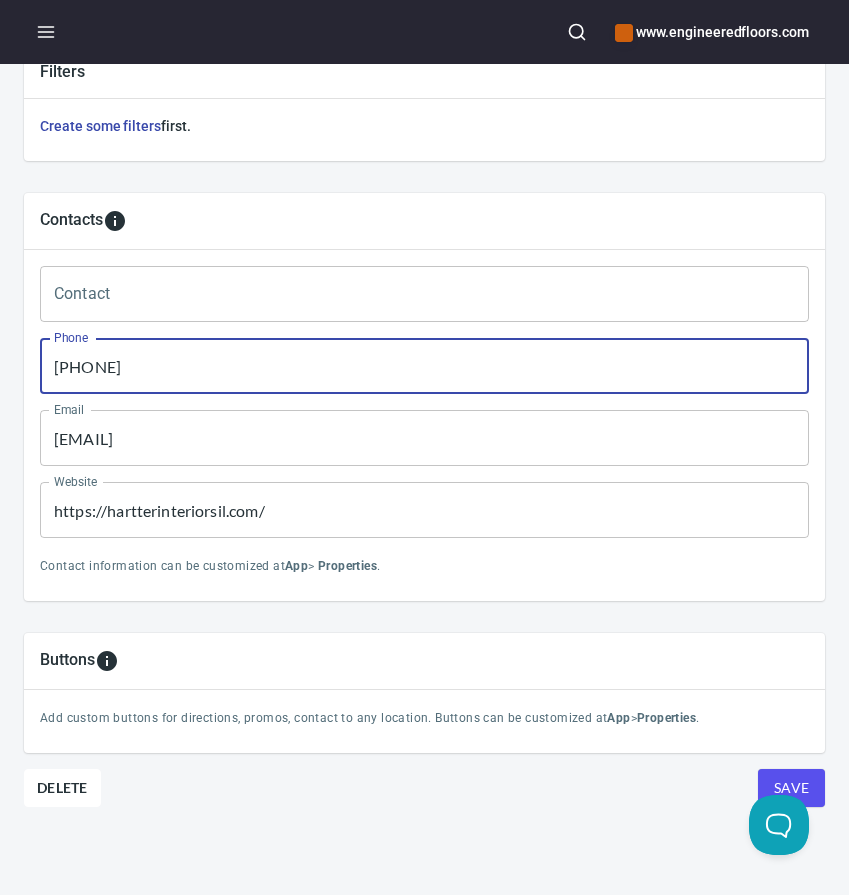 type on "[PHONE]" 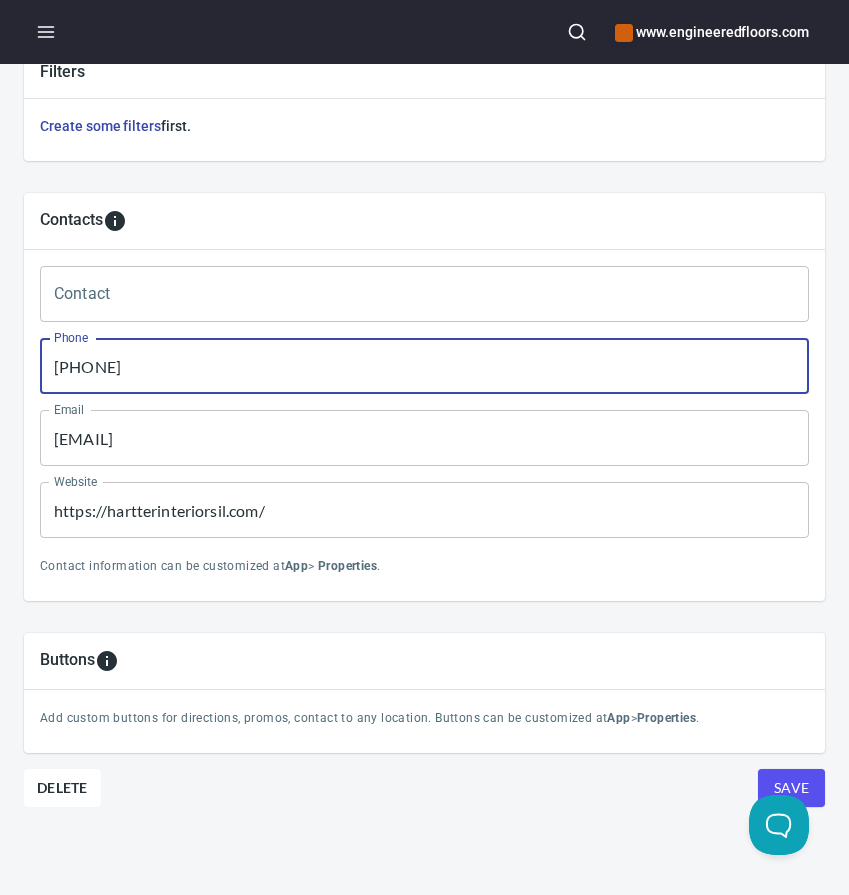click on "https://hartterinteriorsil.com/" at bounding box center [424, 510] 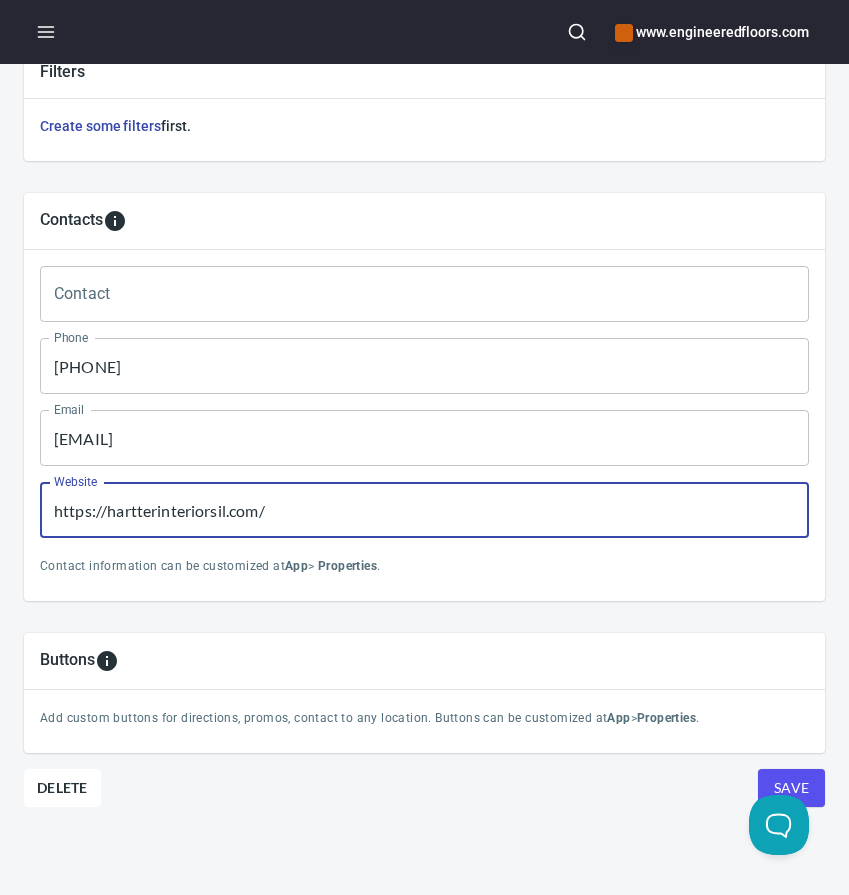 click on "https://hartterinteriorsil.com/" at bounding box center (424, 510) 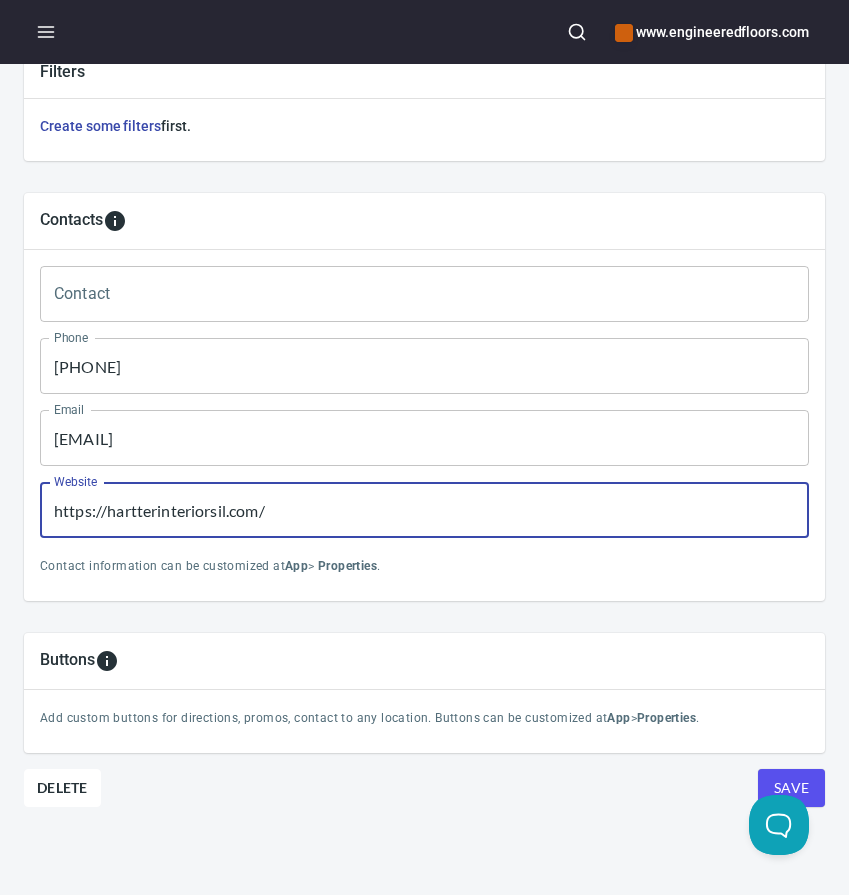 paste on "[WEBSITE]" 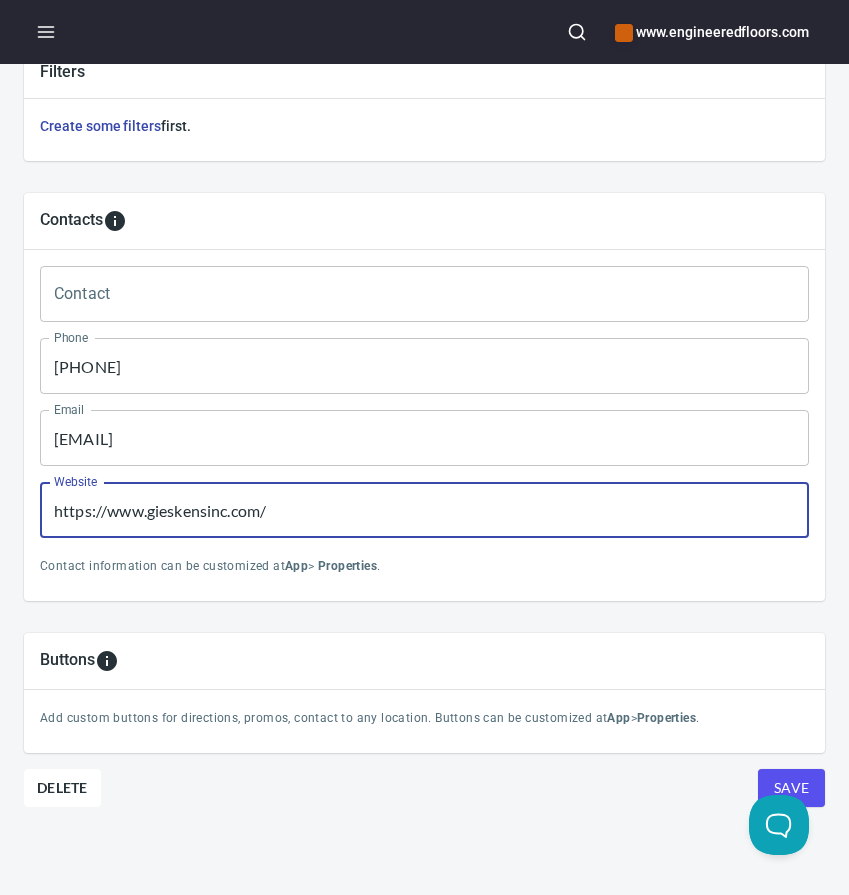 type on "https://www.gieskensinc.com/" 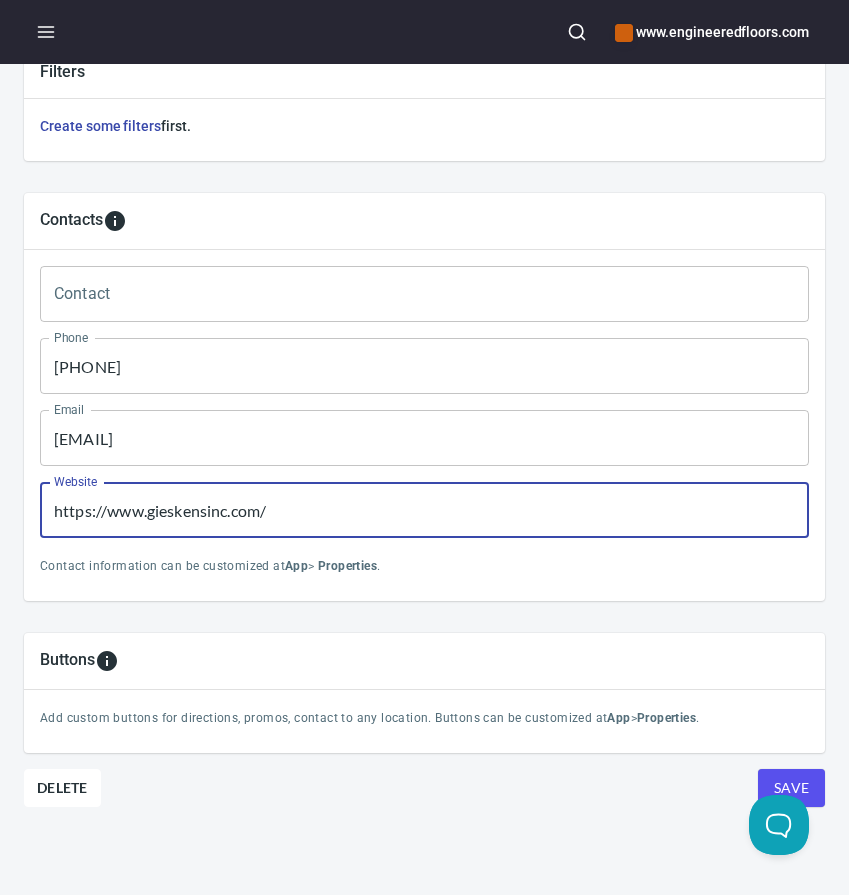 click on "[EMAIL]" at bounding box center (424, 438) 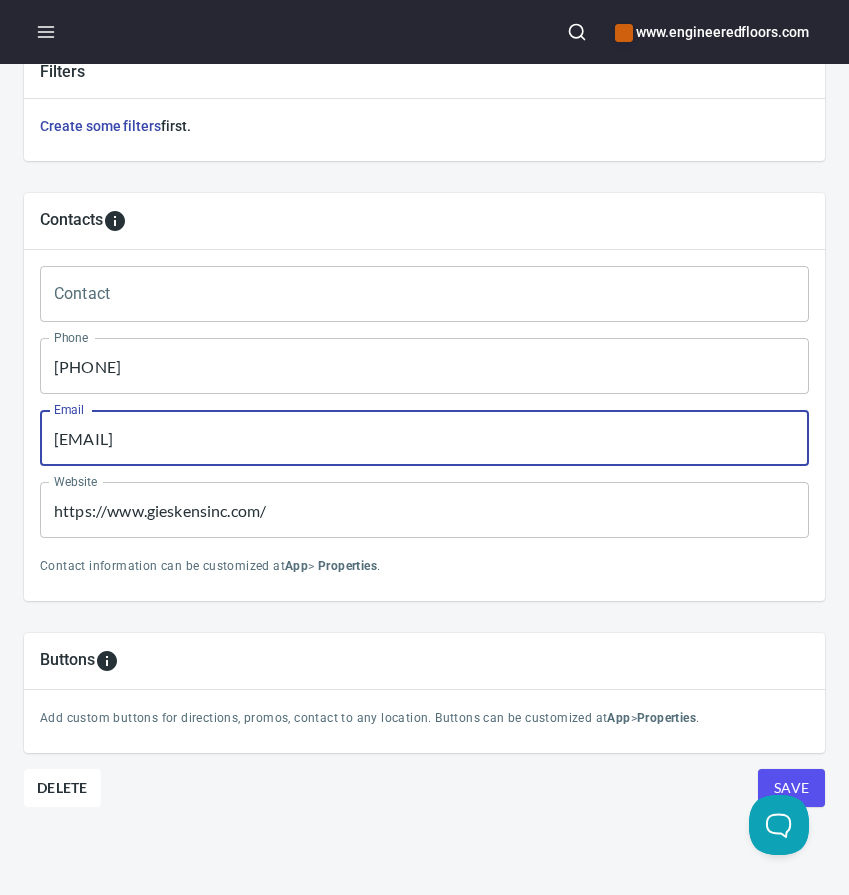 paste on "nfo@[EXAMPLE_DOMAIN]" 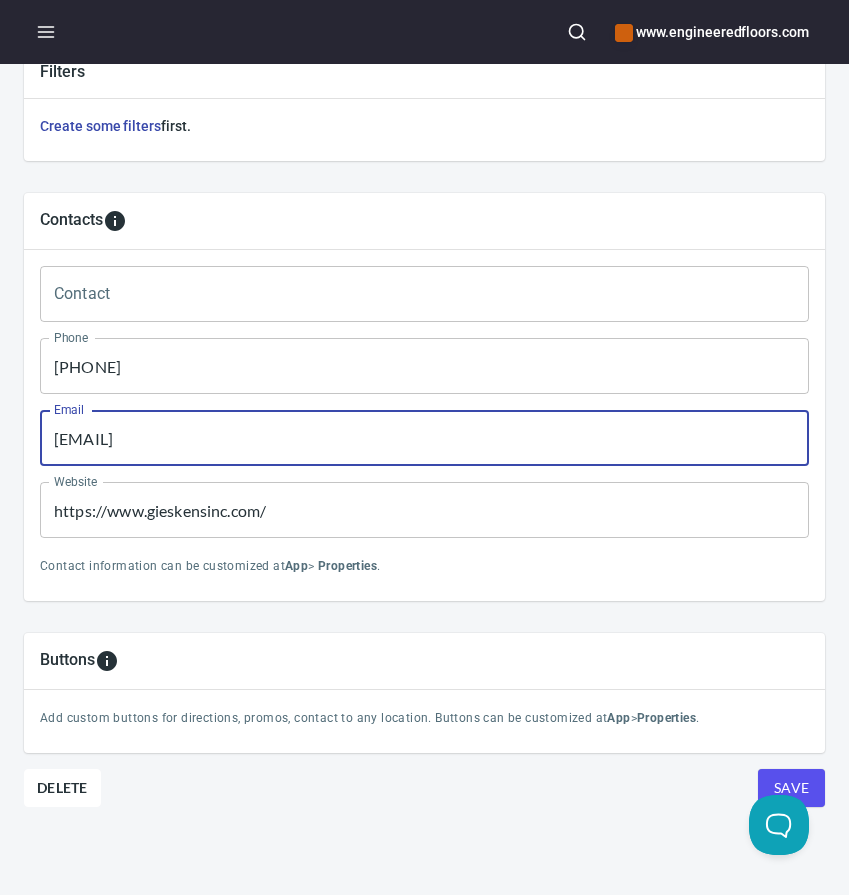 click on "[EMAIL]" at bounding box center (424, 438) 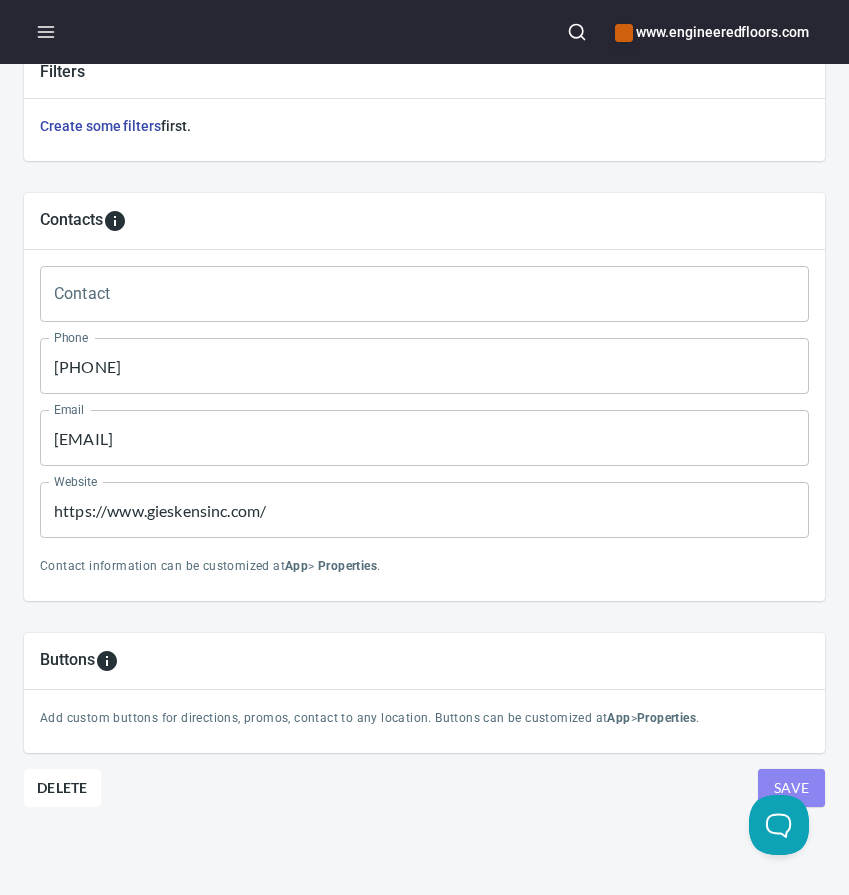 click on "Save" at bounding box center [791, 788] 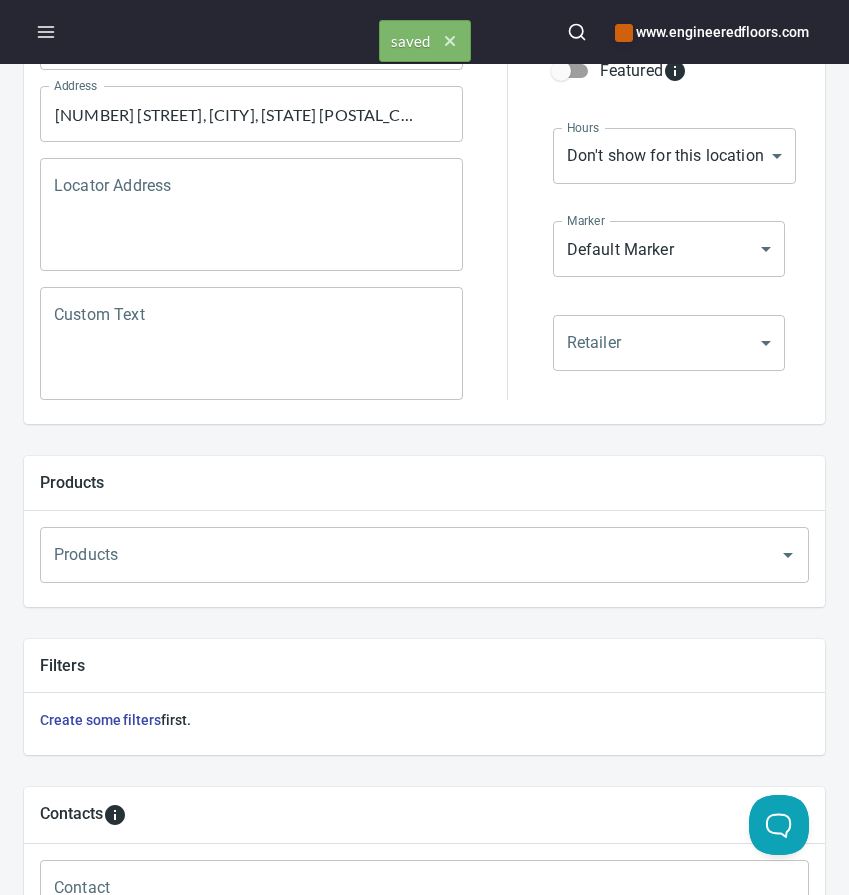 scroll, scrollTop: 0, scrollLeft: 0, axis: both 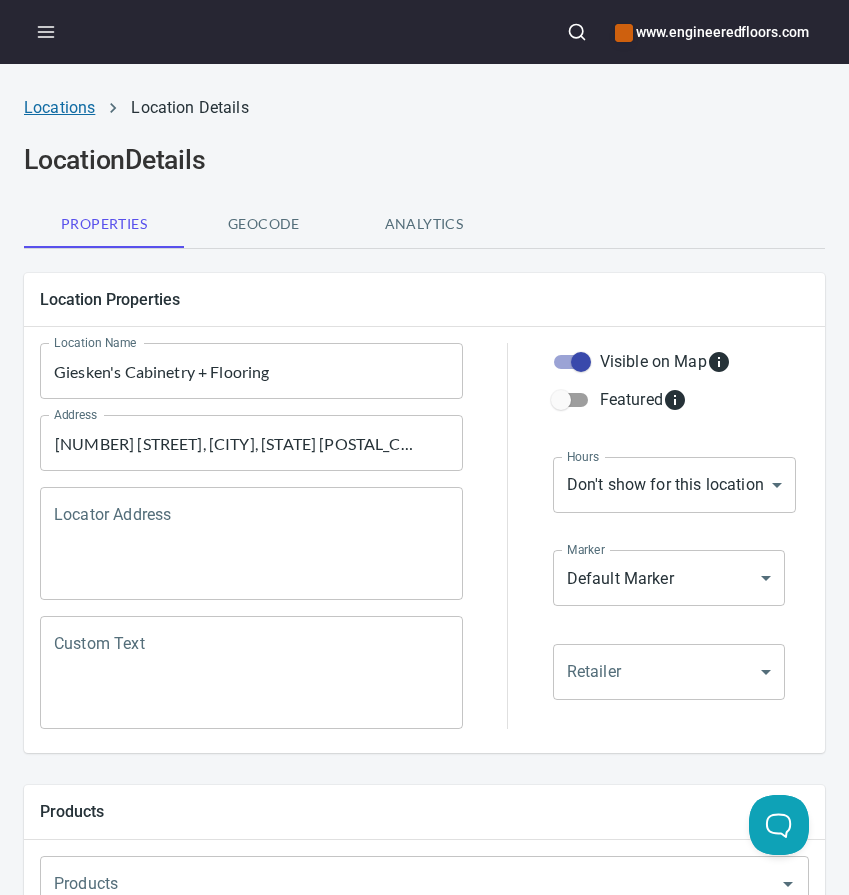 click on "Locations" at bounding box center [59, 107] 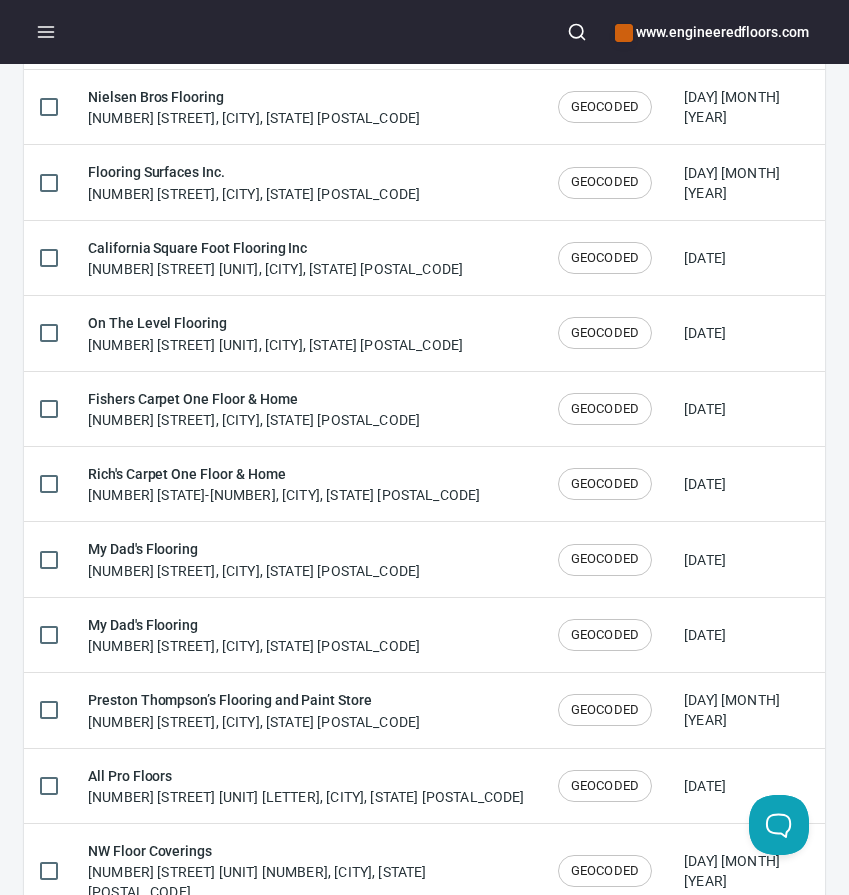 scroll, scrollTop: 3302, scrollLeft: 0, axis: vertical 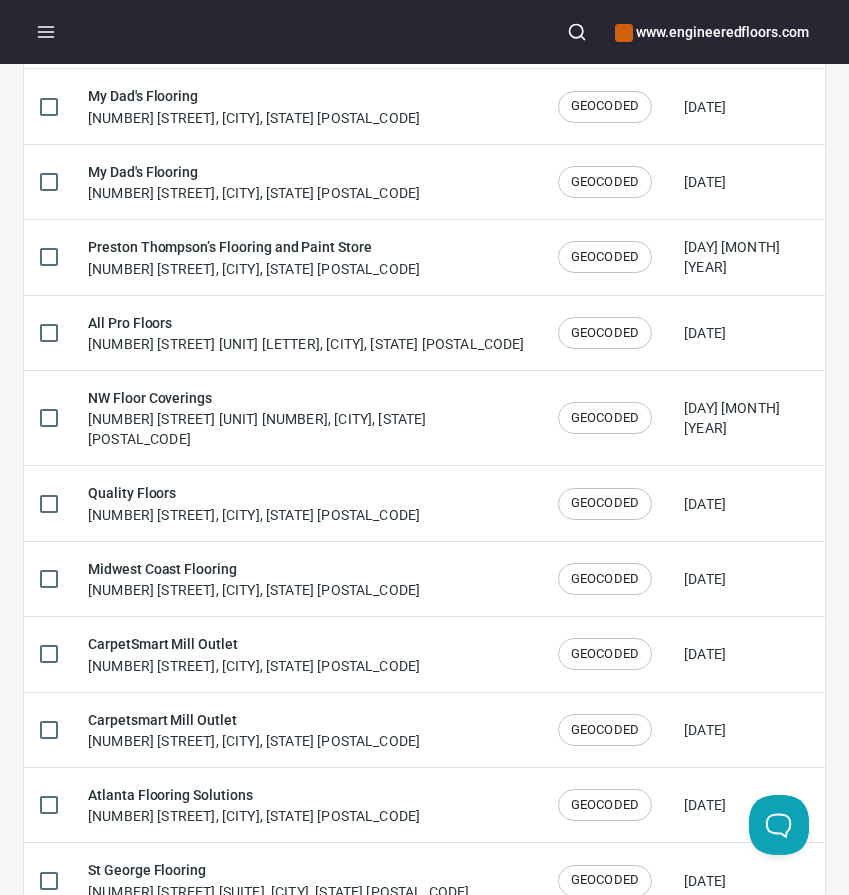 click at bounding box center (221, 945) 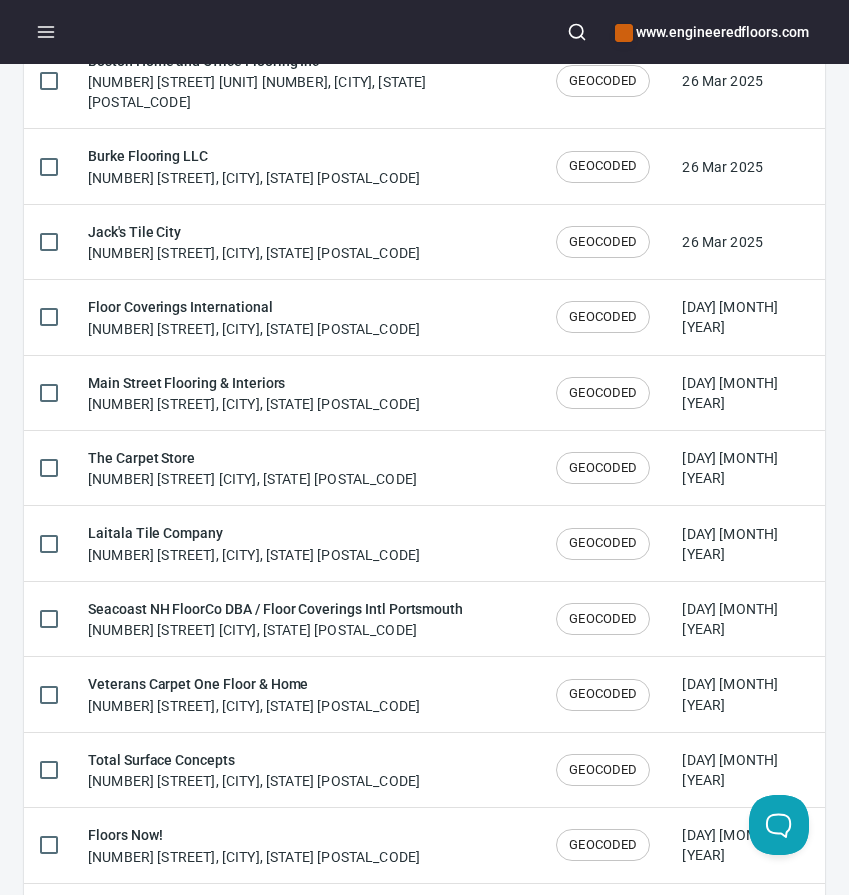 type 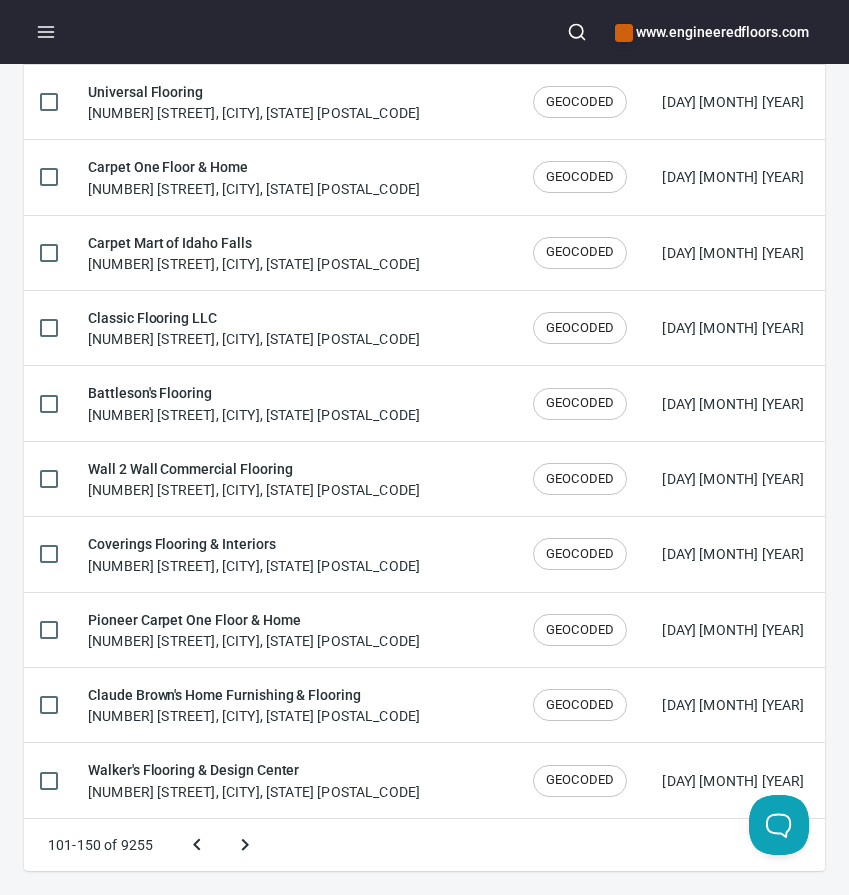 click at bounding box center (245, 845) 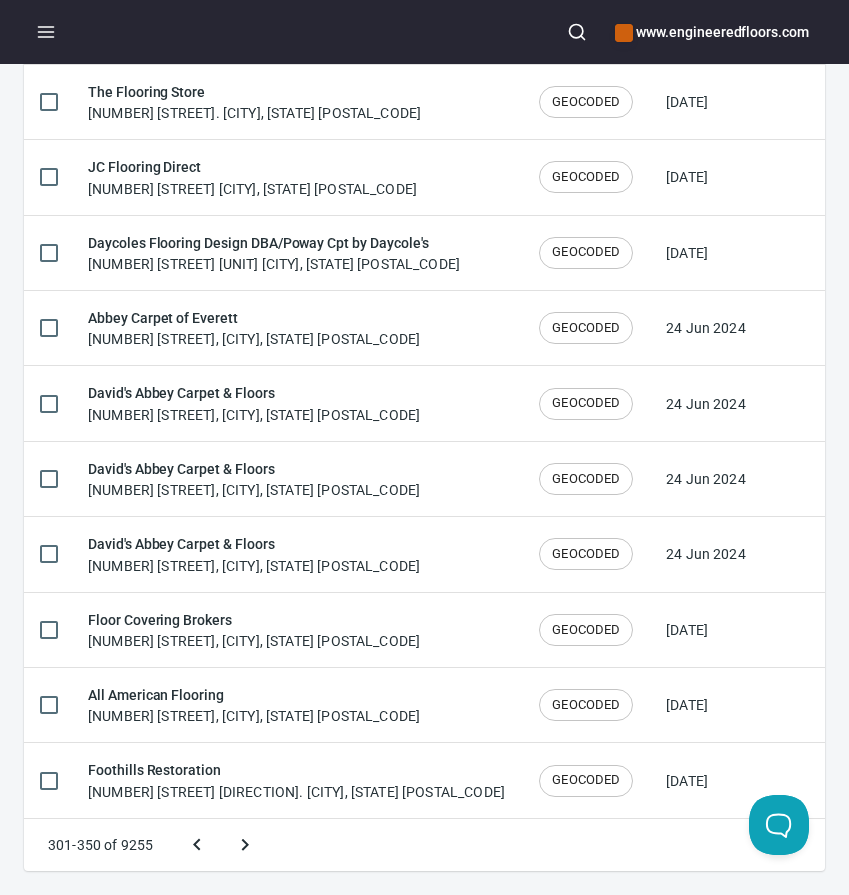 click at bounding box center (245, 845) 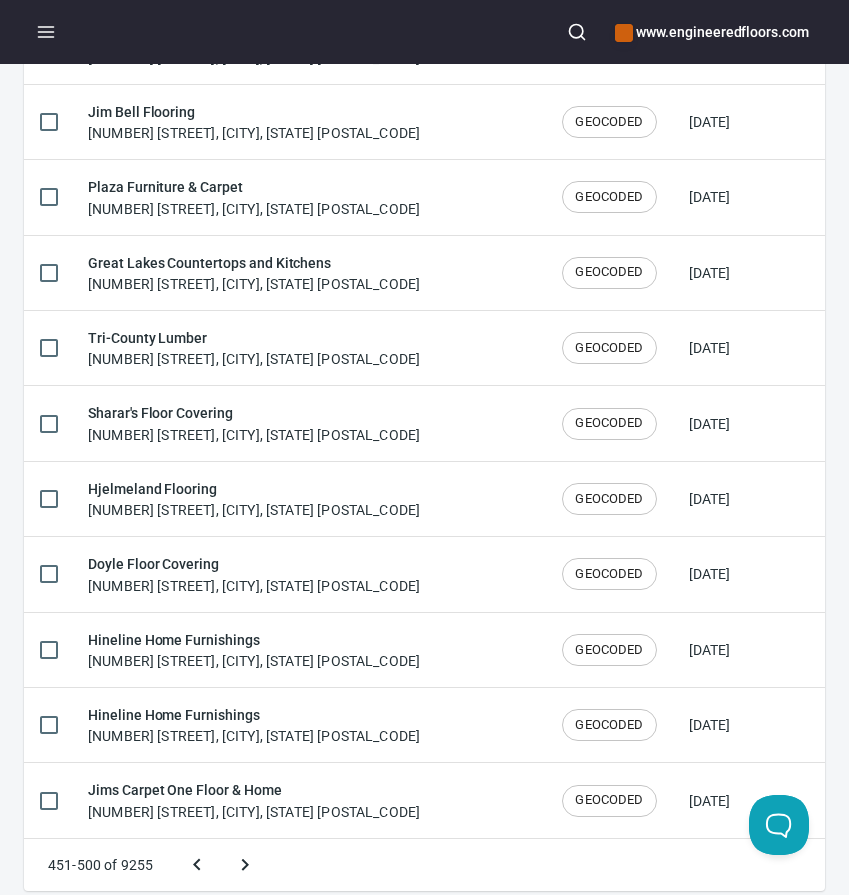 click at bounding box center (245, 865) 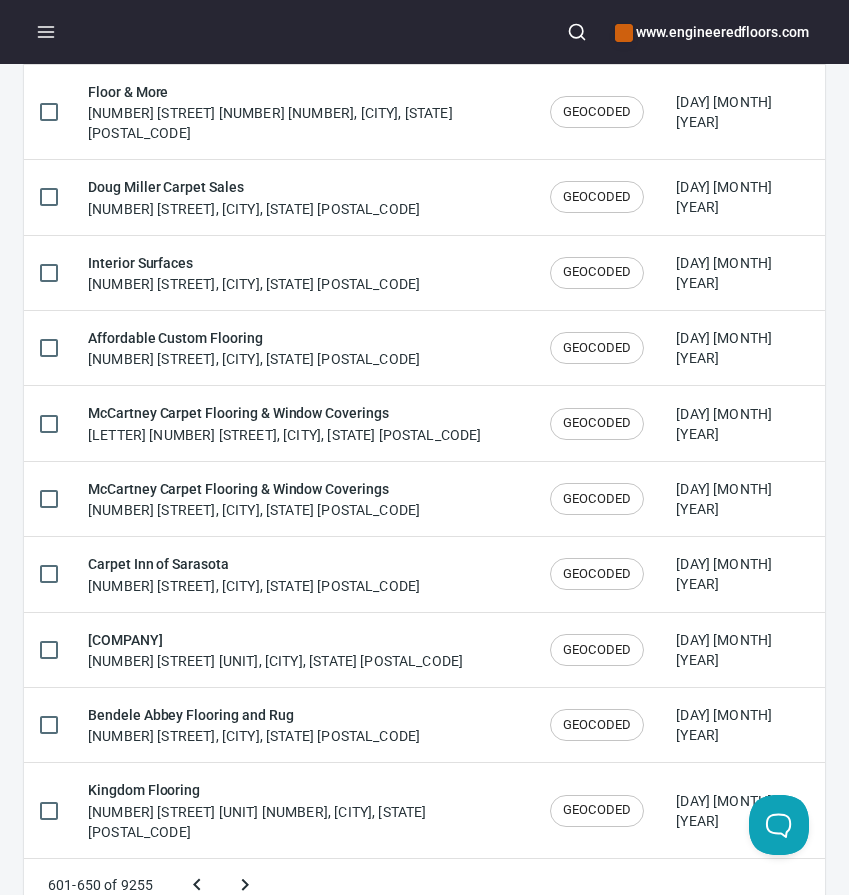 click at bounding box center (245, 885) 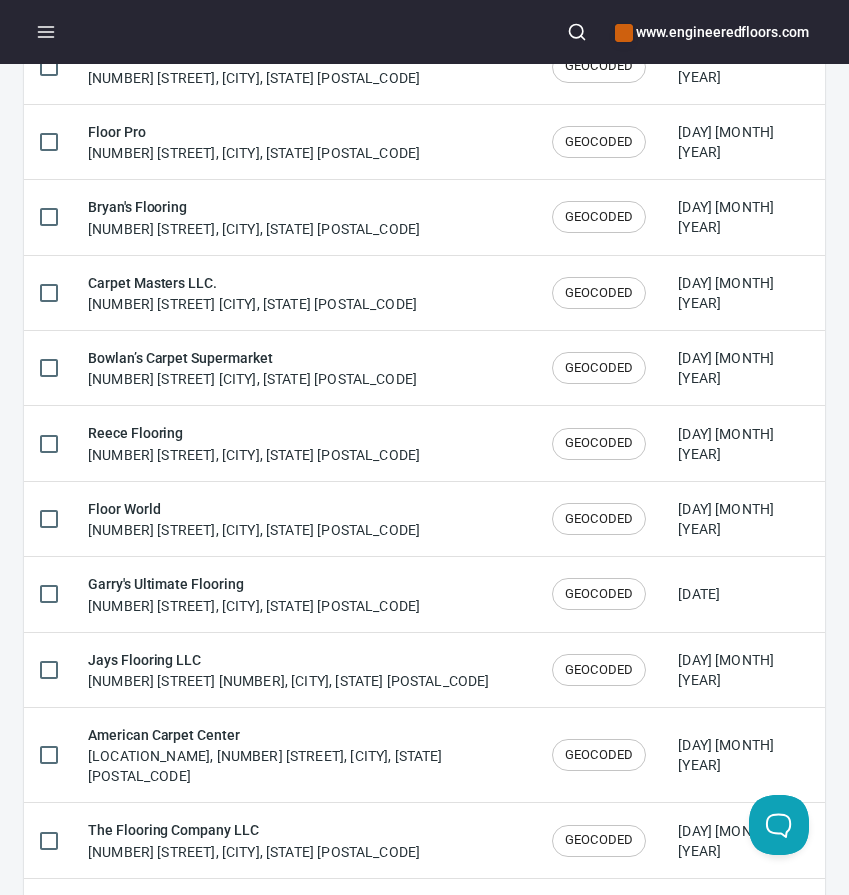 click at bounding box center (362, 905) 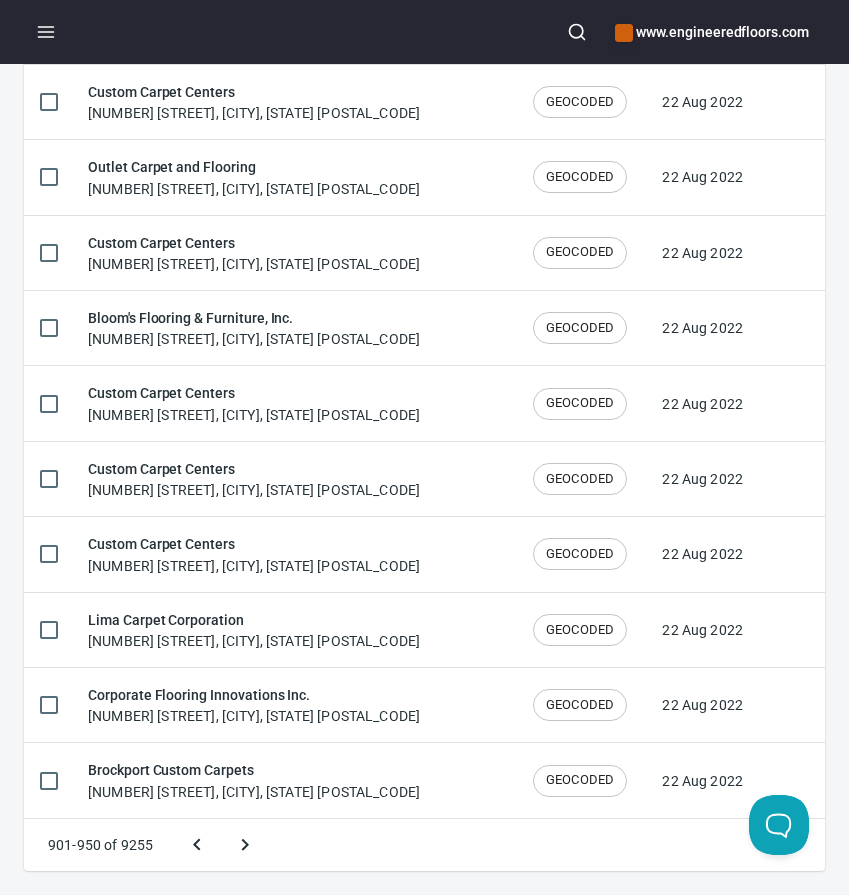 click at bounding box center [245, 845] 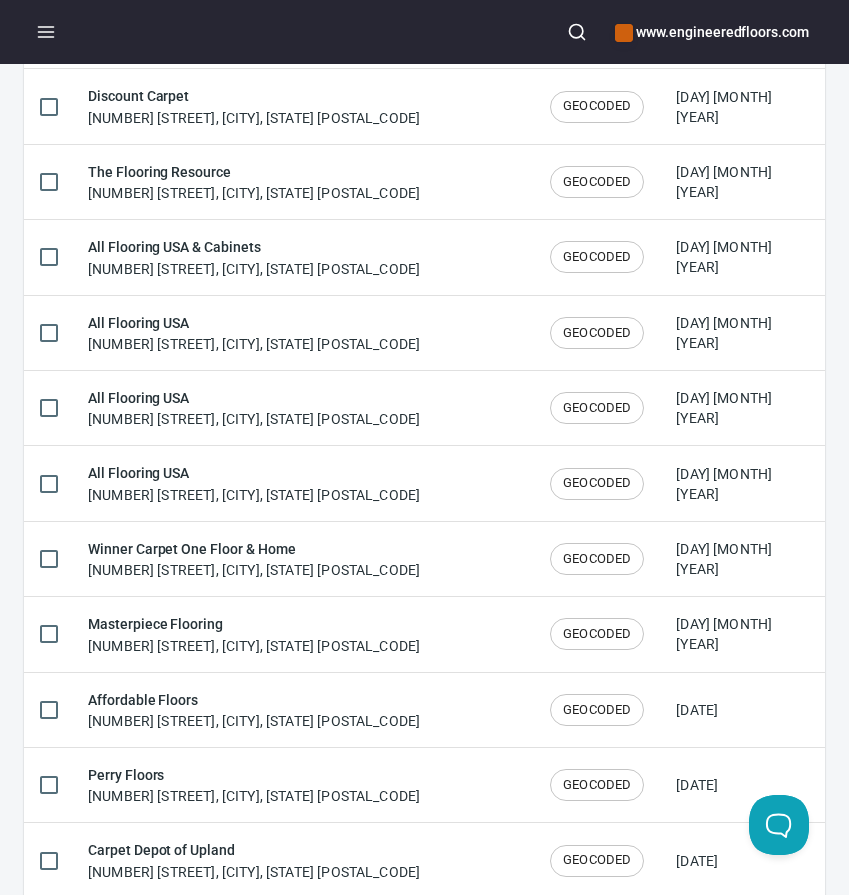 click at bounding box center [362, 925] 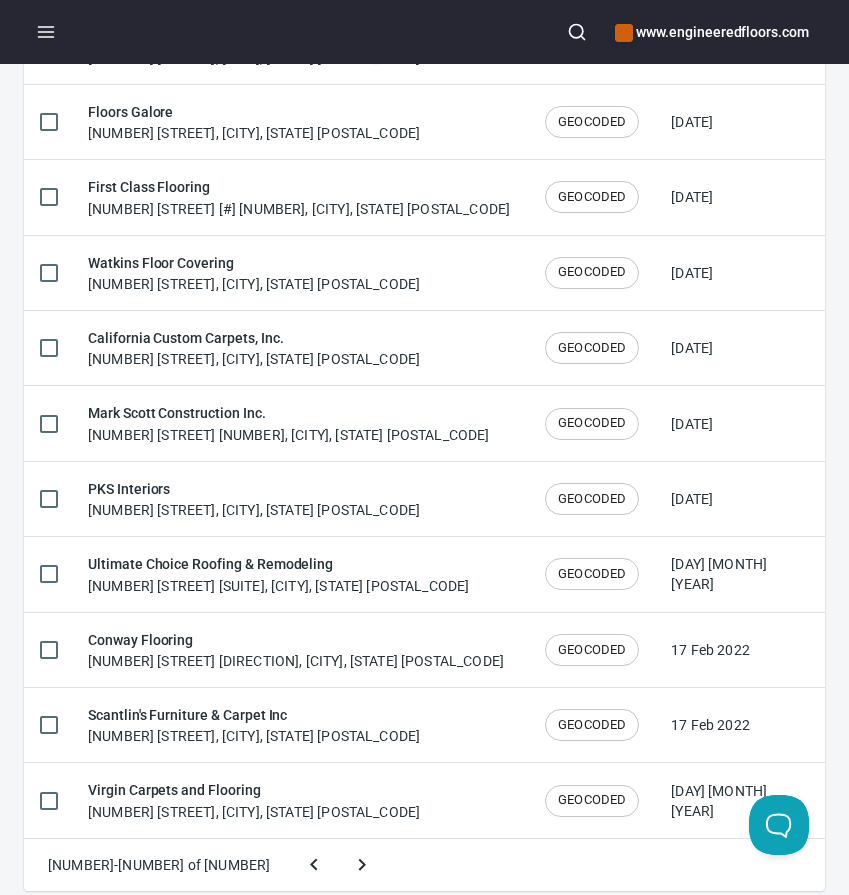 click at bounding box center (362, 865) 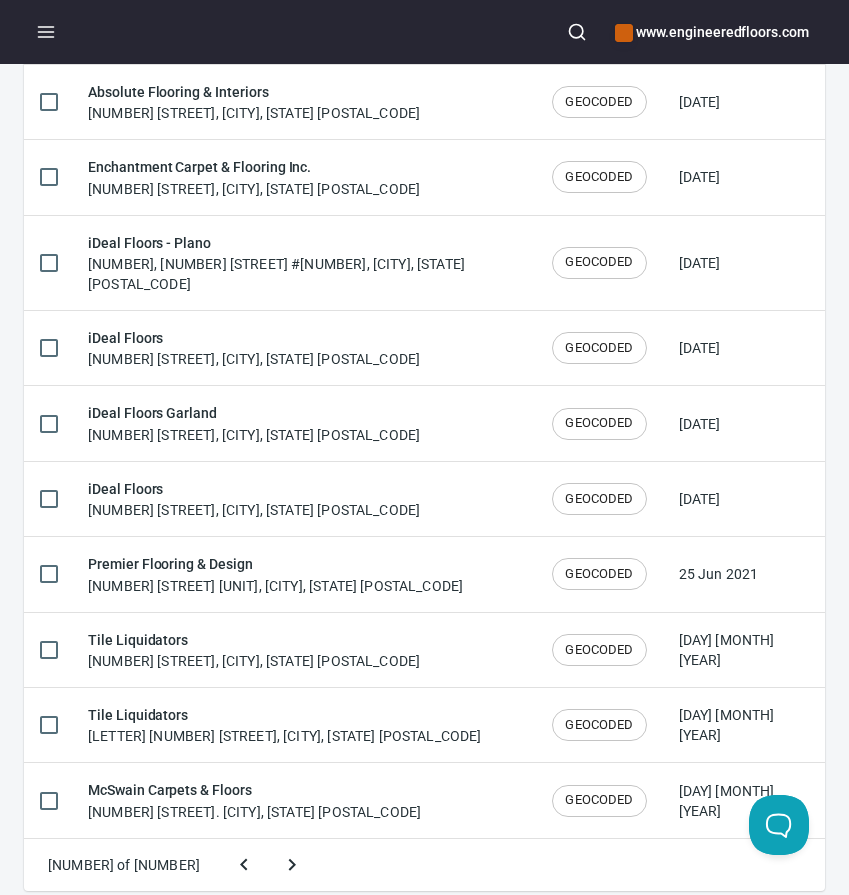 click at bounding box center [292, 865] 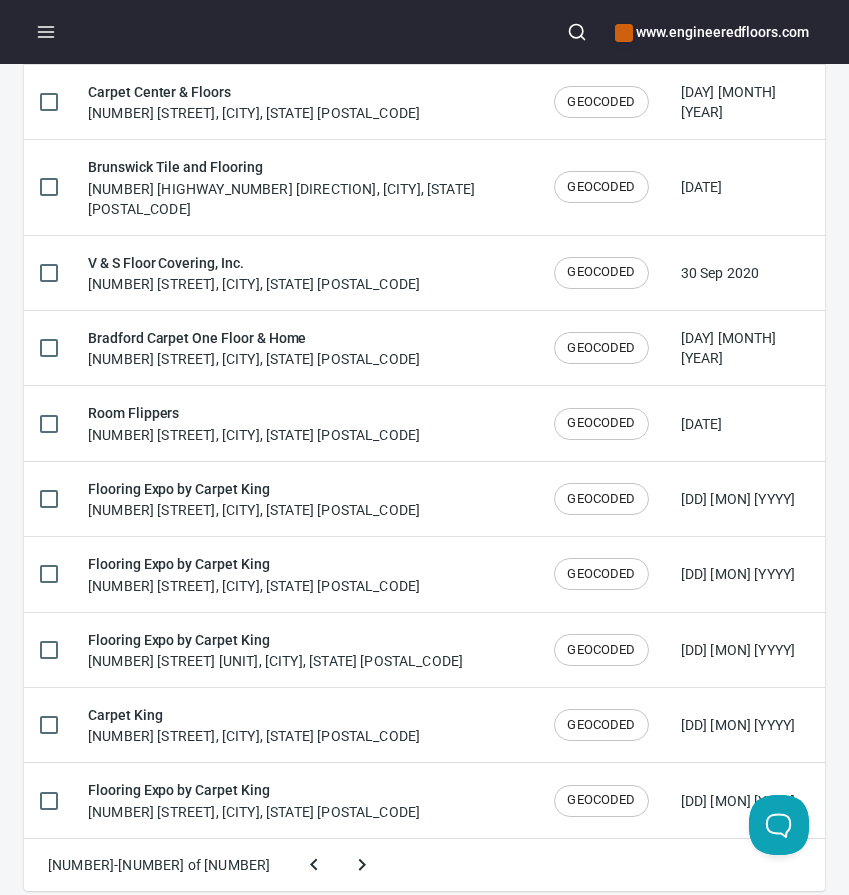 scroll, scrollTop: 3302, scrollLeft: 0, axis: vertical 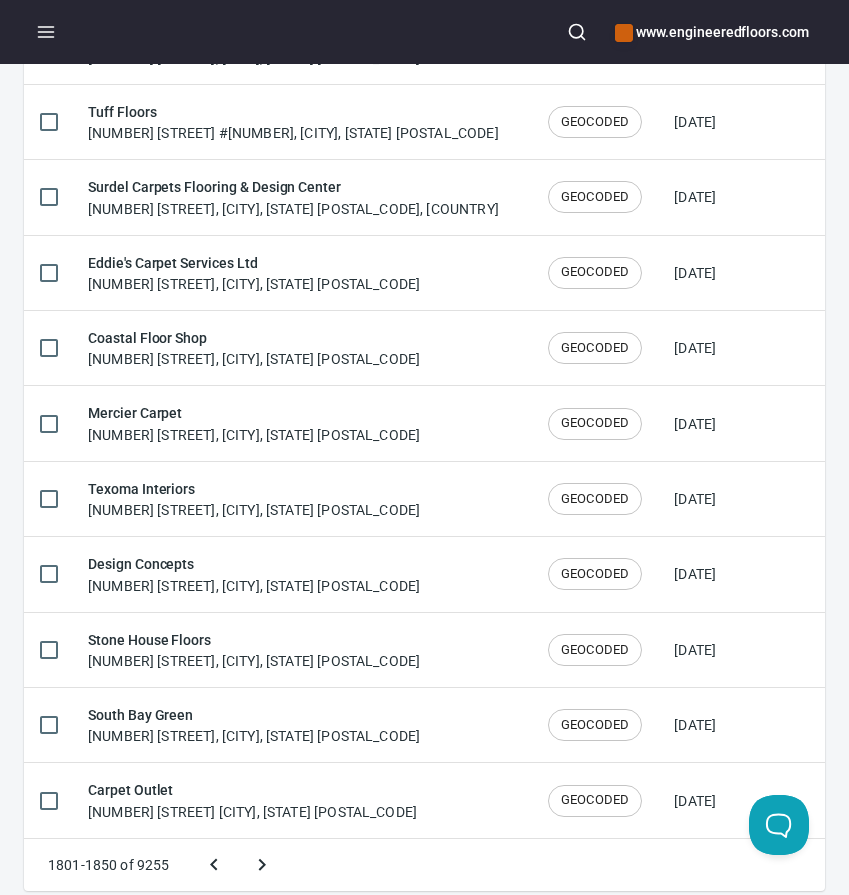 click at bounding box center [262, 865] 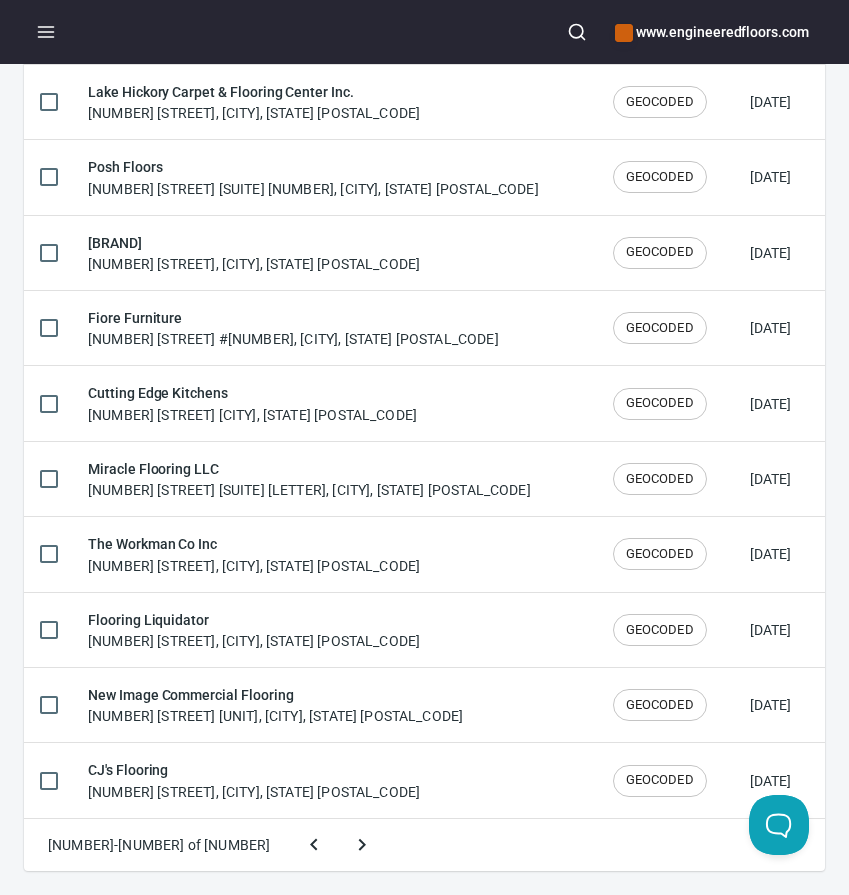 click at bounding box center [362, 845] 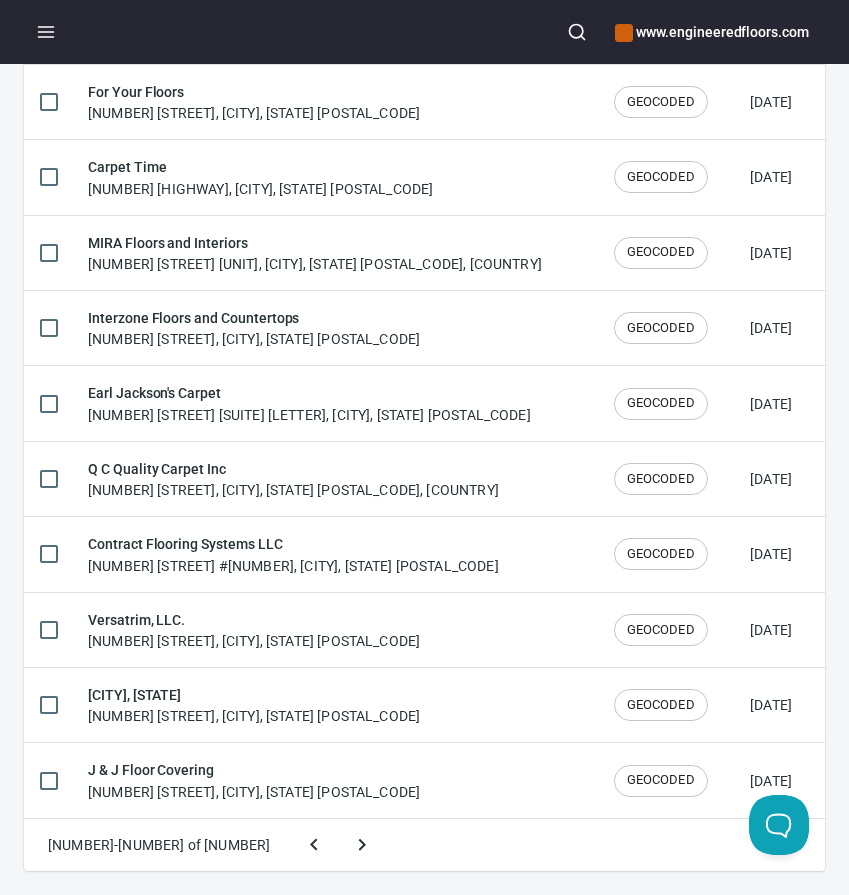 click at bounding box center [362, 845] 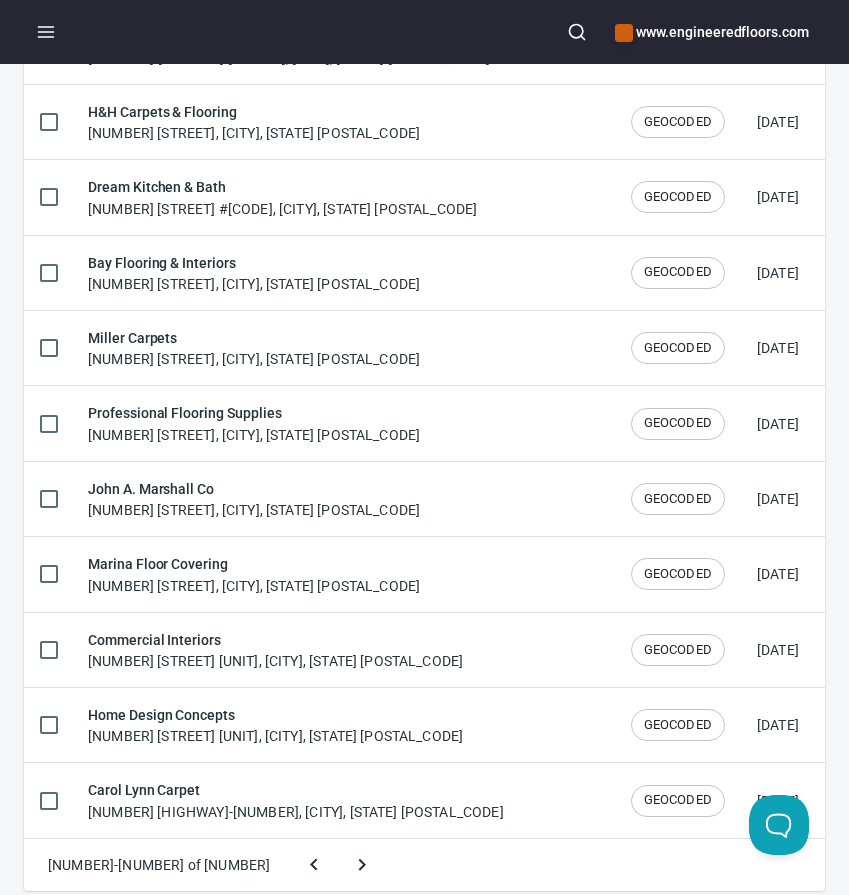 click at bounding box center (362, 865) 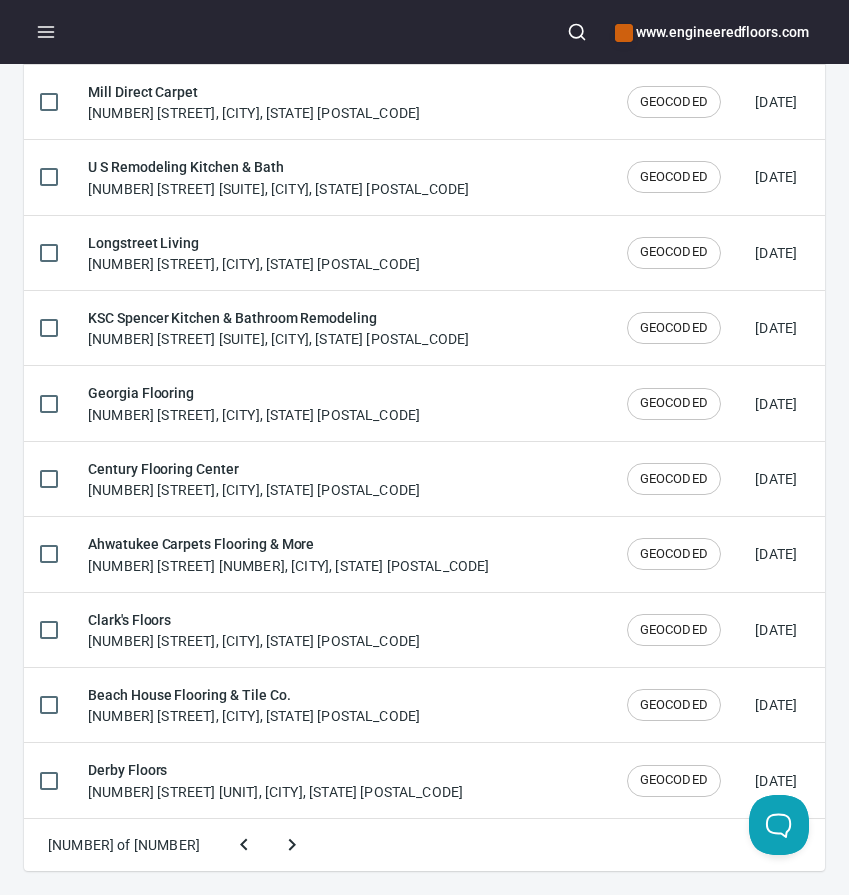 click at bounding box center [292, 845] 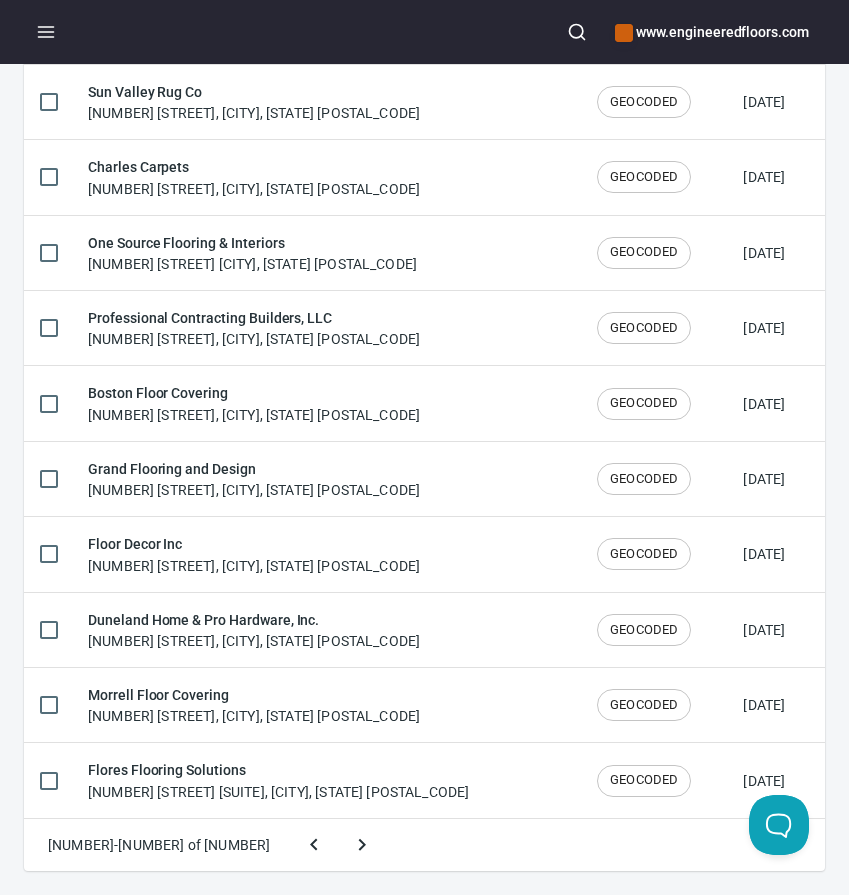 click at bounding box center [362, 845] 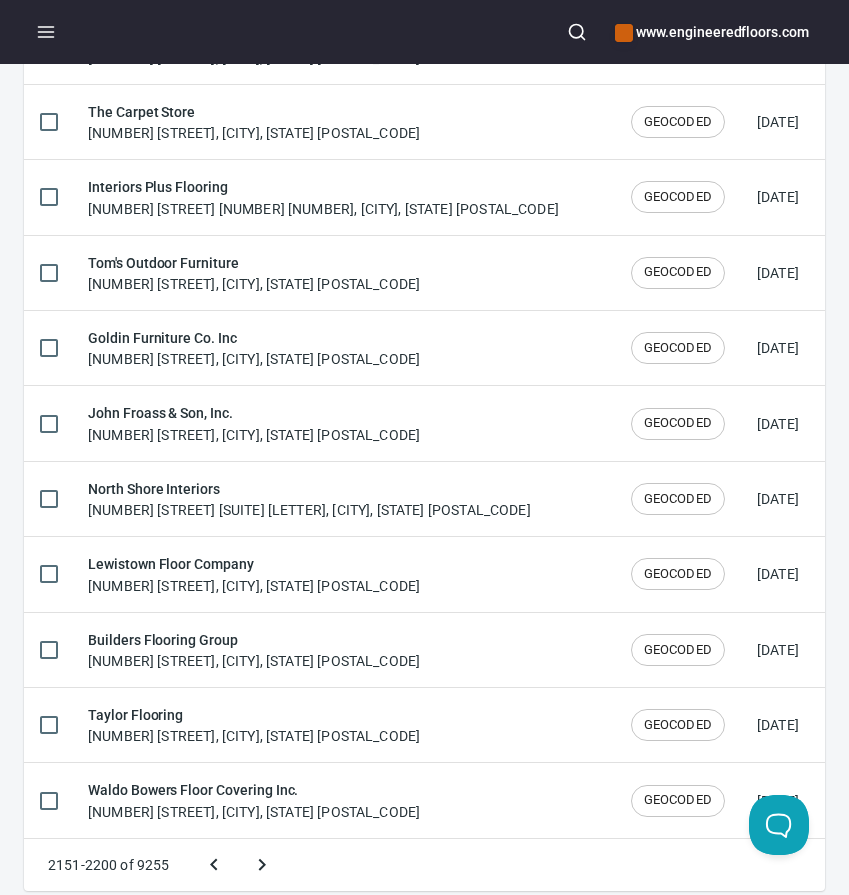 click at bounding box center [262, 865] 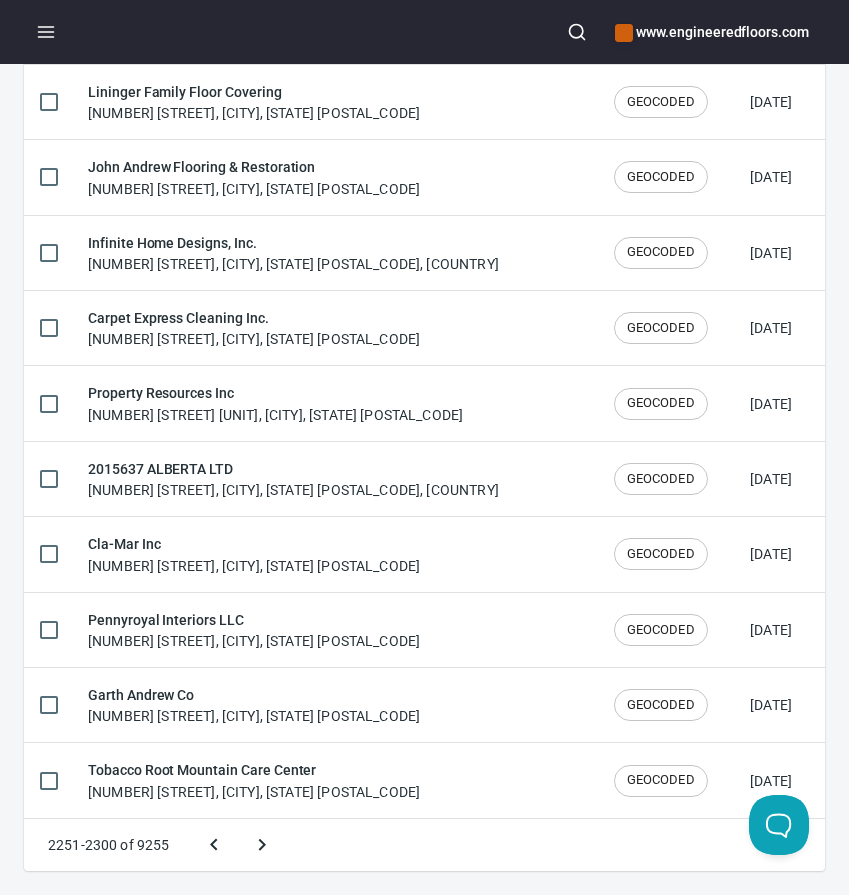 click at bounding box center [262, 845] 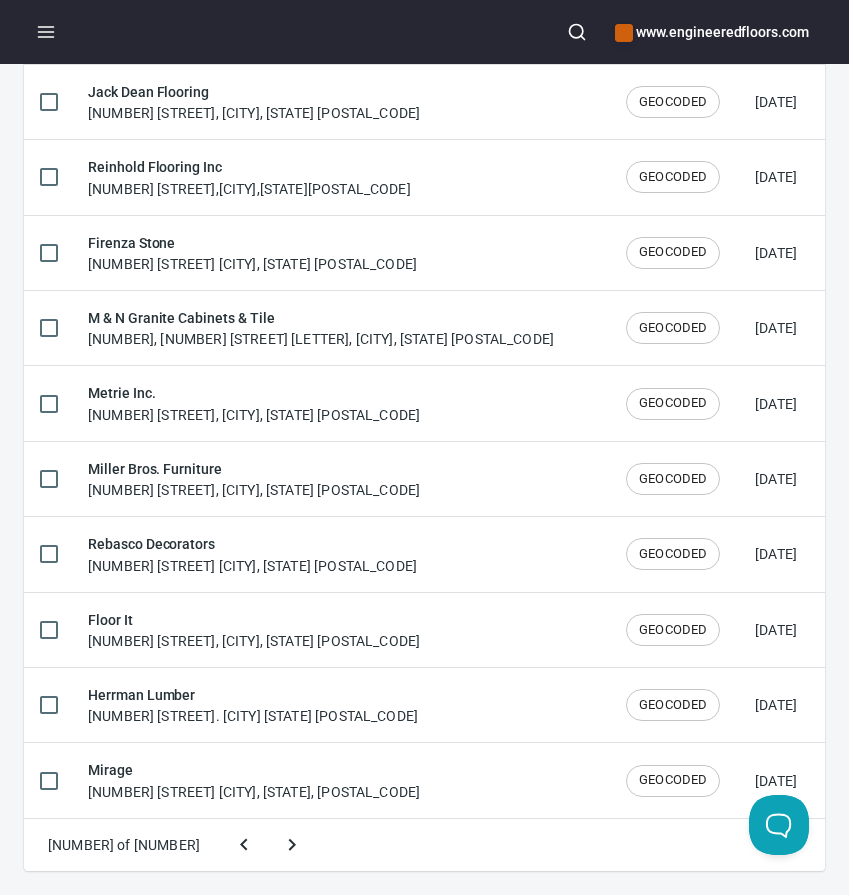 click at bounding box center (292, 845) 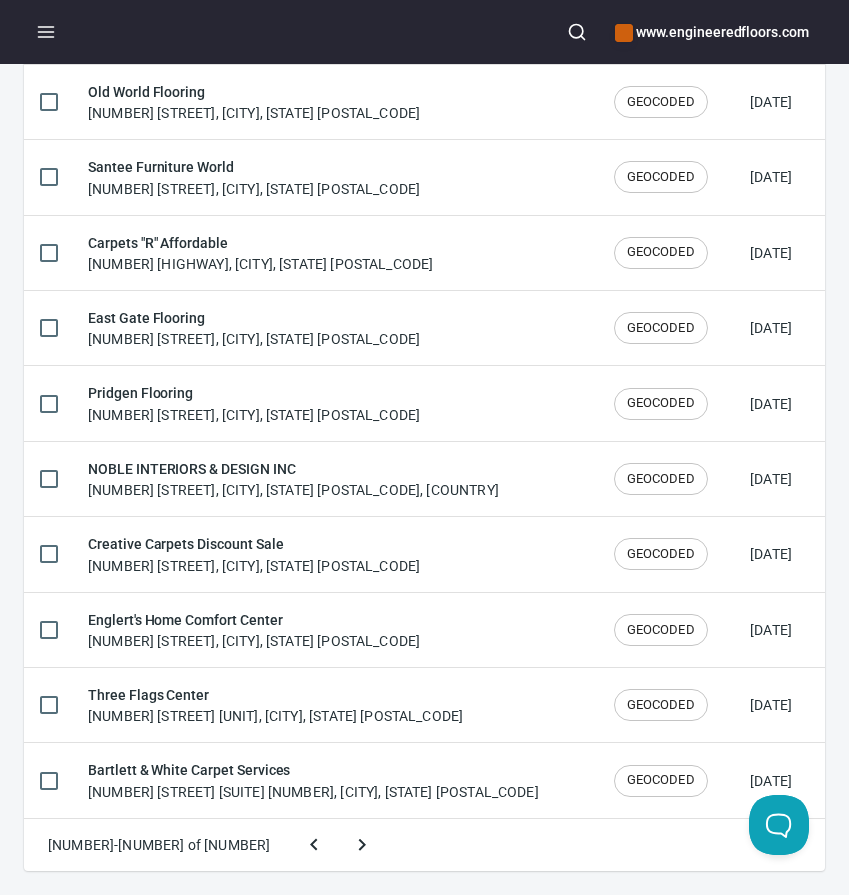 click at bounding box center (362, 845) 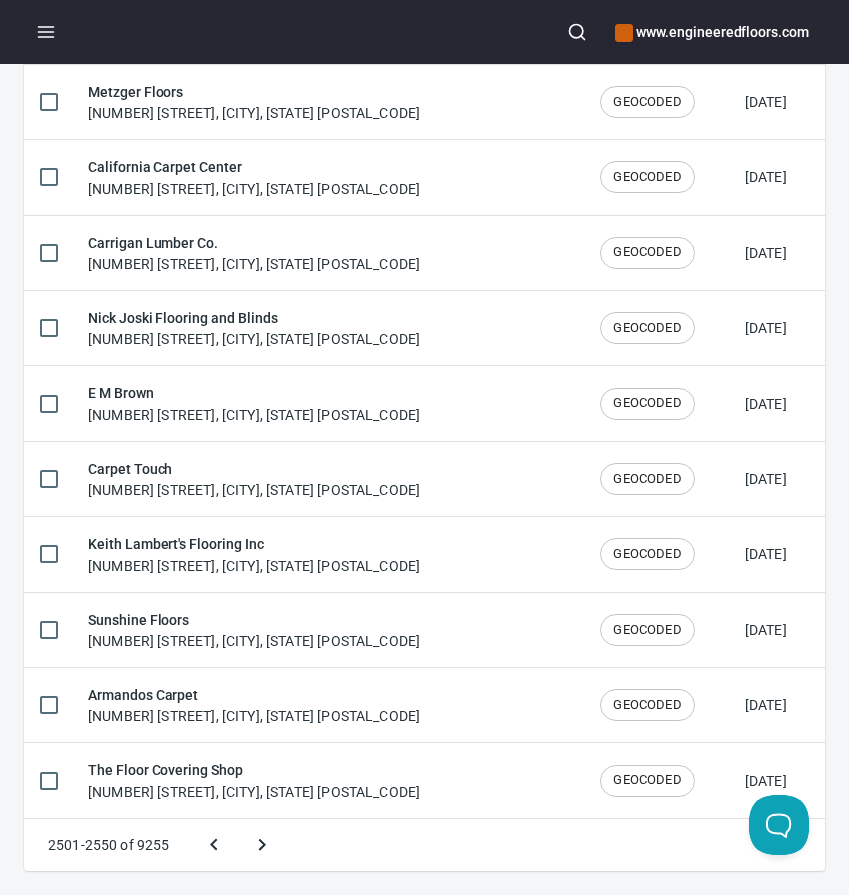 click at bounding box center [262, 845] 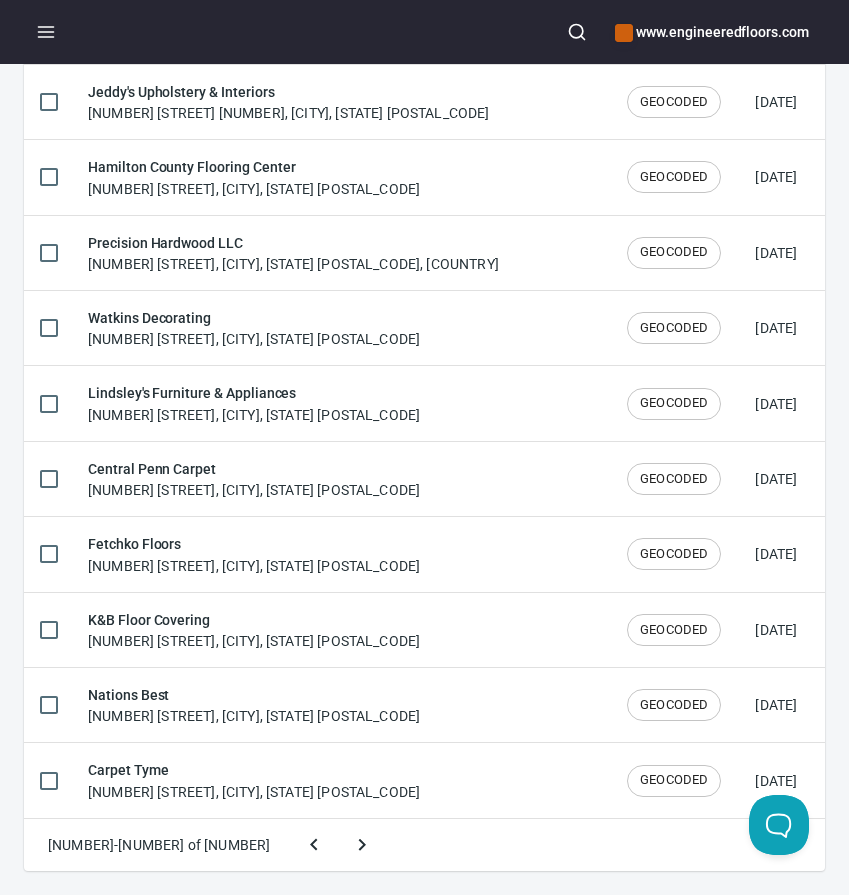 click at bounding box center (362, 845) 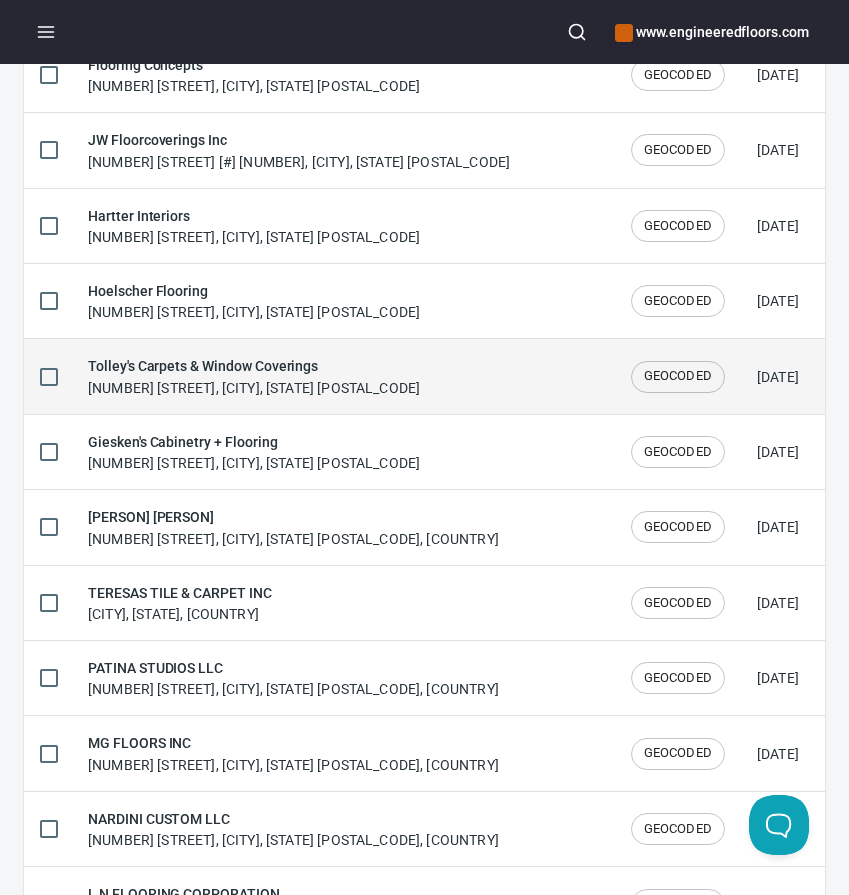 scroll, scrollTop: 1708, scrollLeft: 0, axis: vertical 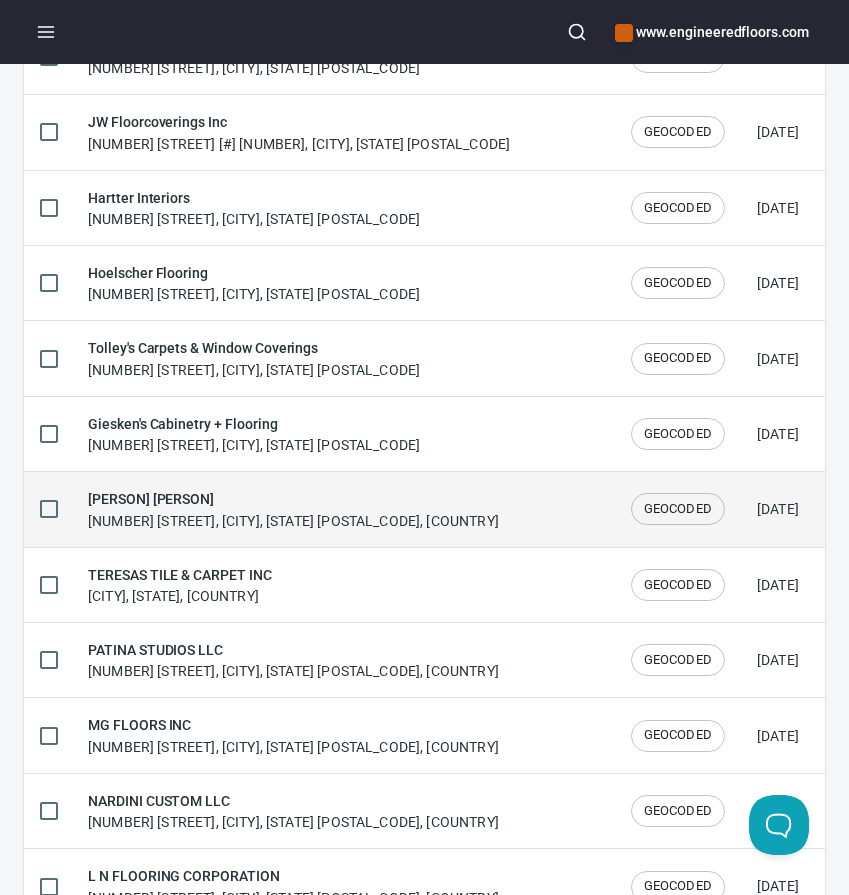 click on "[PERSON] [PERSON]" at bounding box center [293, 499] 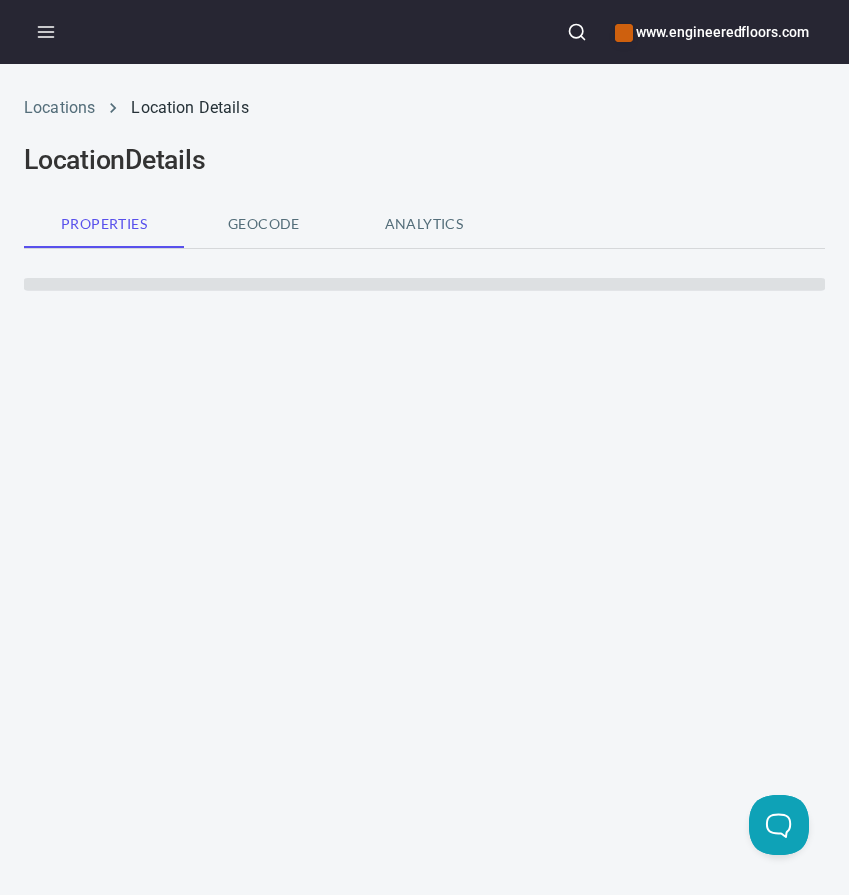 scroll, scrollTop: 0, scrollLeft: 0, axis: both 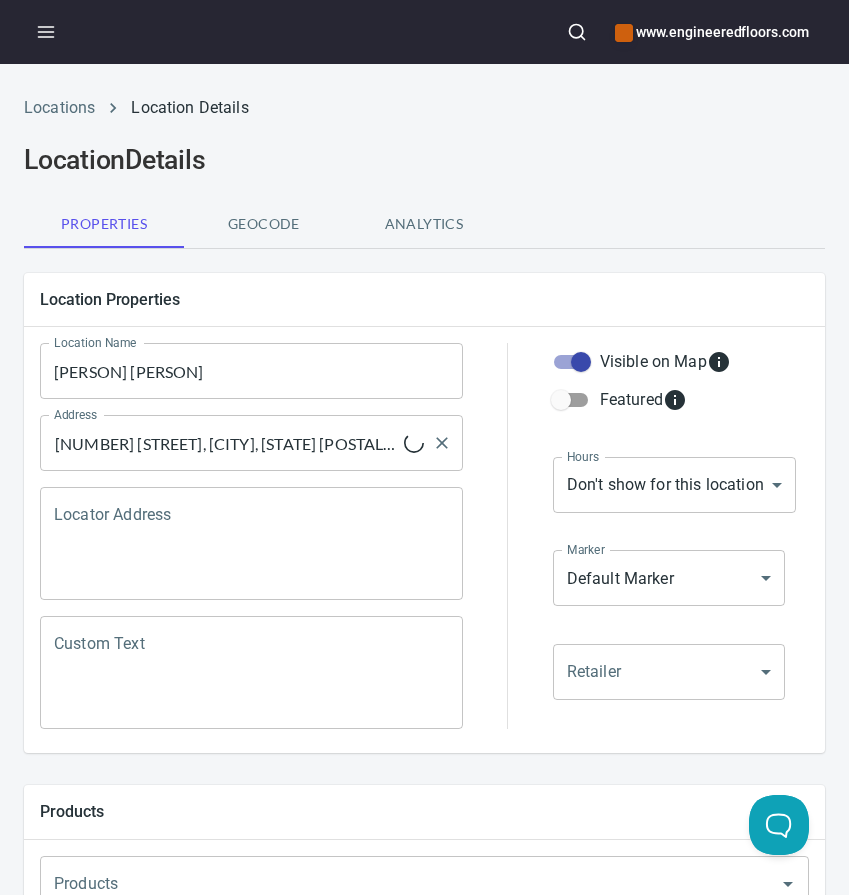 click on "[NUMBER] [STREET], [CITY], [STATE] [POSTAL_CODE], [COUNTRY]" at bounding box center (226, 443) 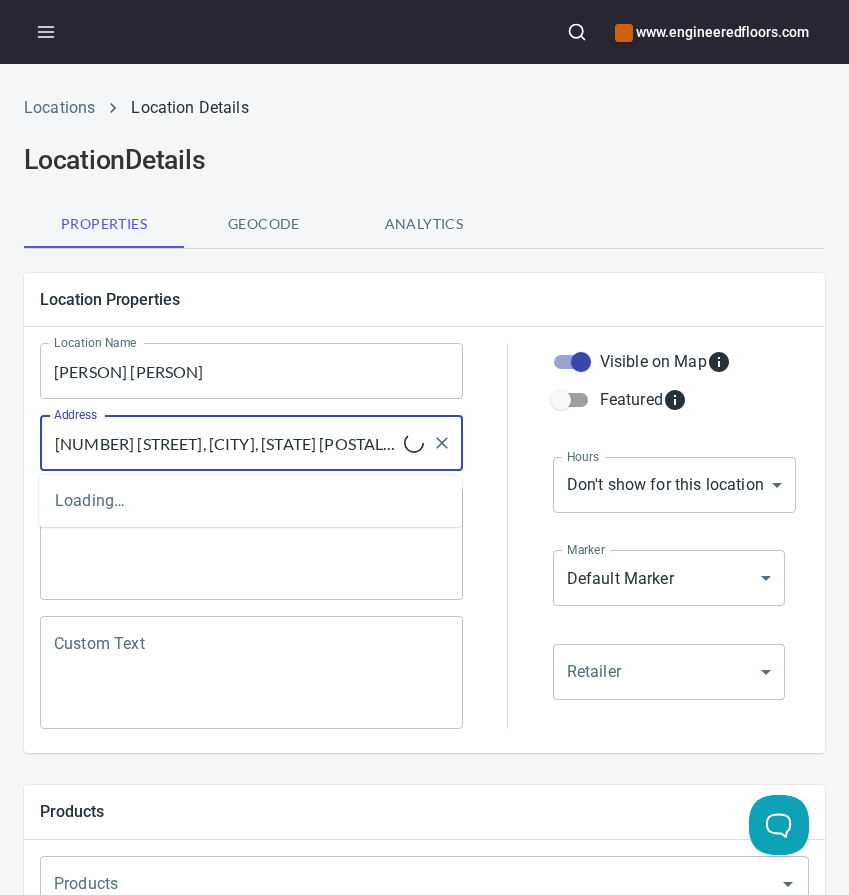 click on "[NUMBER] [STREET], [CITY], [STATE] [POSTAL_CODE], [COUNTRY]" at bounding box center (226, 443) 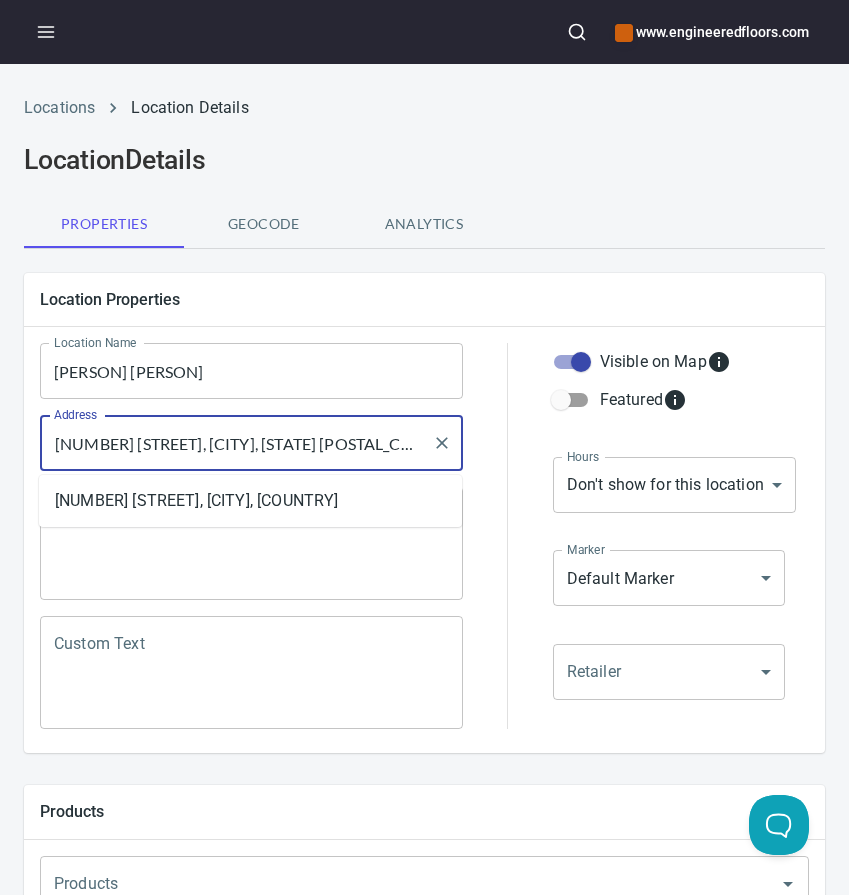 click on "[NUMBER] [STREET], [CITY], [STATE] [POSTAL_CODE], [COUNTRY]" at bounding box center [236, 443] 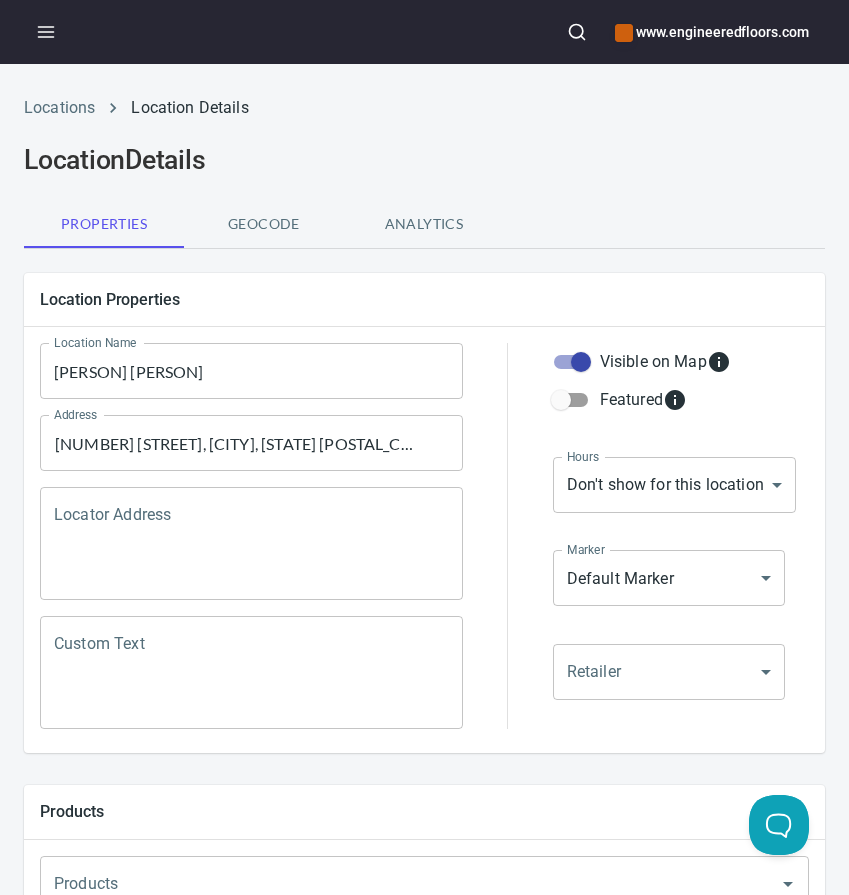 click on "[PERSON] [PERSON]" at bounding box center [251, 371] 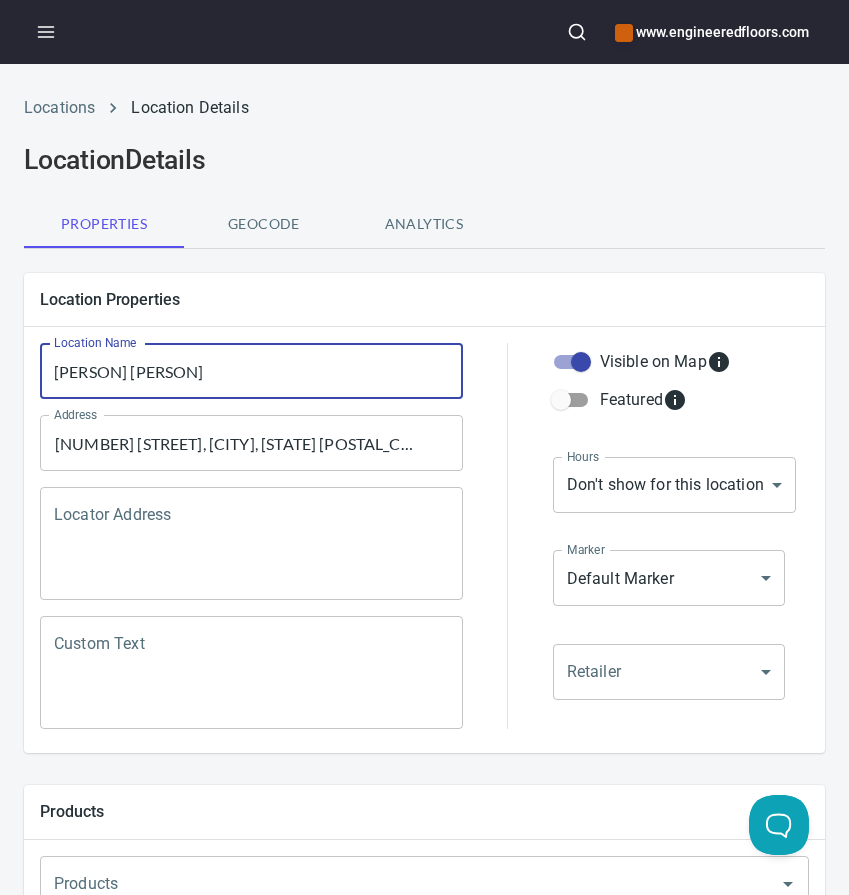 click on "[PERSON] [PERSON]" at bounding box center [251, 371] 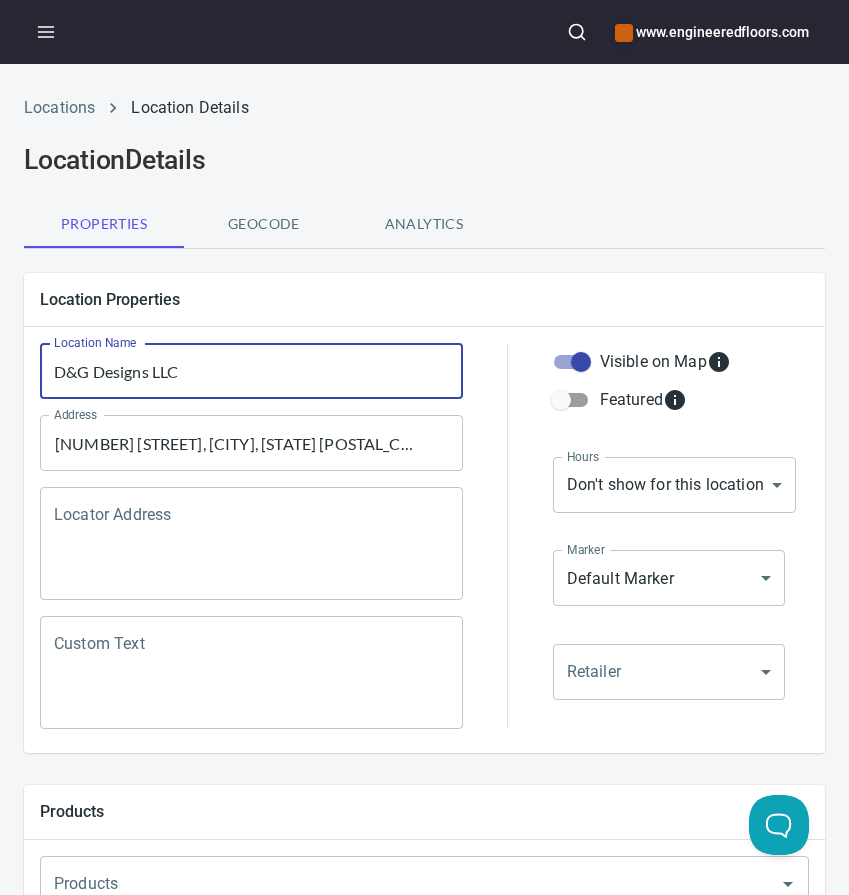 type on "D&G Designs LLC" 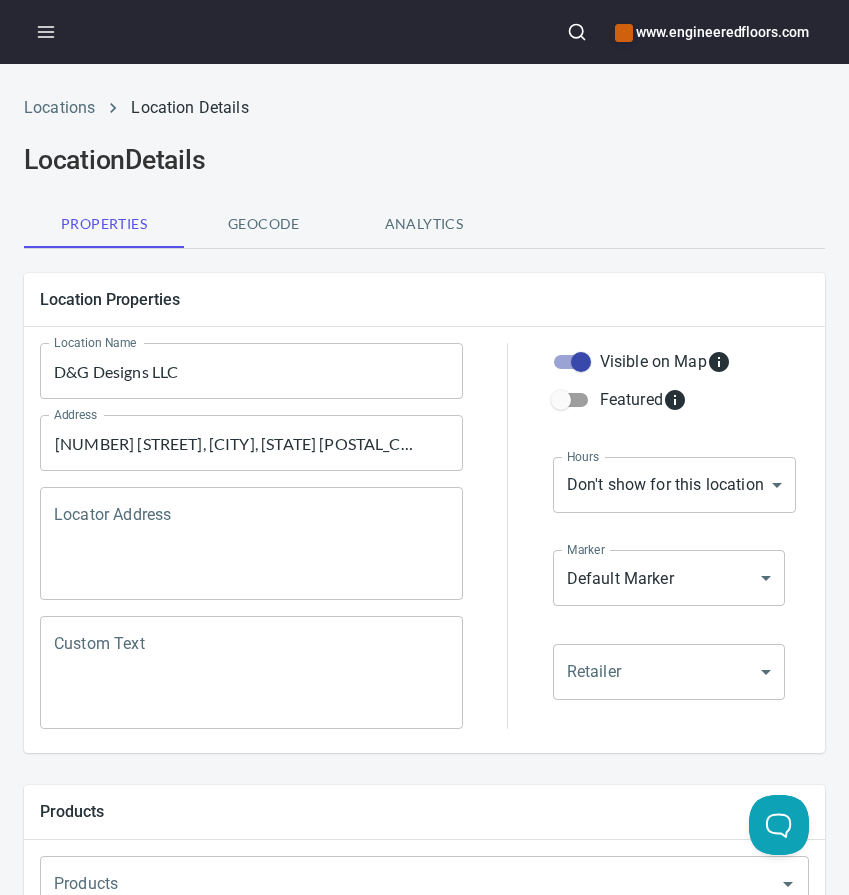 scroll, scrollTop: 923, scrollLeft: 0, axis: vertical 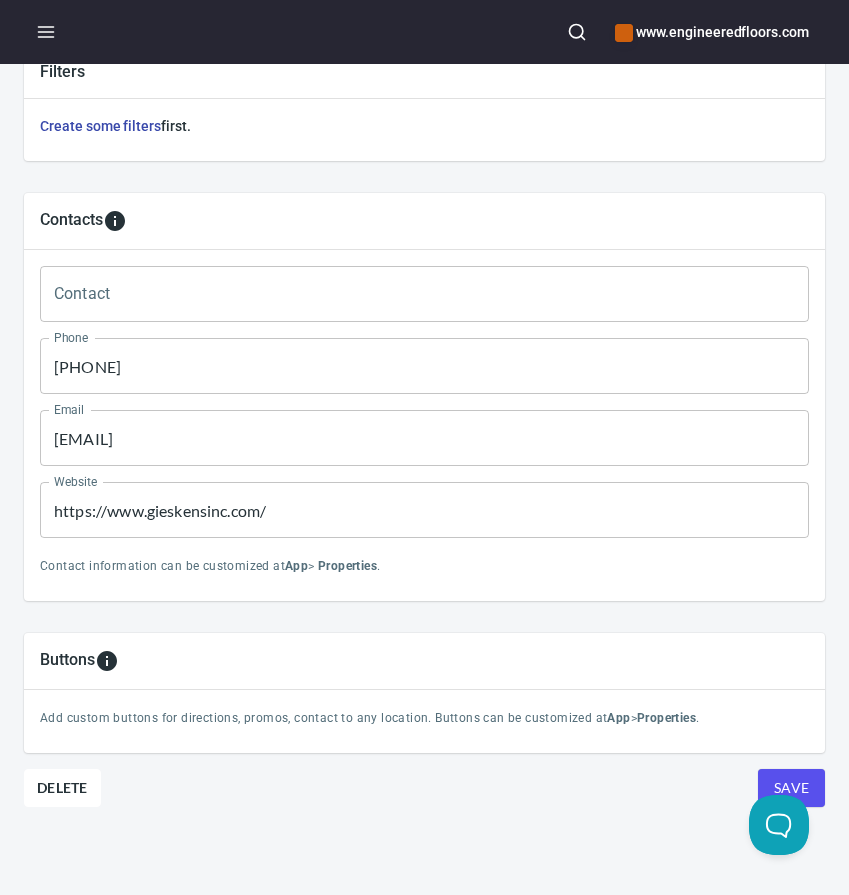 click on "[PHONE]" at bounding box center [424, 366] 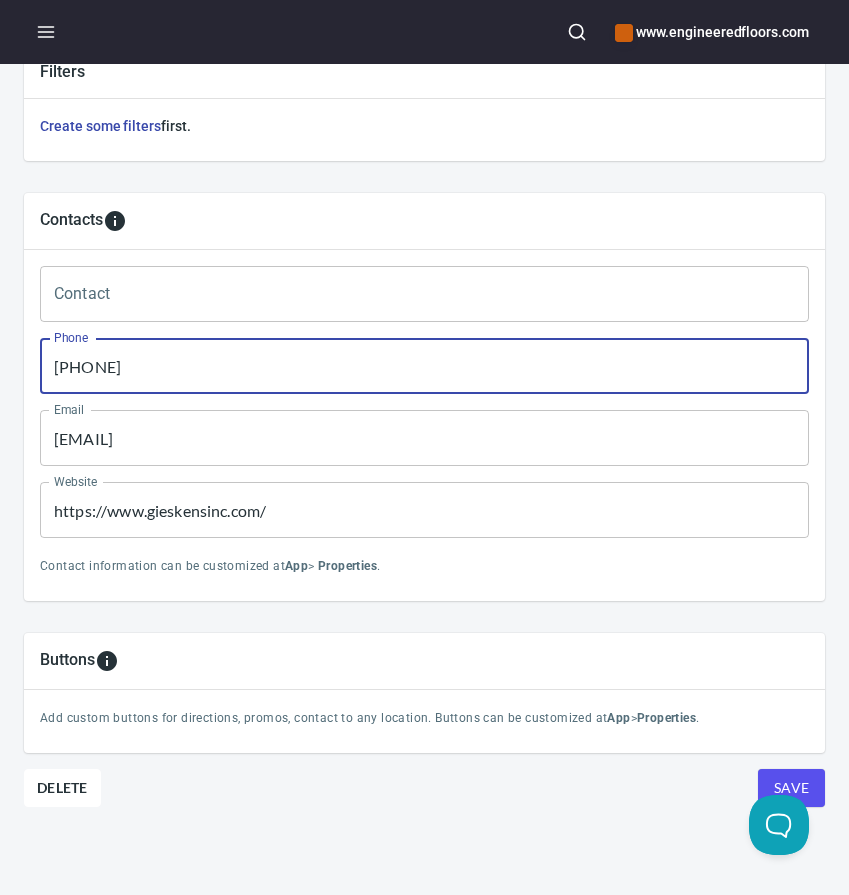 click on "[PHONE]" at bounding box center [424, 366] 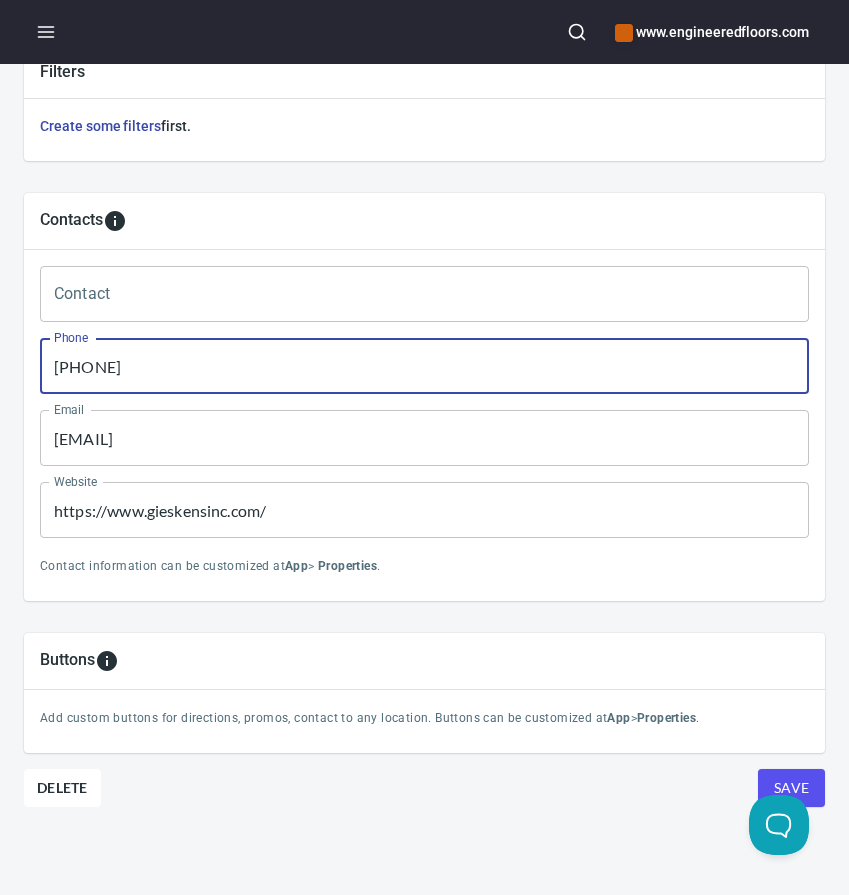 type on "[PHONE]" 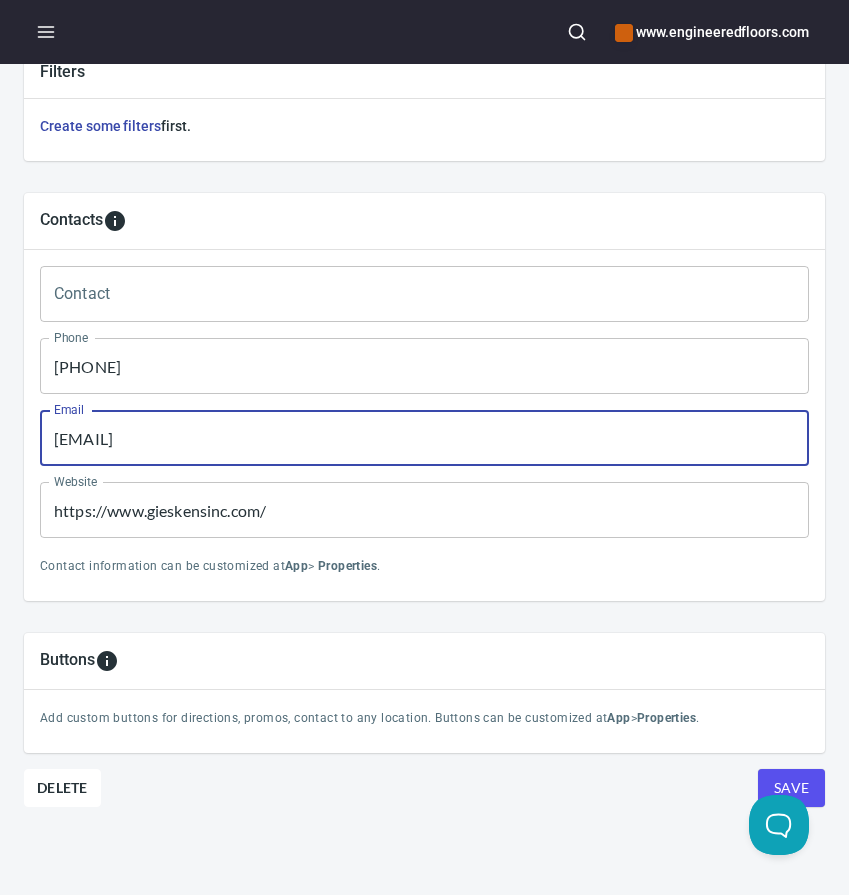 click on "[EMAIL]" at bounding box center (424, 438) 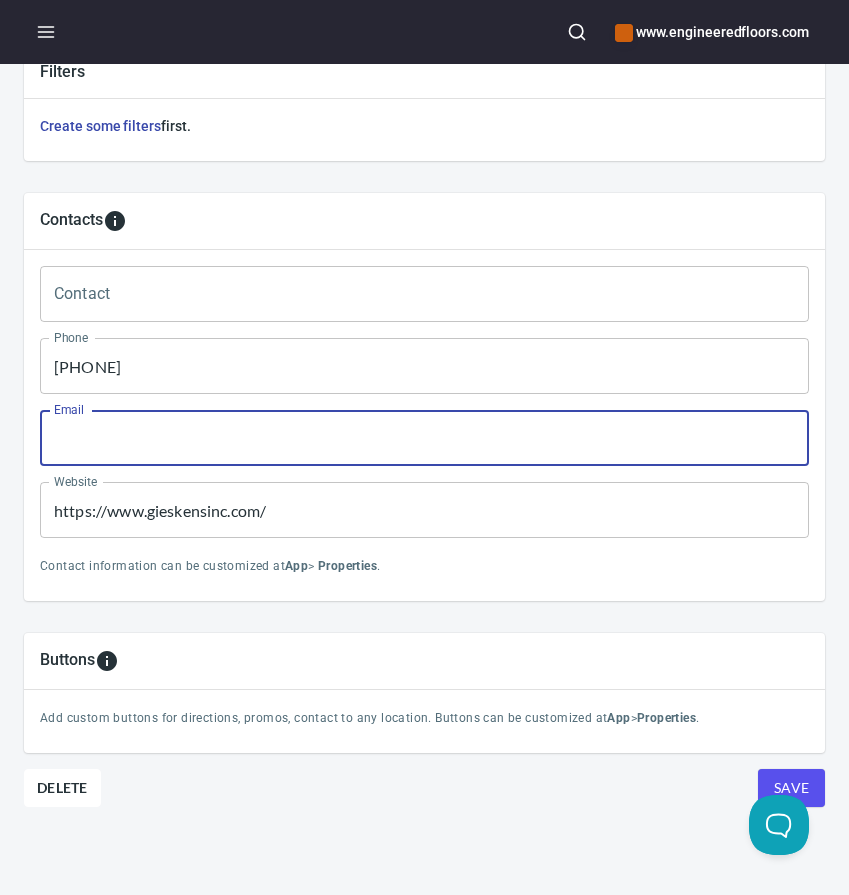 type 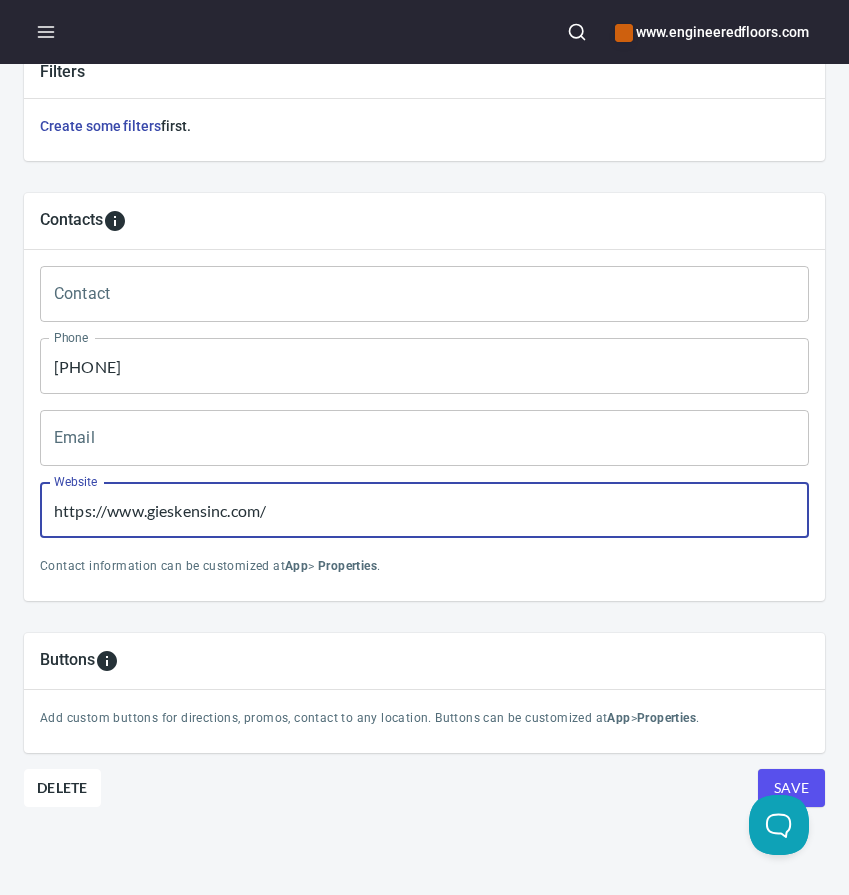 click on "https://www.gieskensinc.com/" at bounding box center [424, 510] 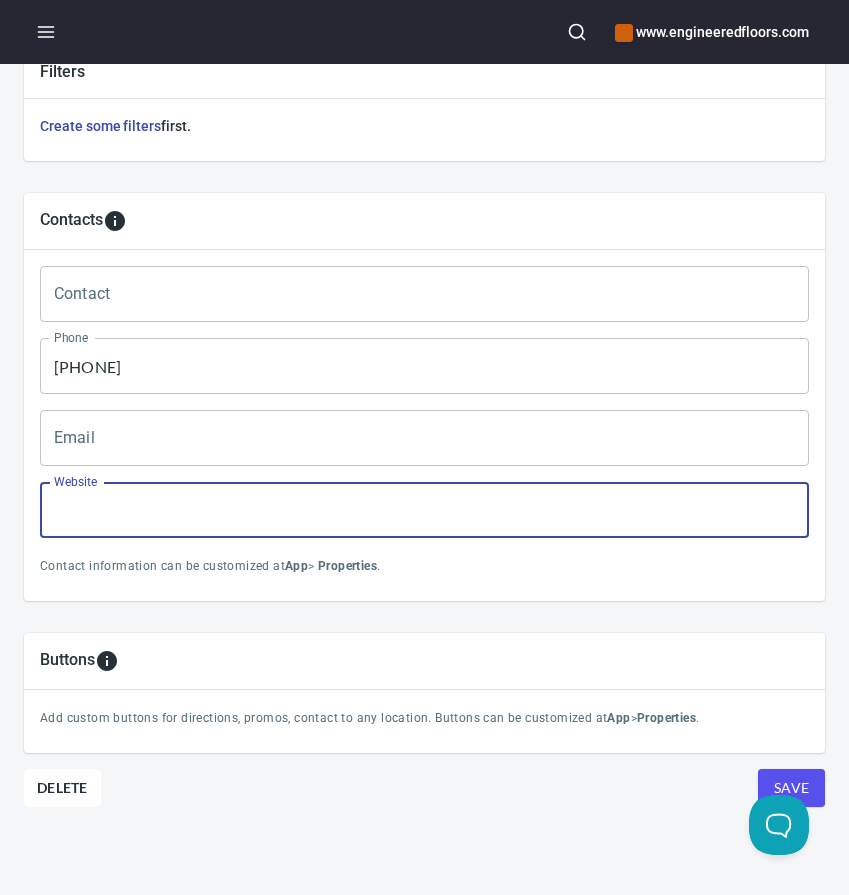 type 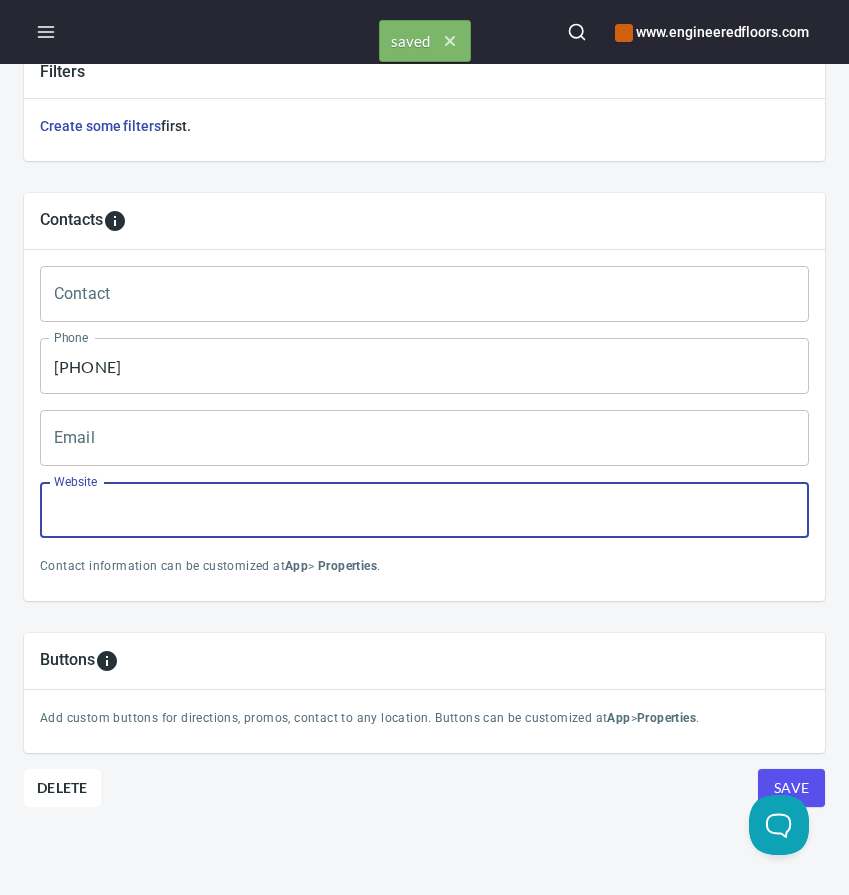 click on "Save" at bounding box center (791, 788) 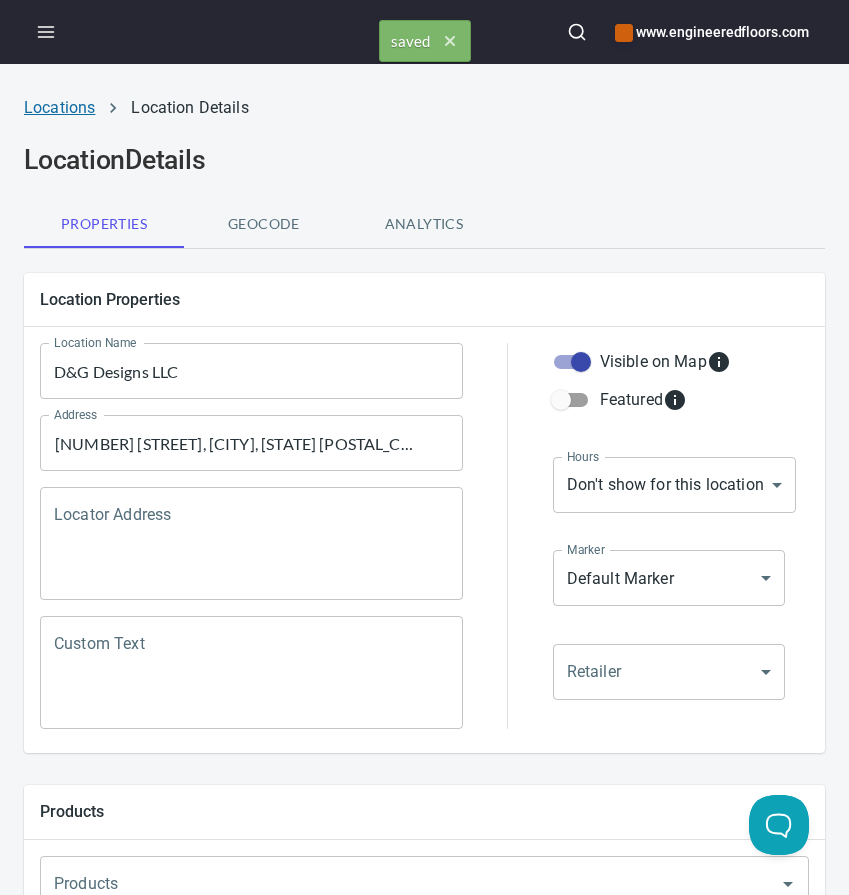 click on "Locations" at bounding box center (59, 107) 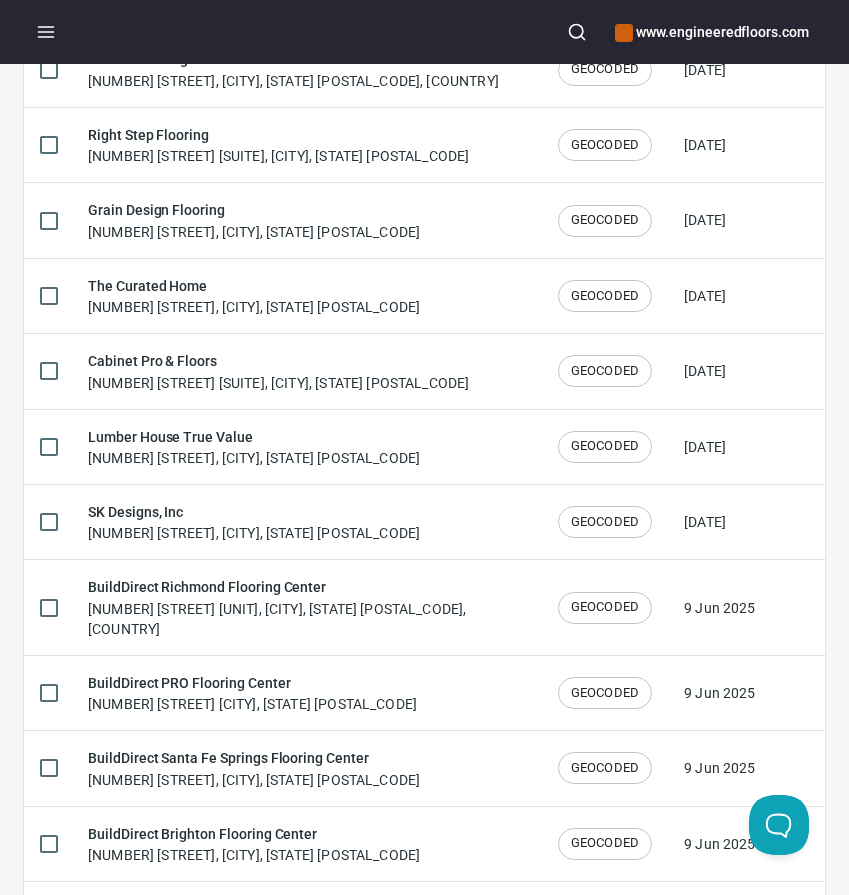 scroll, scrollTop: 3302, scrollLeft: 0, axis: vertical 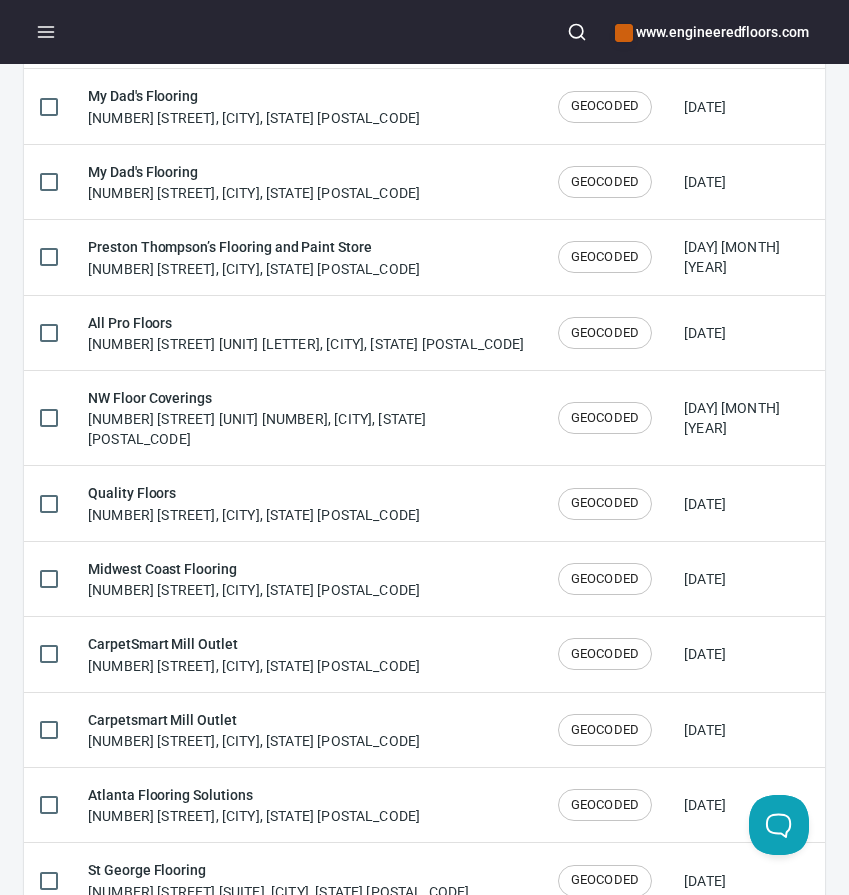 click at bounding box center (221, 945) 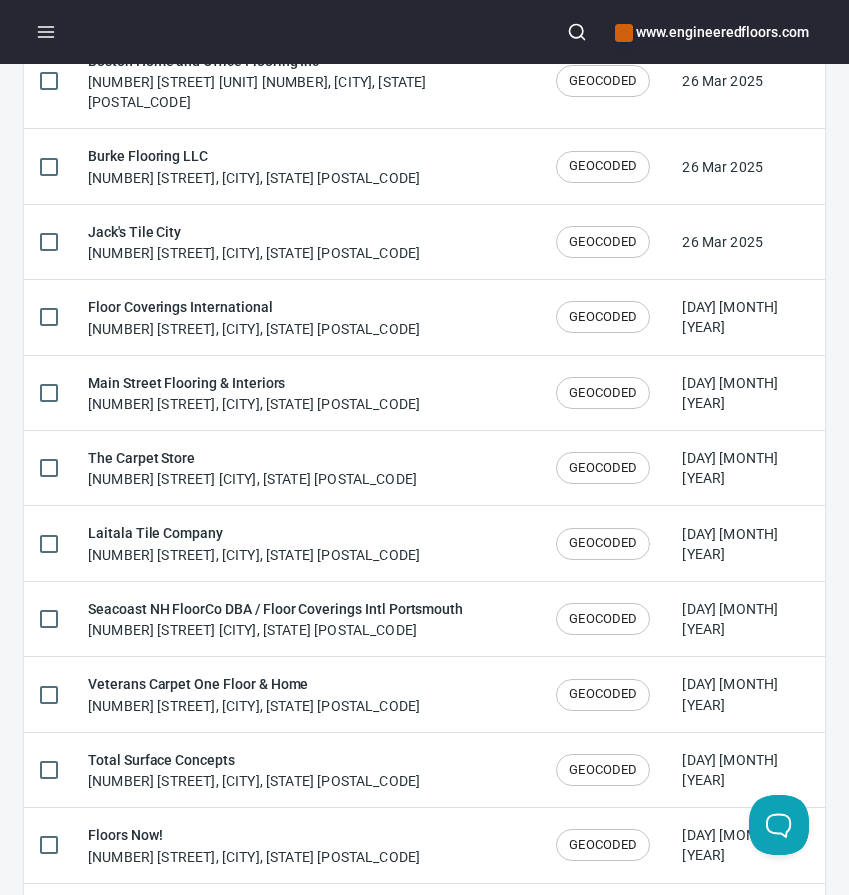 type 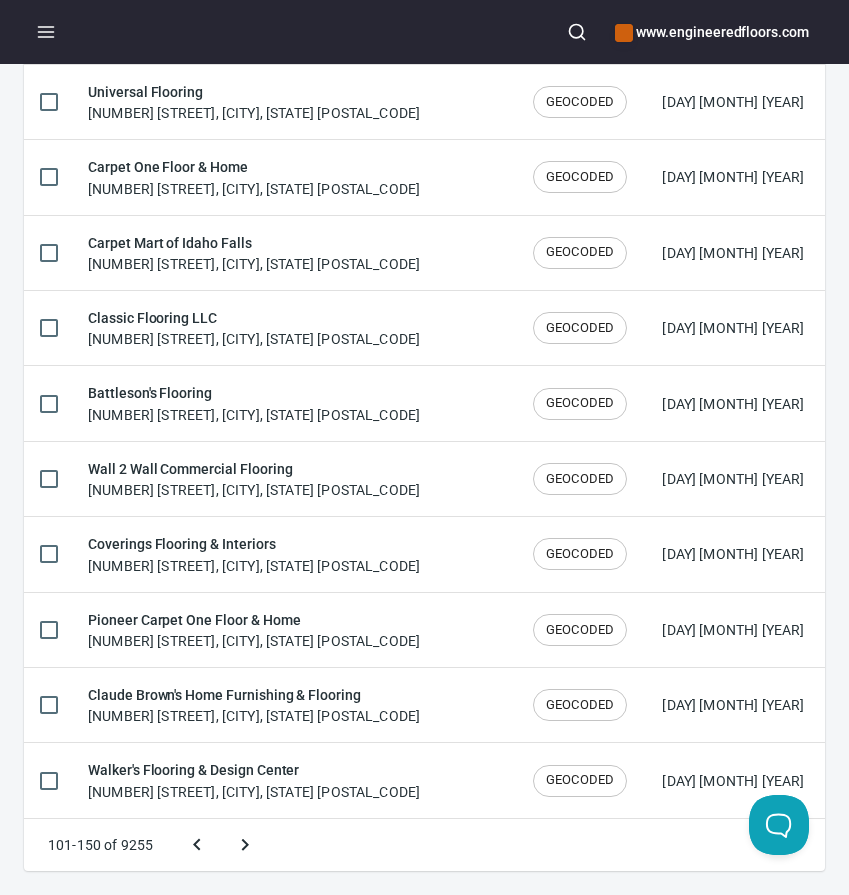 click at bounding box center (245, 845) 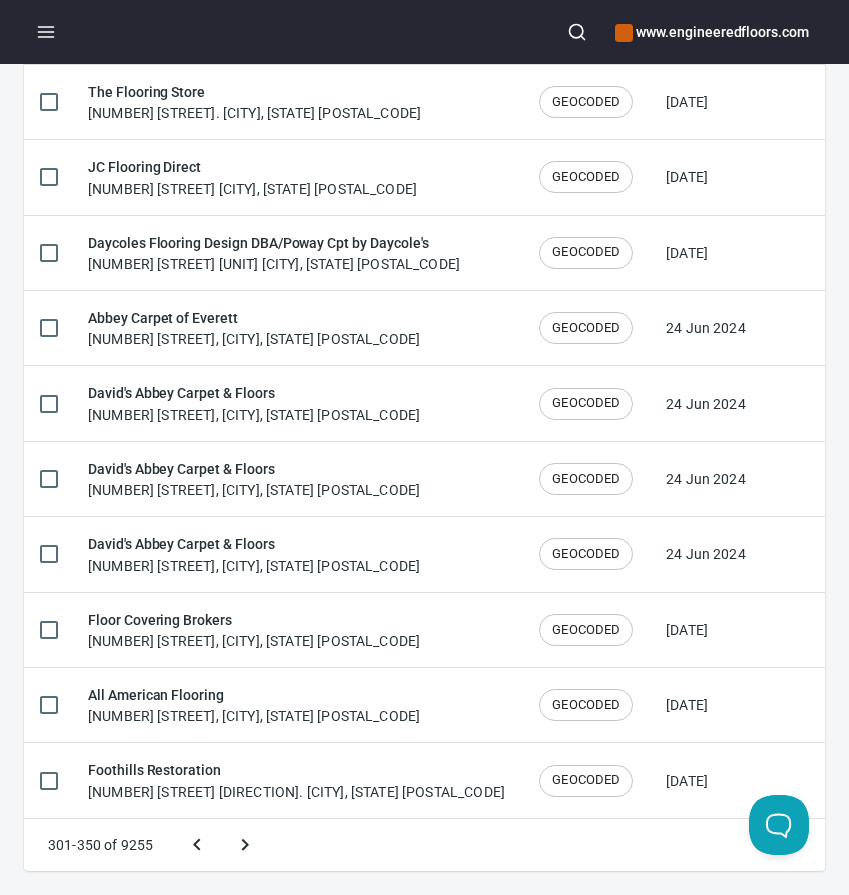 click at bounding box center [245, 845] 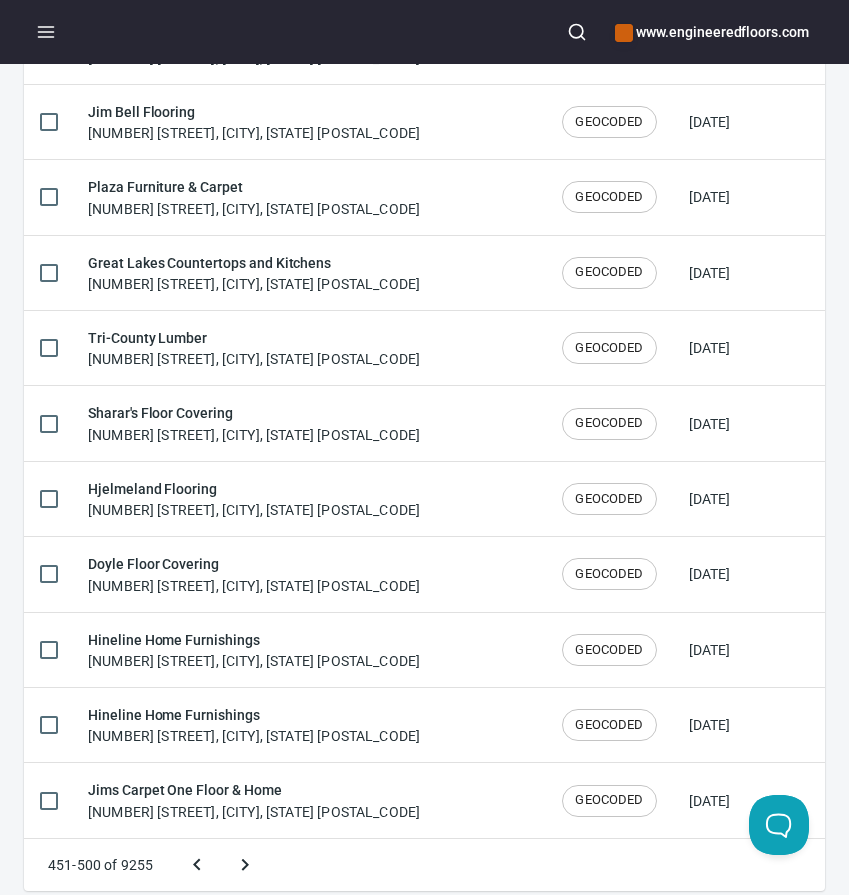 click at bounding box center (245, 865) 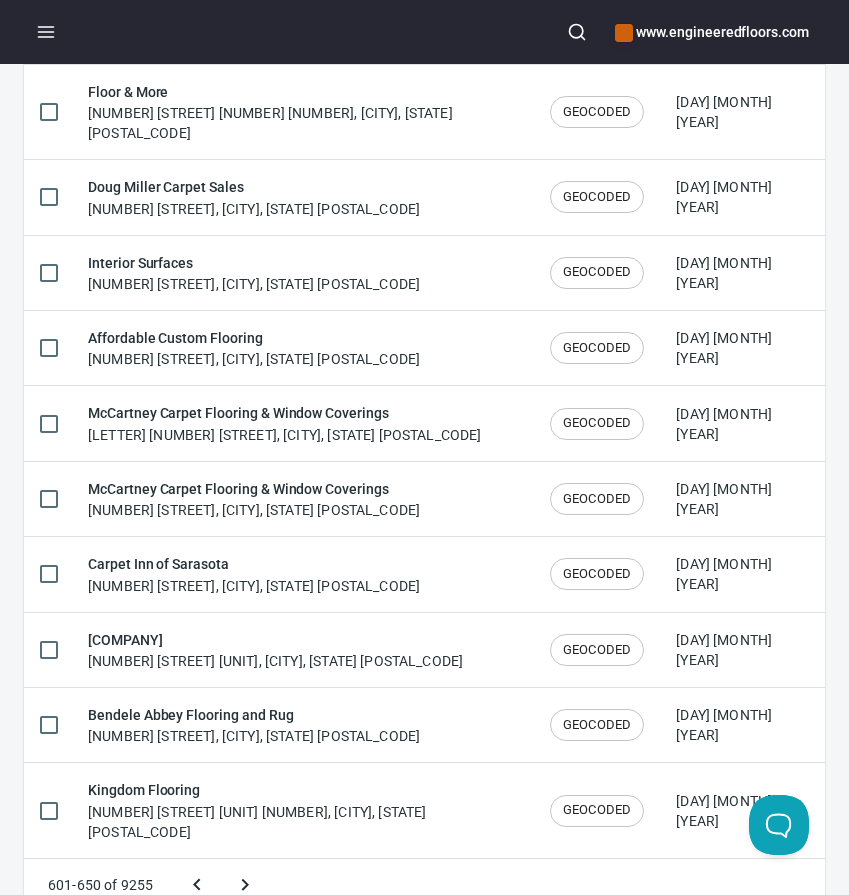 click at bounding box center [245, 885] 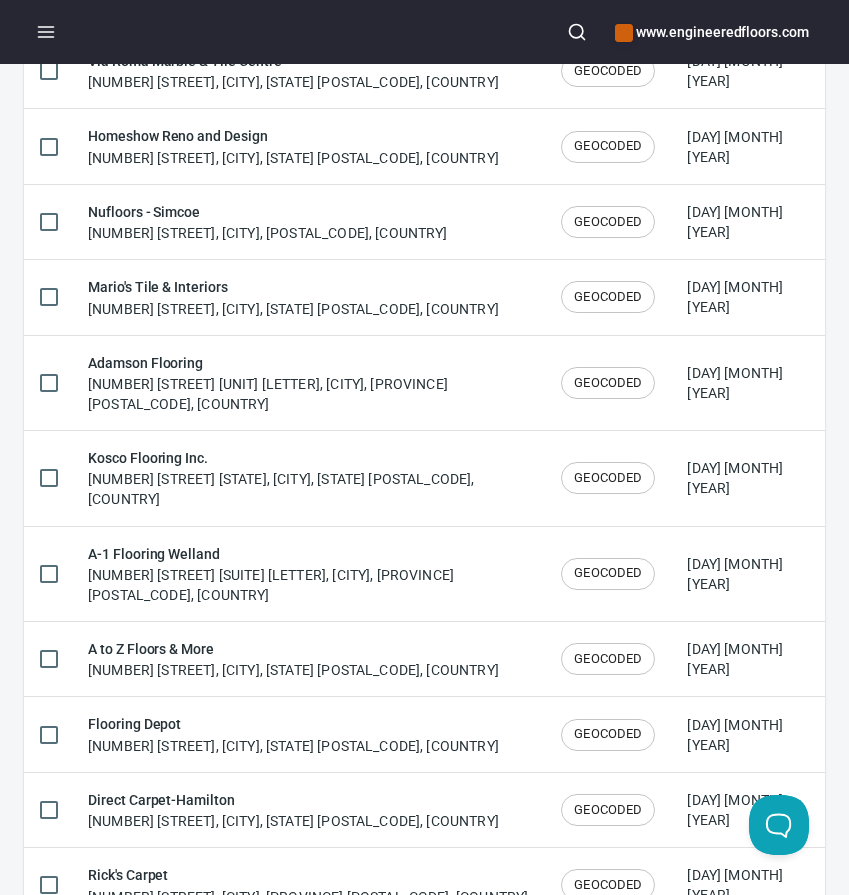 click at bounding box center [245, 1045] 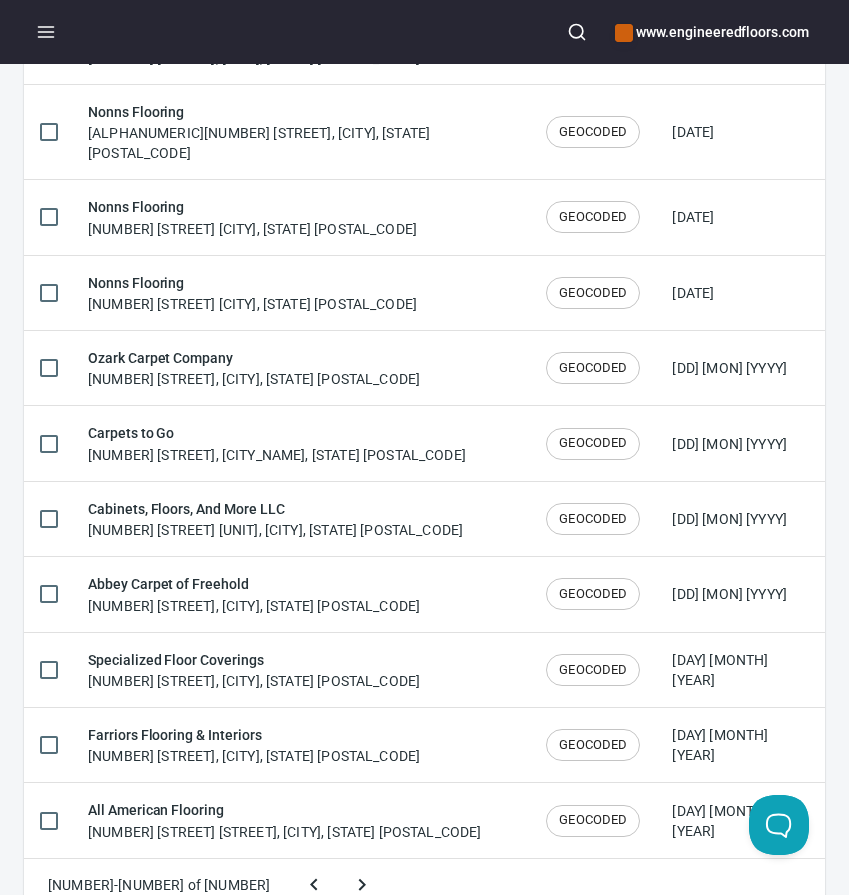 click at bounding box center (362, 885) 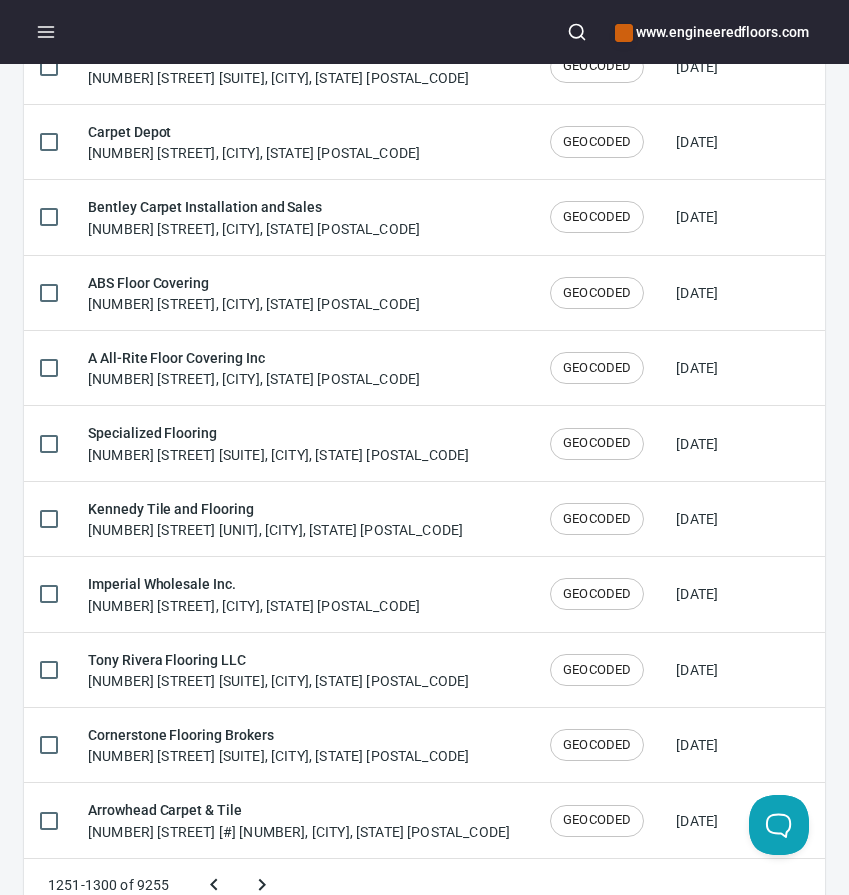 click at bounding box center (262, 885) 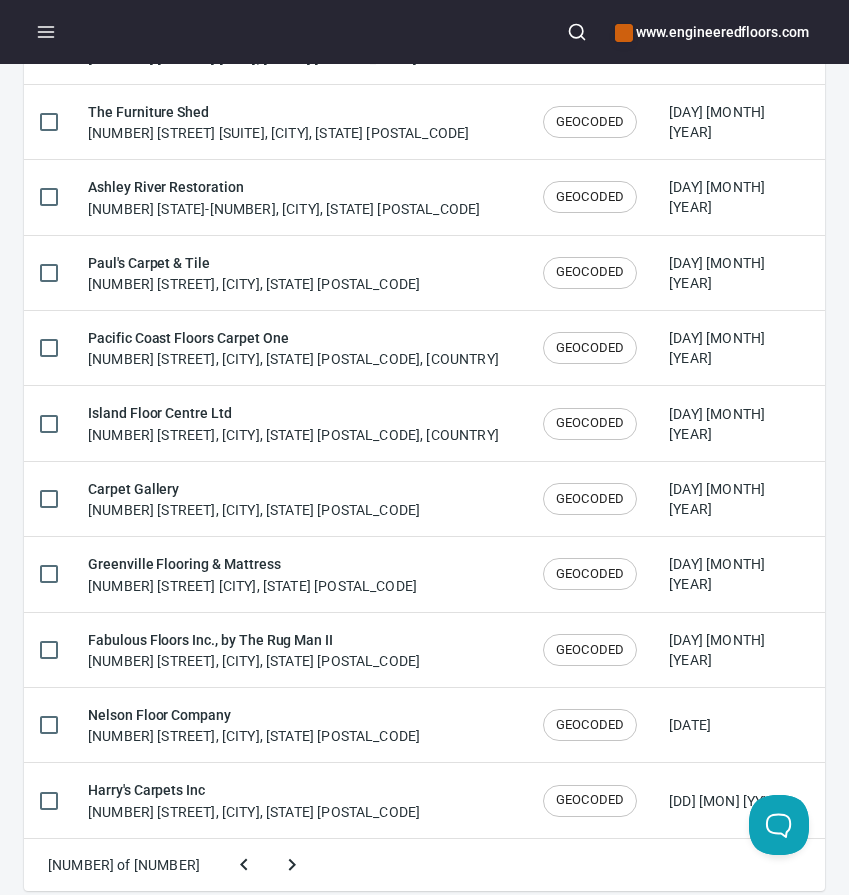 click at bounding box center [292, 865] 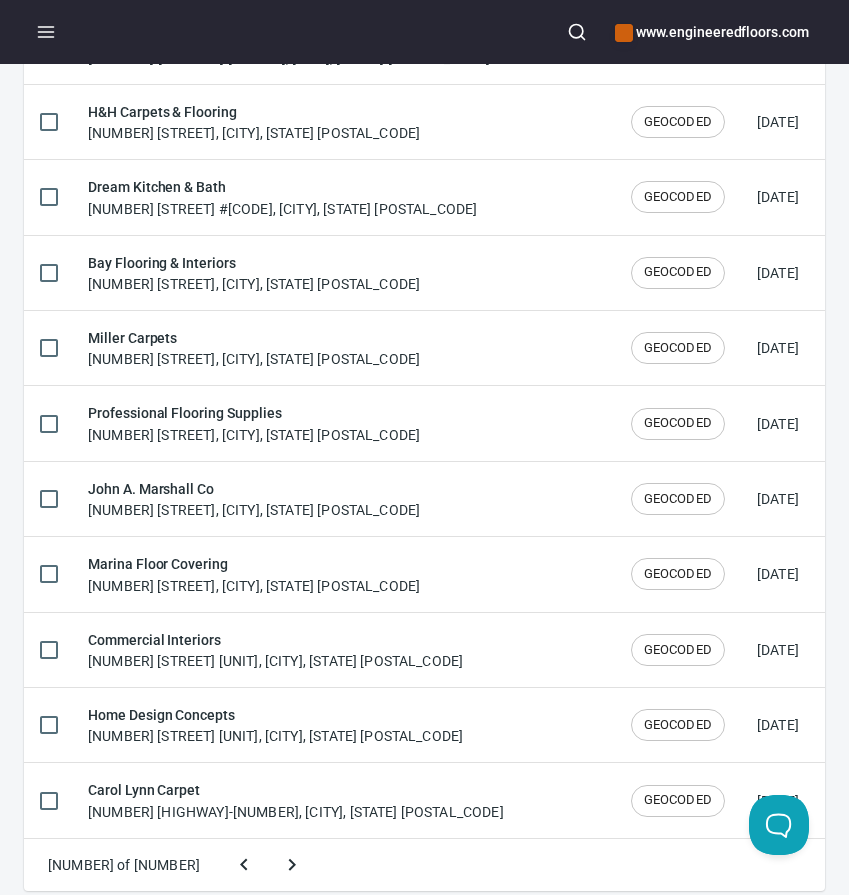 click at bounding box center (292, 865) 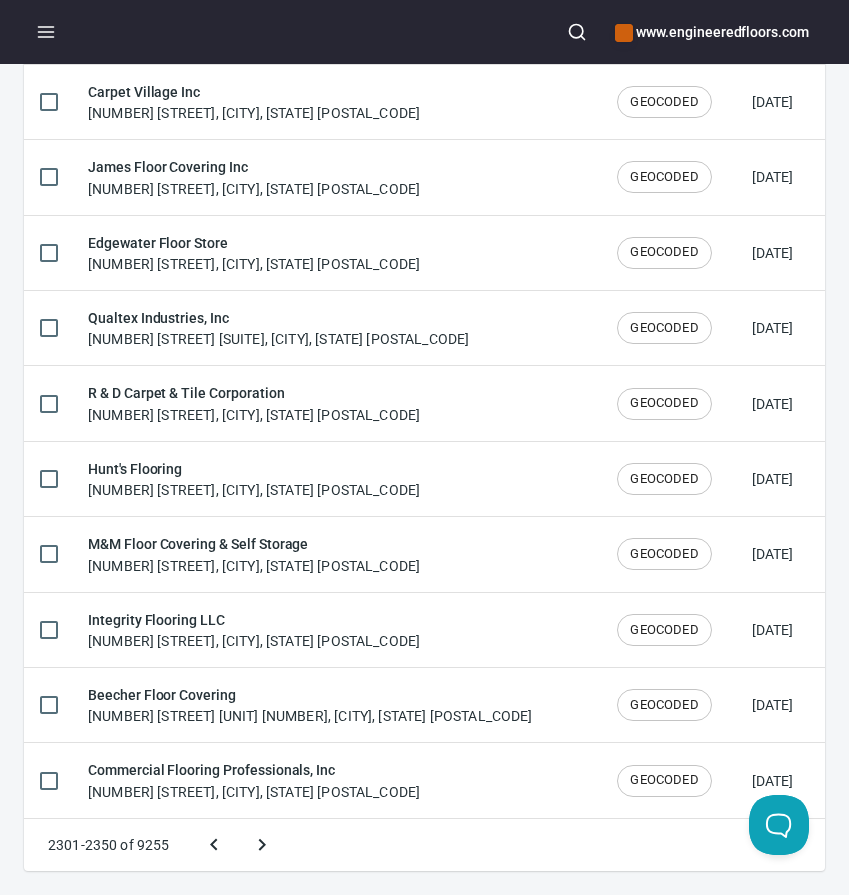 click at bounding box center [262, 845] 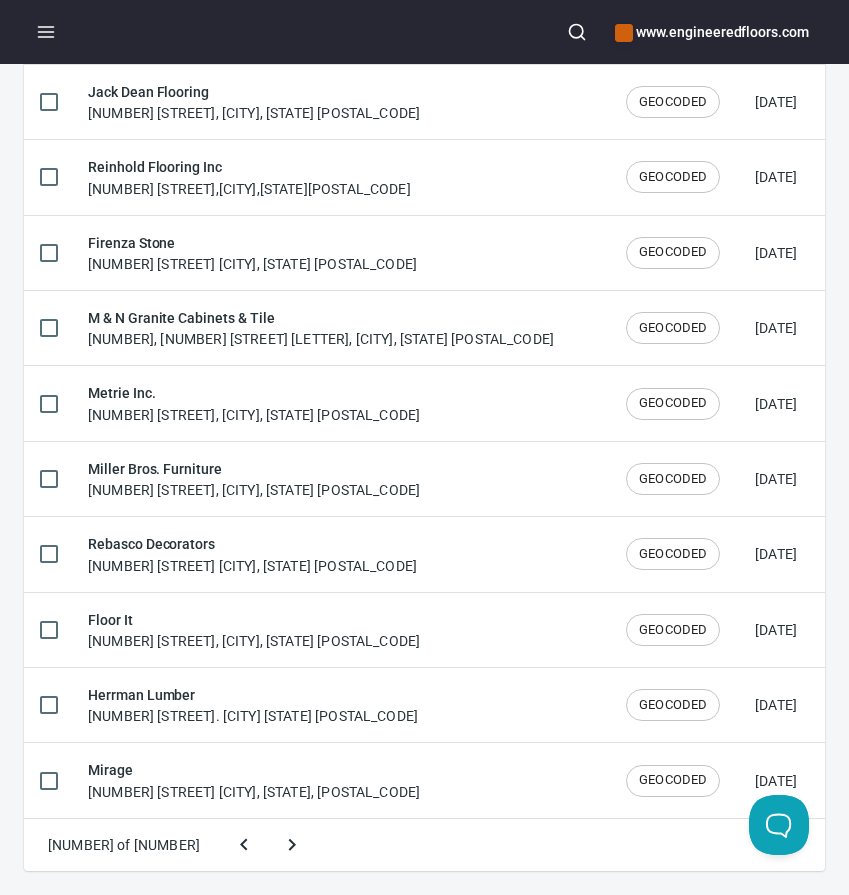 click at bounding box center [292, 845] 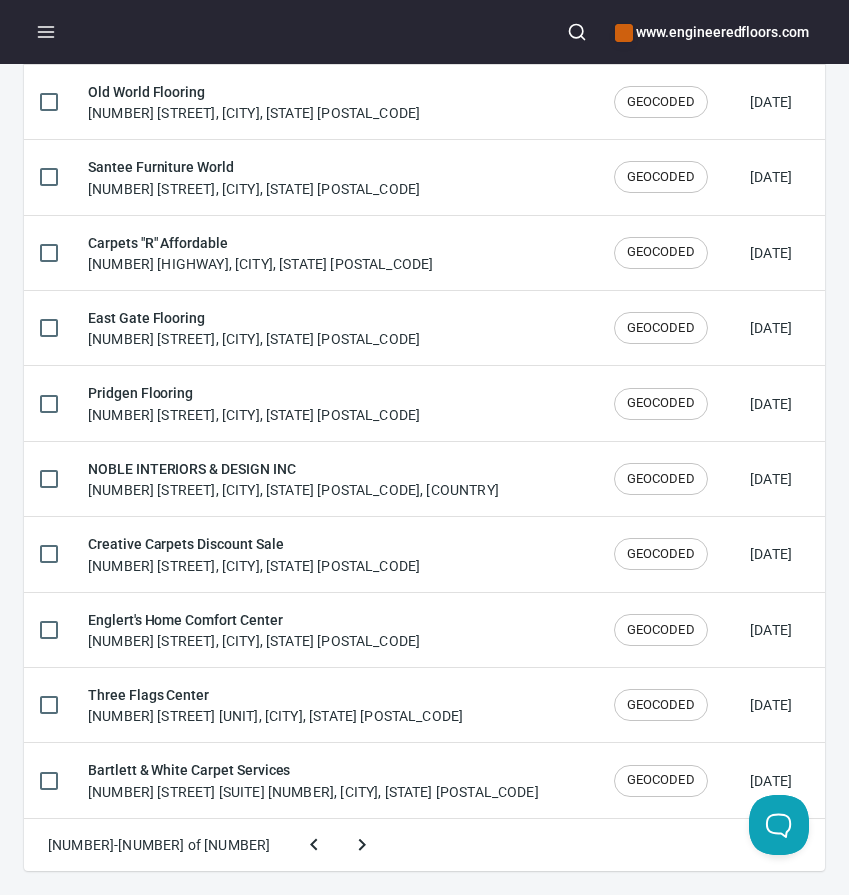 click at bounding box center [362, 845] 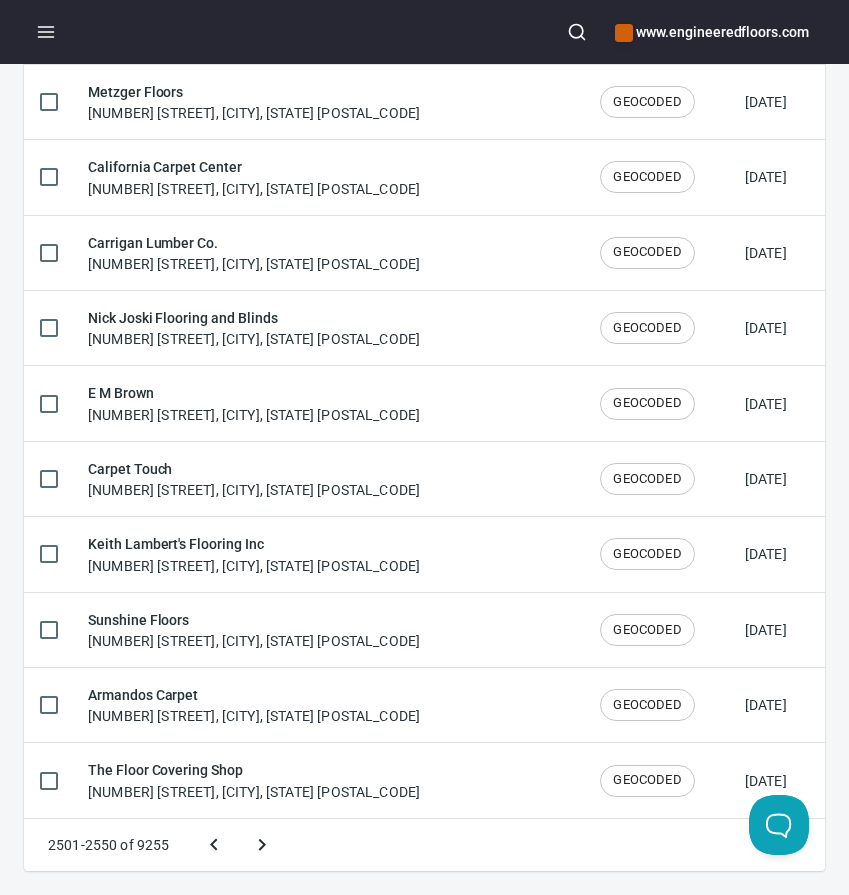 click at bounding box center (262, 845) 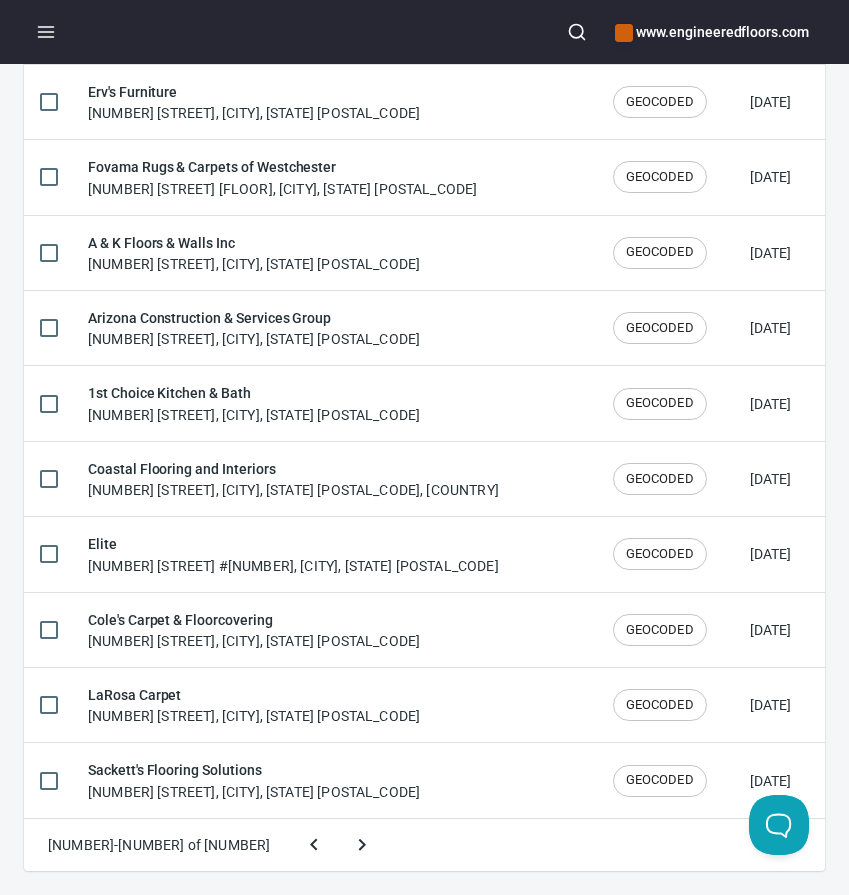 click at bounding box center (362, 845) 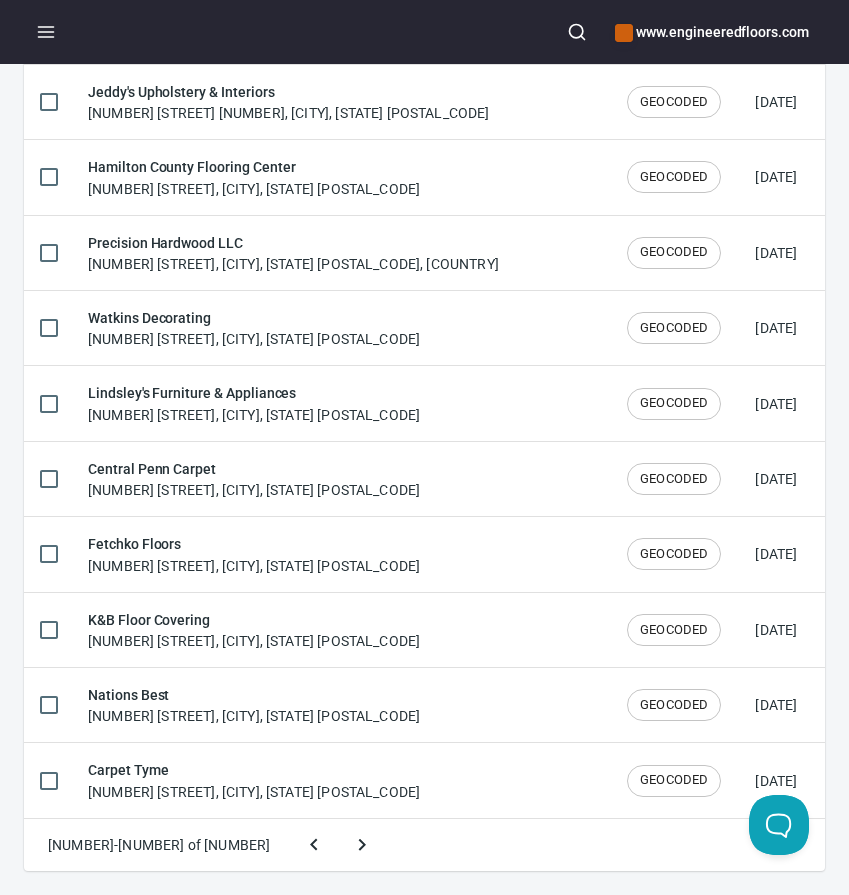 click at bounding box center (362, 845) 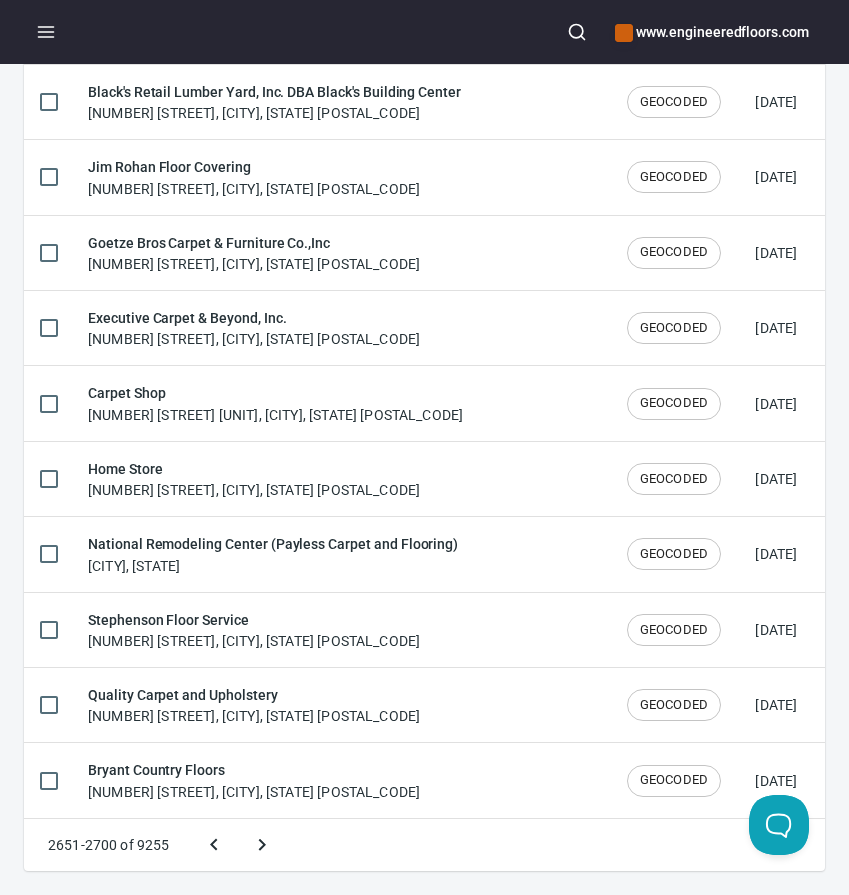 click at bounding box center [262, 845] 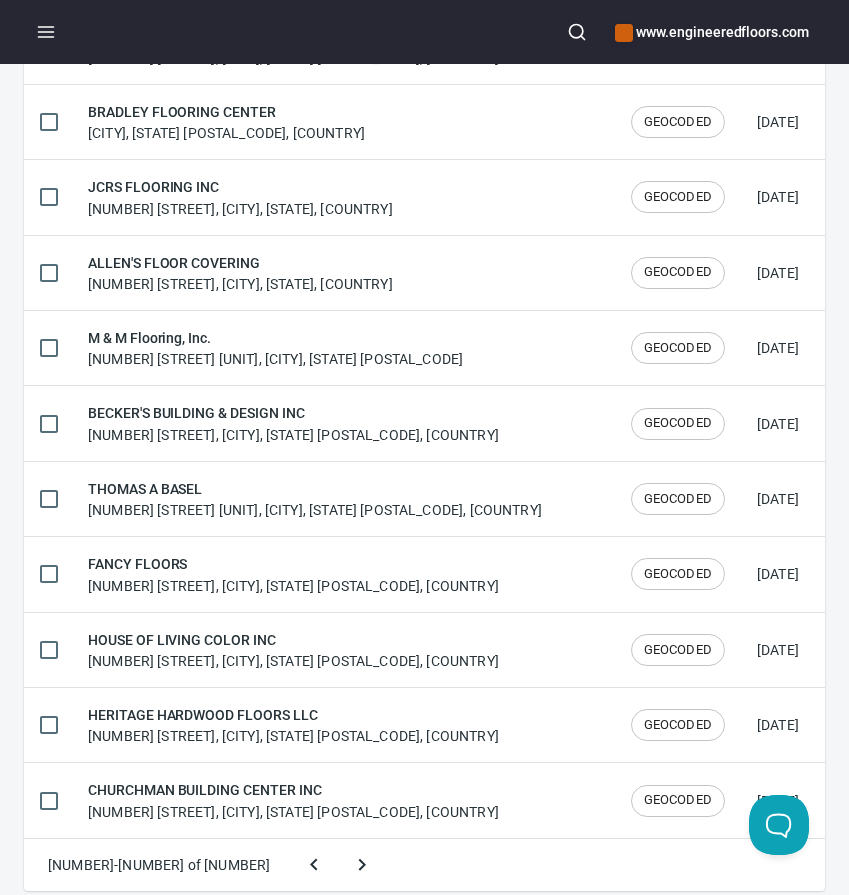 click at bounding box center (362, 865) 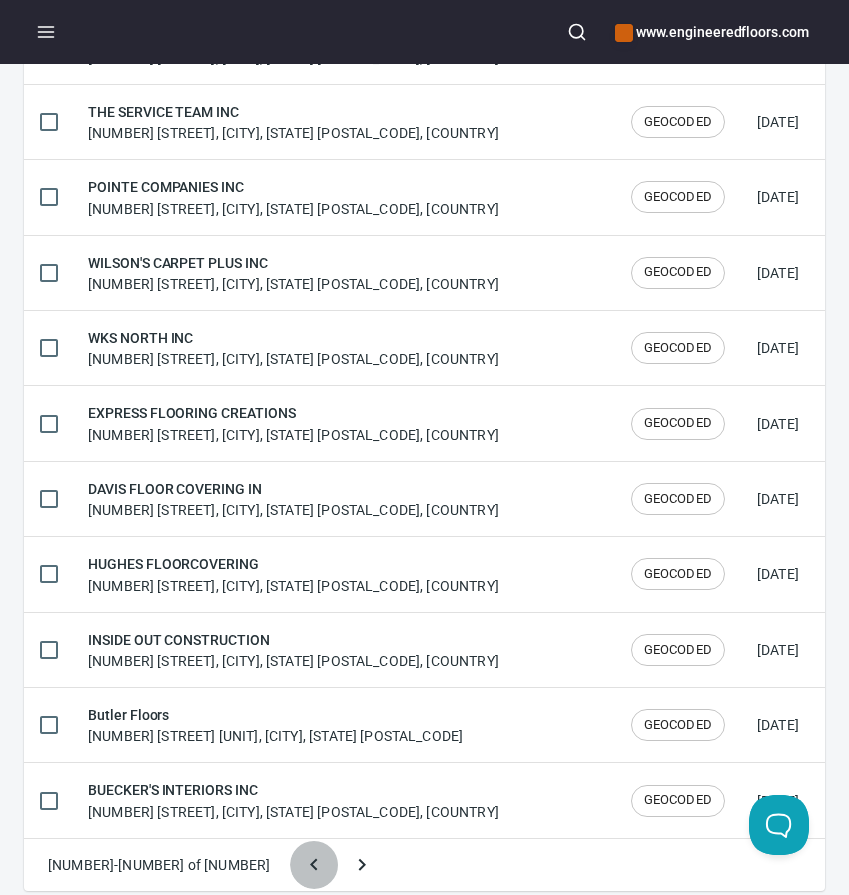 click at bounding box center (314, 865) 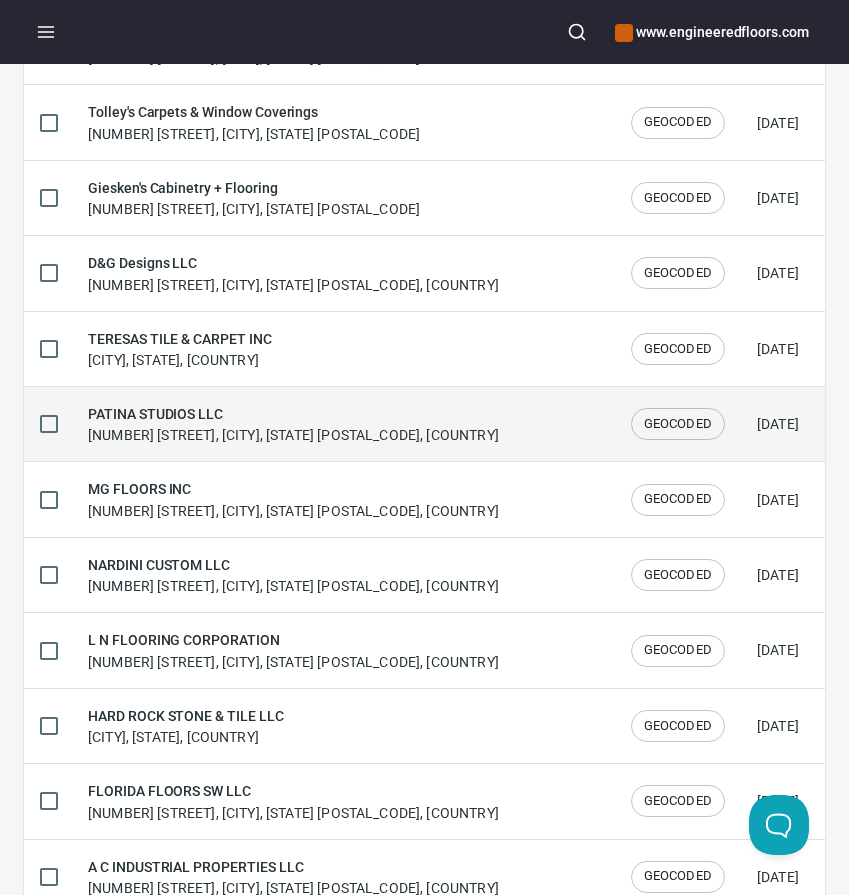scroll, scrollTop: 1946, scrollLeft: 0, axis: vertical 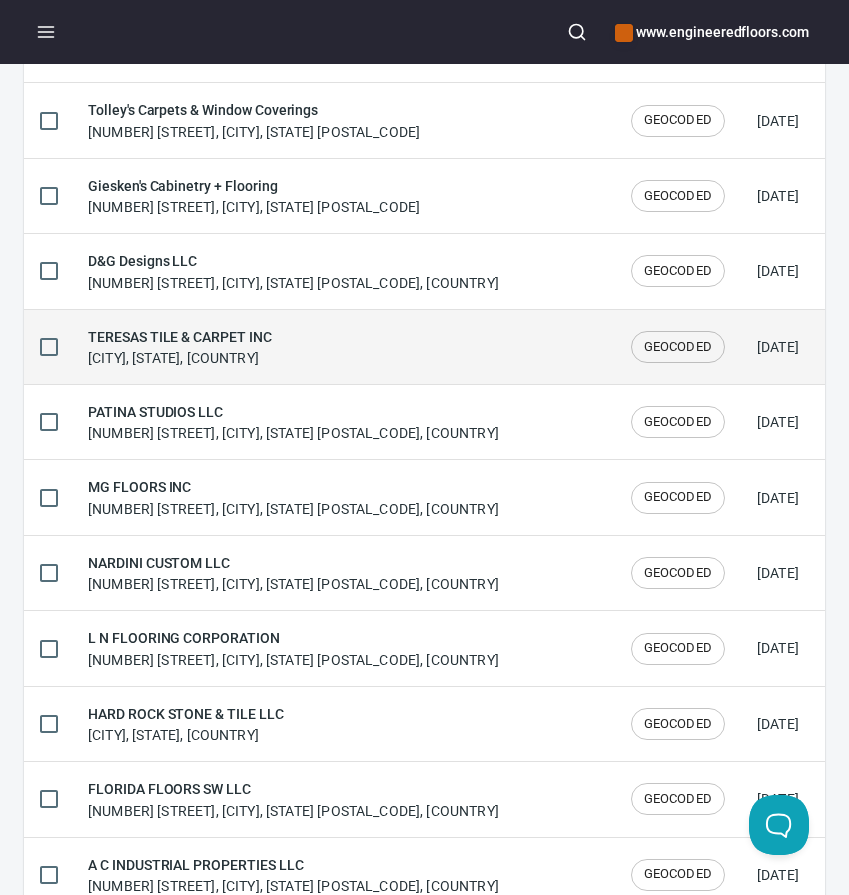 click on "[COMPANY_NAME] [CITY], [STATE], [COUNTRY]" at bounding box center [343, 347] 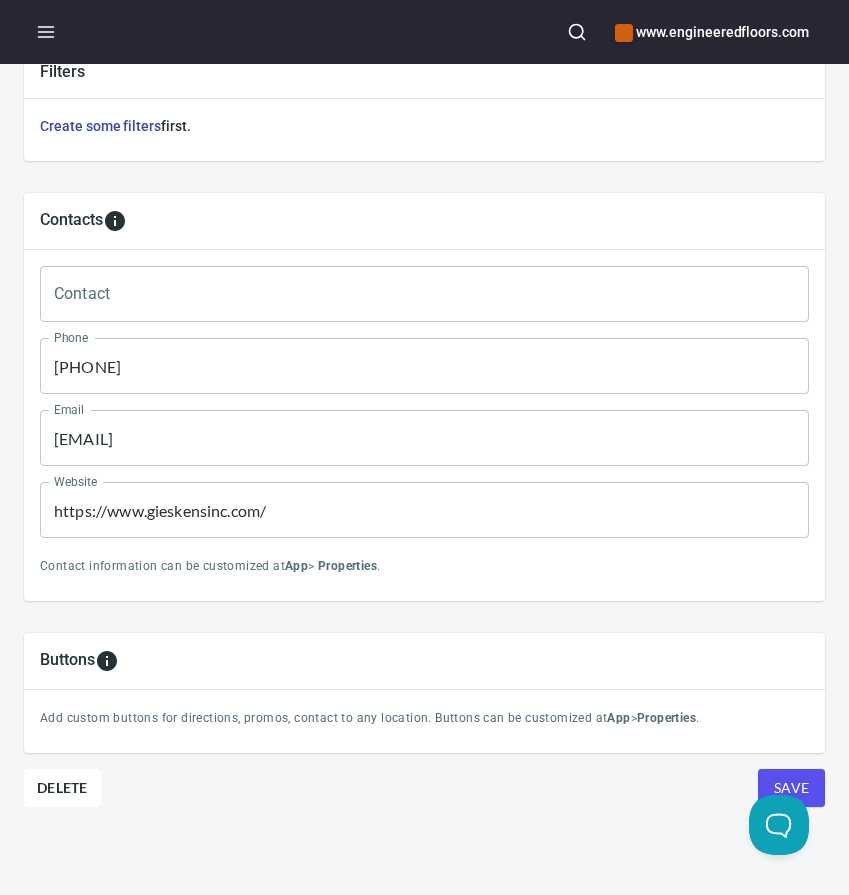 scroll, scrollTop: 0, scrollLeft: 0, axis: both 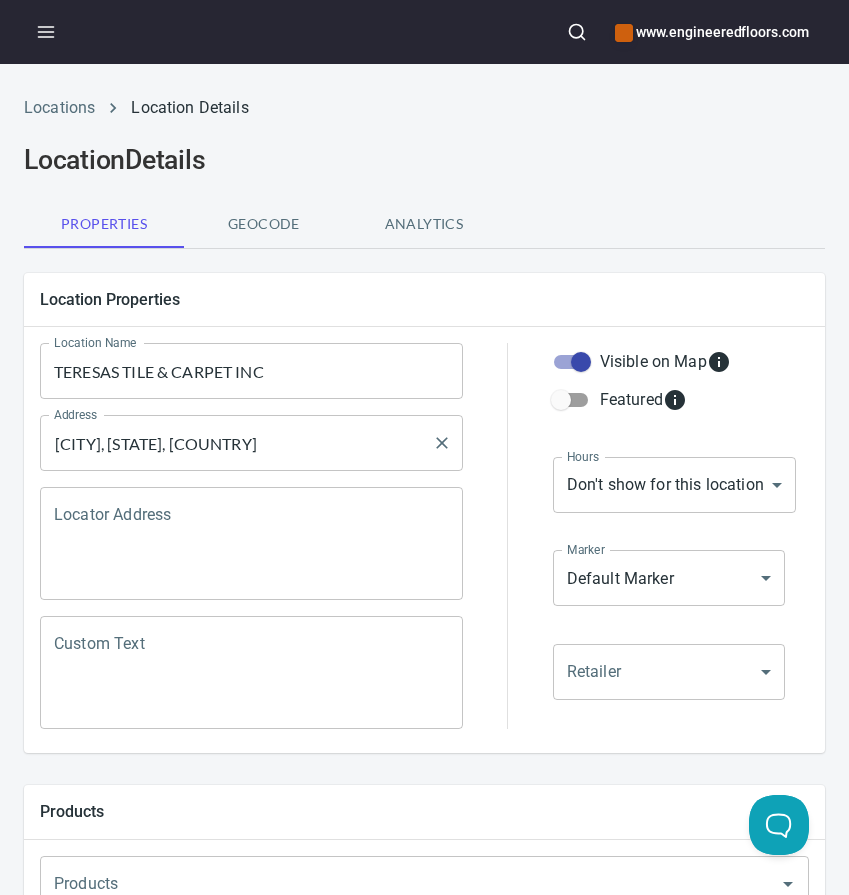 click on "[CITY], [STATE], [COUNTRY]" at bounding box center (236, 443) 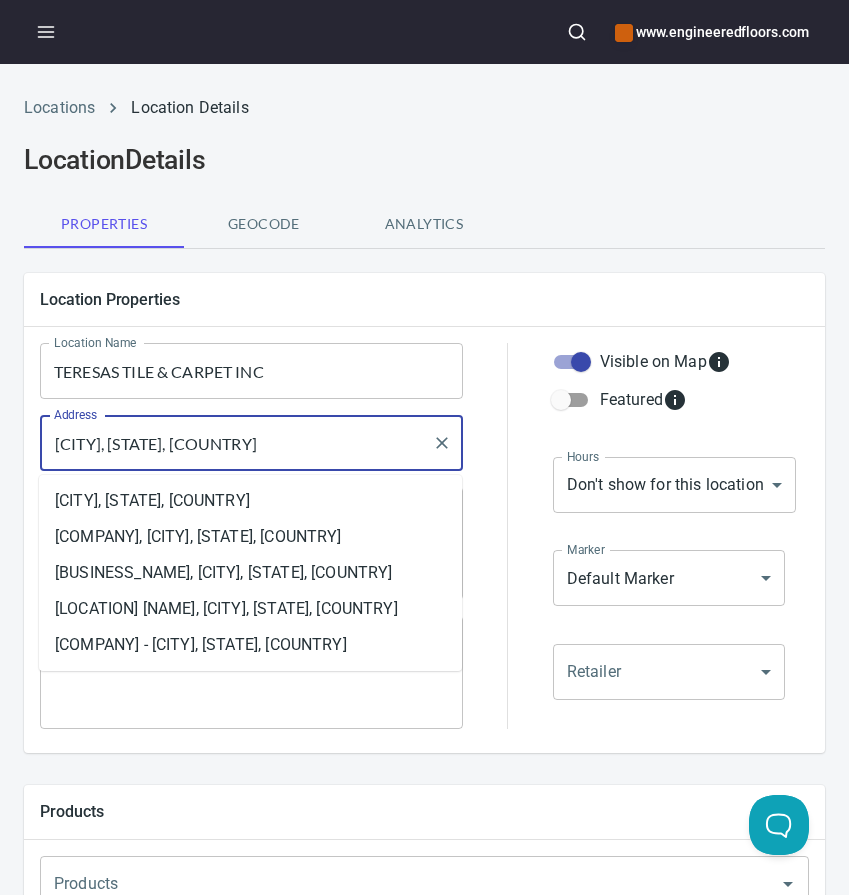 click on "[CITY], [STATE], [COUNTRY]" at bounding box center [236, 443] 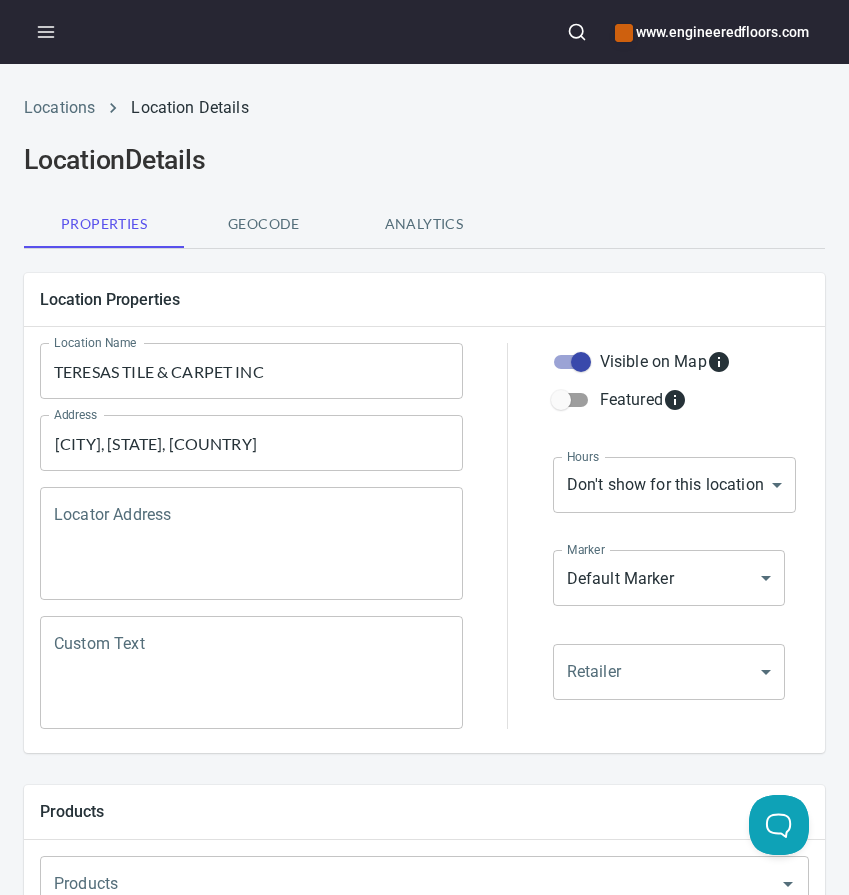 click on "TERESAS TILE & CARPET INC" at bounding box center (251, 371) 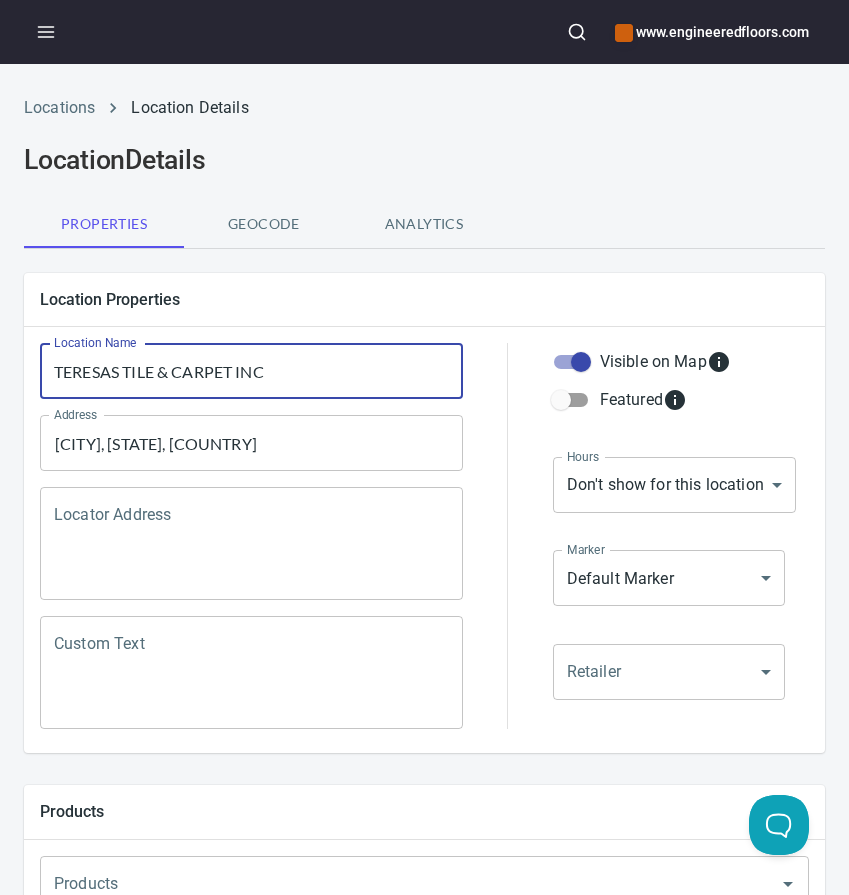 click on "TERESAS TILE & CARPET INC" at bounding box center (251, 371) 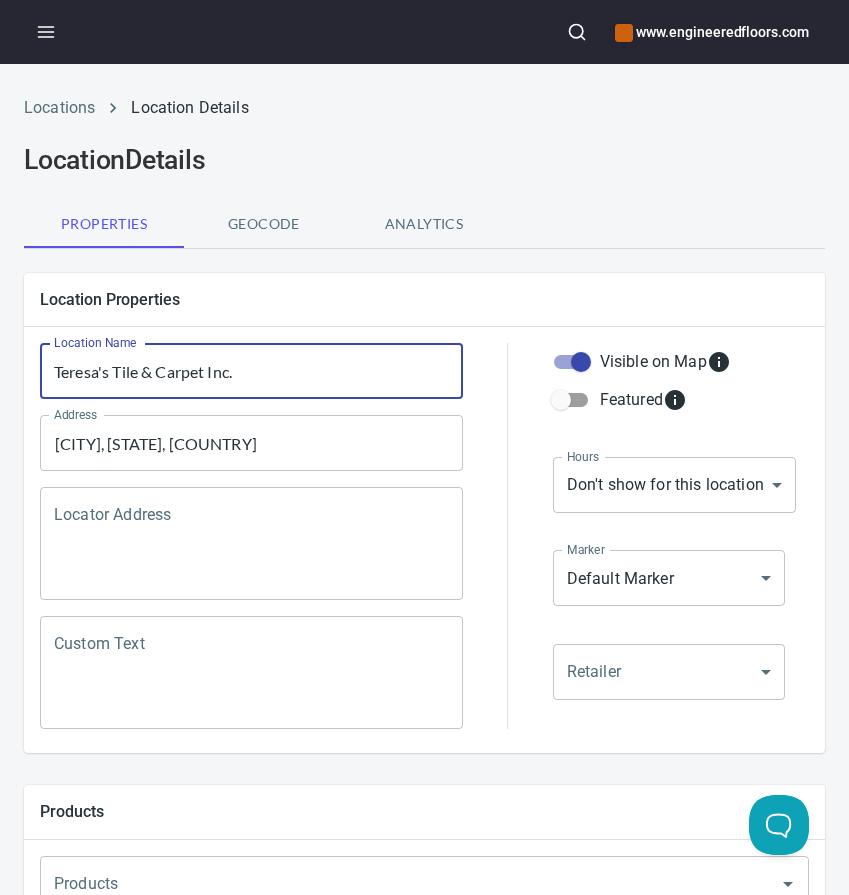 type on "Teresa's Tile & Carpet Inc." 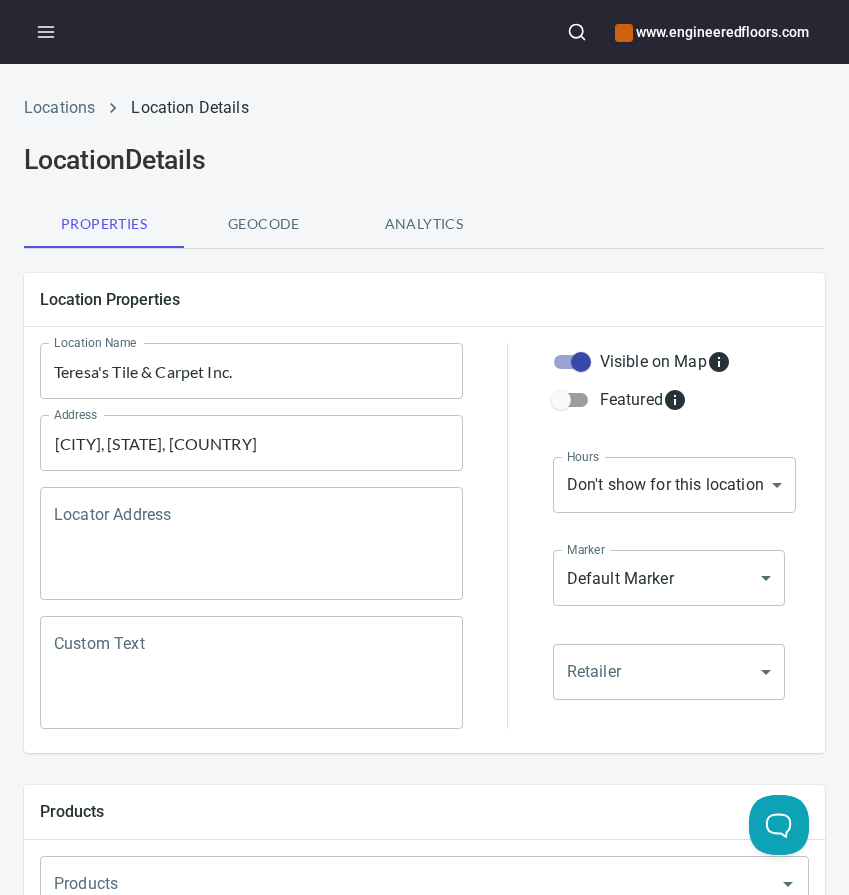 click on "Location Properties" at bounding box center (424, 299) 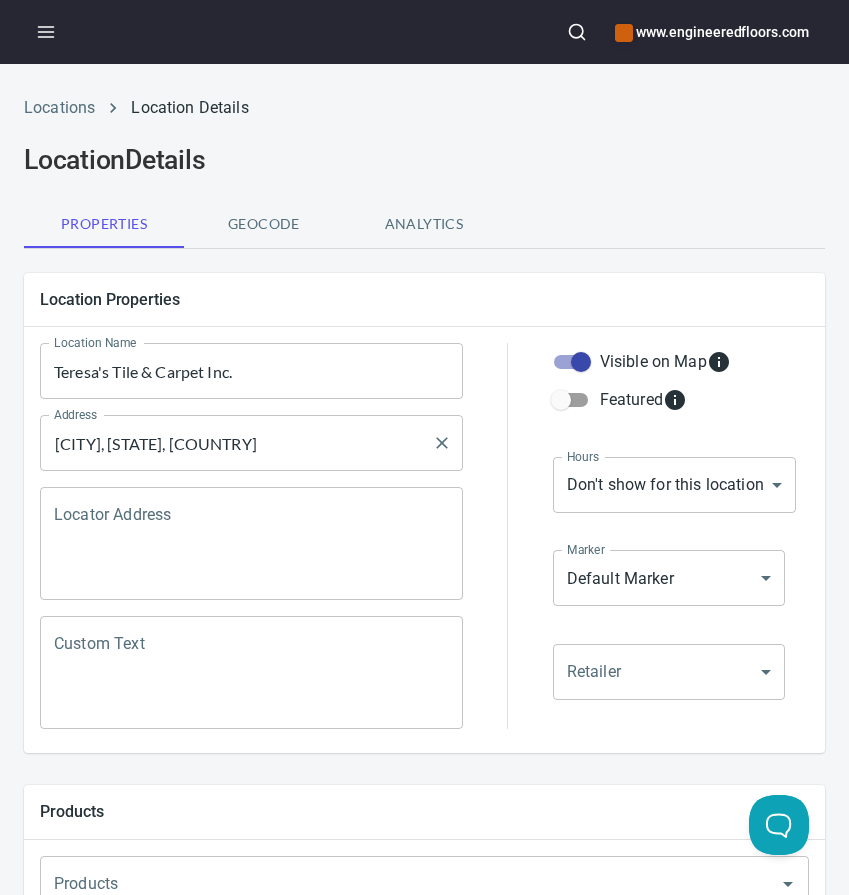 click on "[CITY], [STATE], [COUNTRY]" at bounding box center [236, 443] 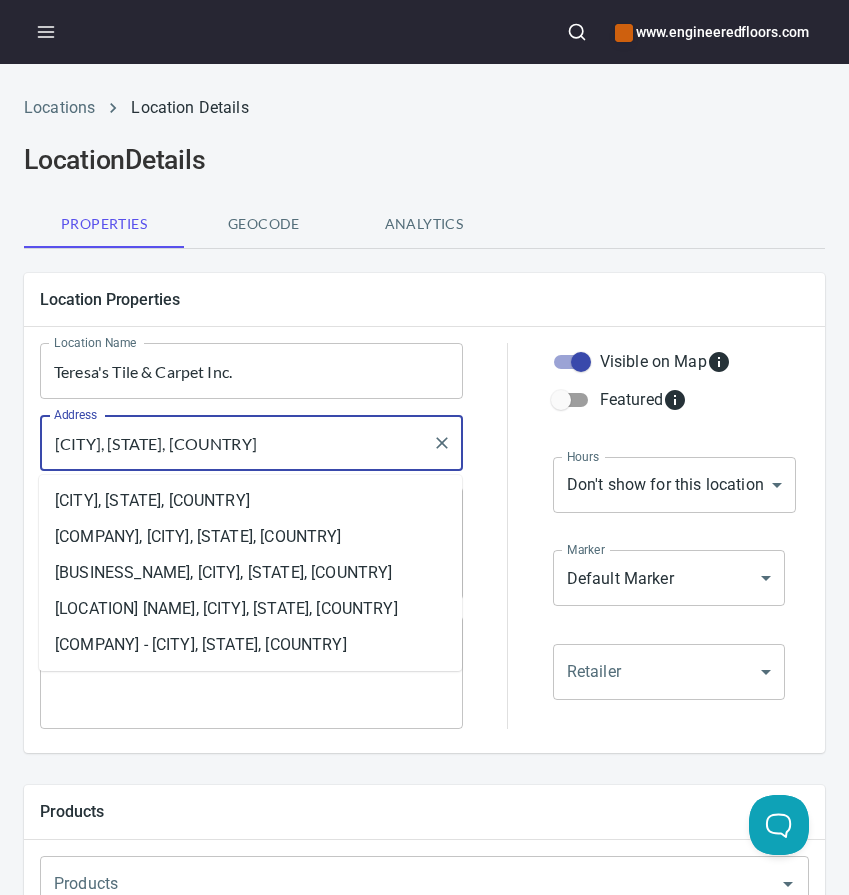 click on "[CITY], [STATE], [COUNTRY]" at bounding box center [236, 443] 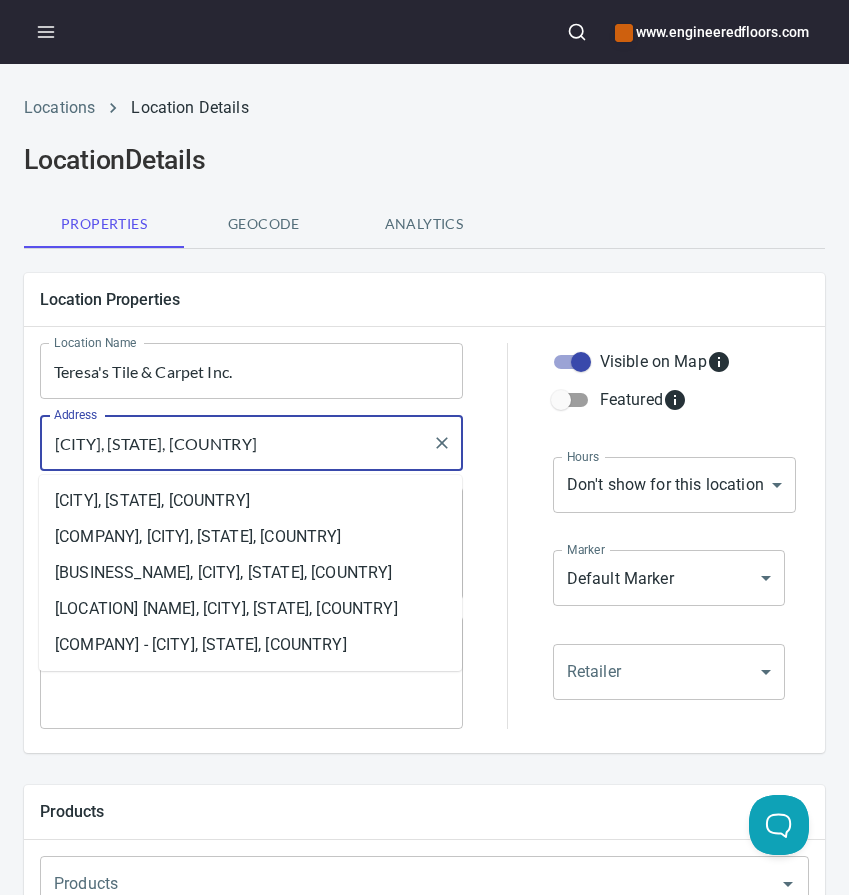 paste on "[NUMBER] [STREET], [CITY], [STATE] [POSTAL_CODE]" 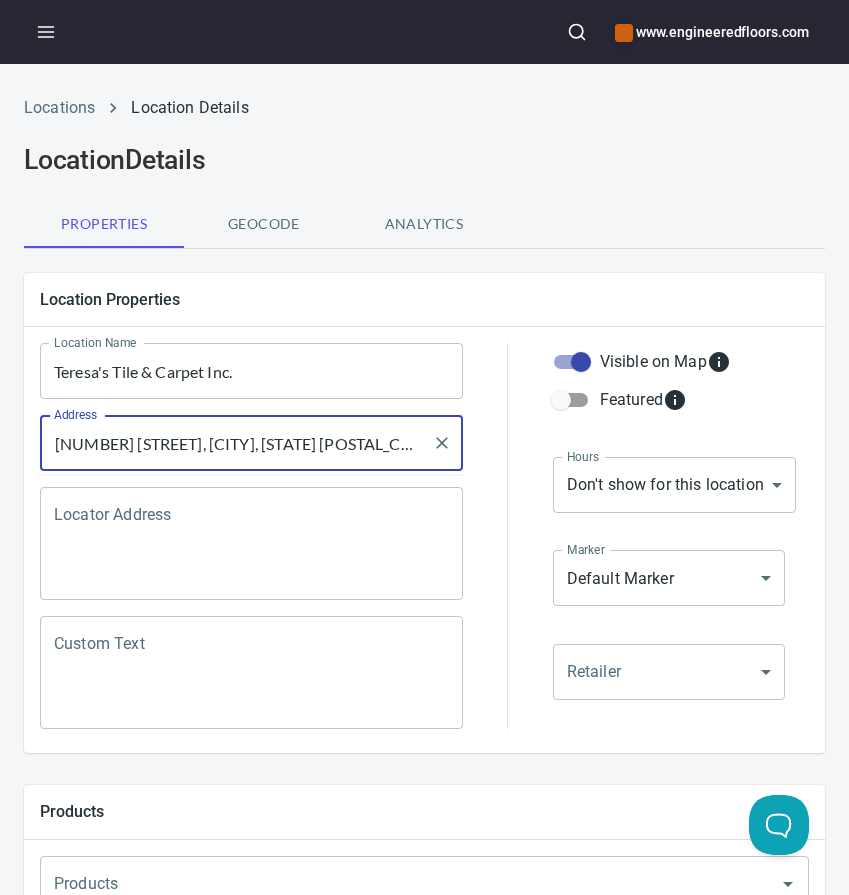 type on "[NUMBER] [STREET], [CITY], [STATE] [POSTAL_CODE]" 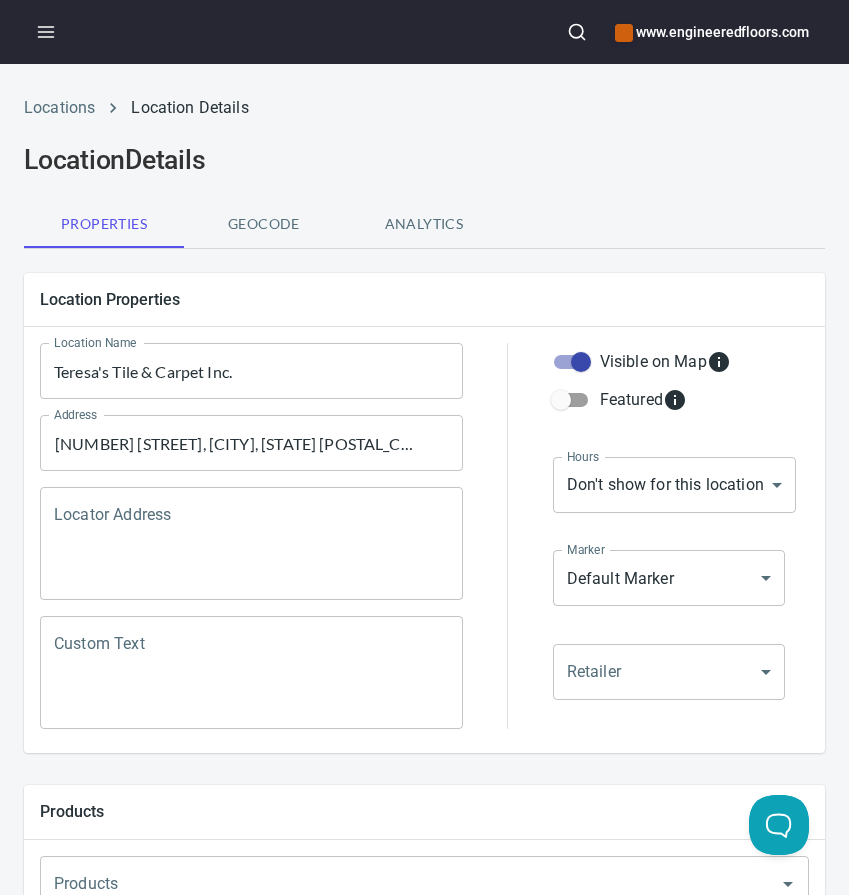 click on "Location Properties" at bounding box center [424, 299] 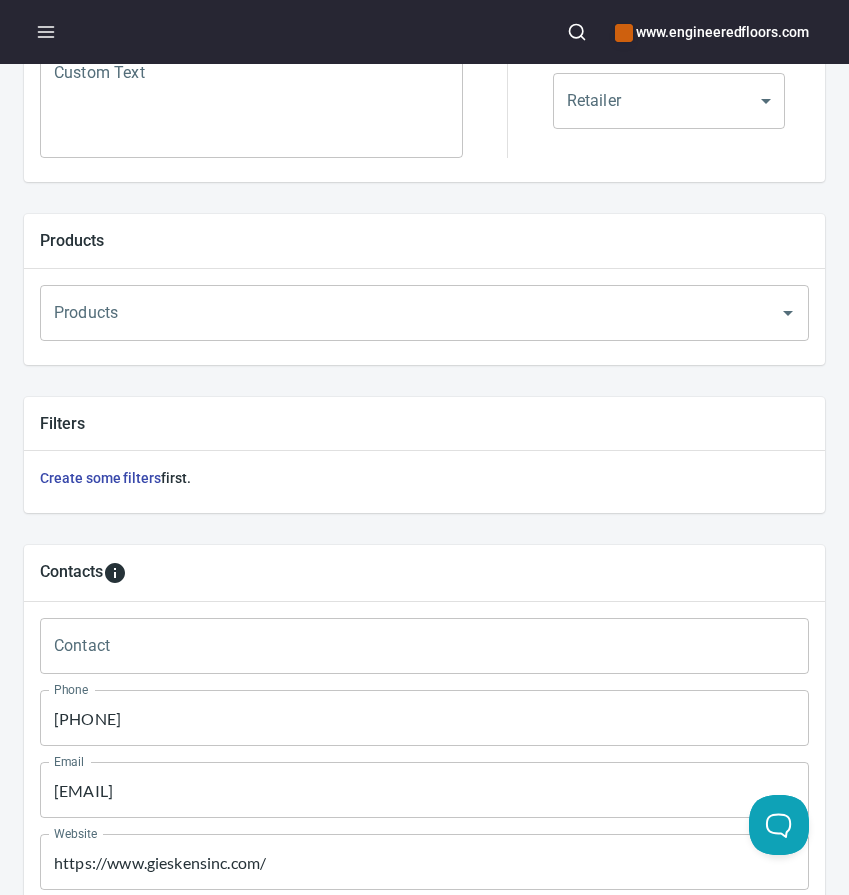 scroll, scrollTop: 923, scrollLeft: 0, axis: vertical 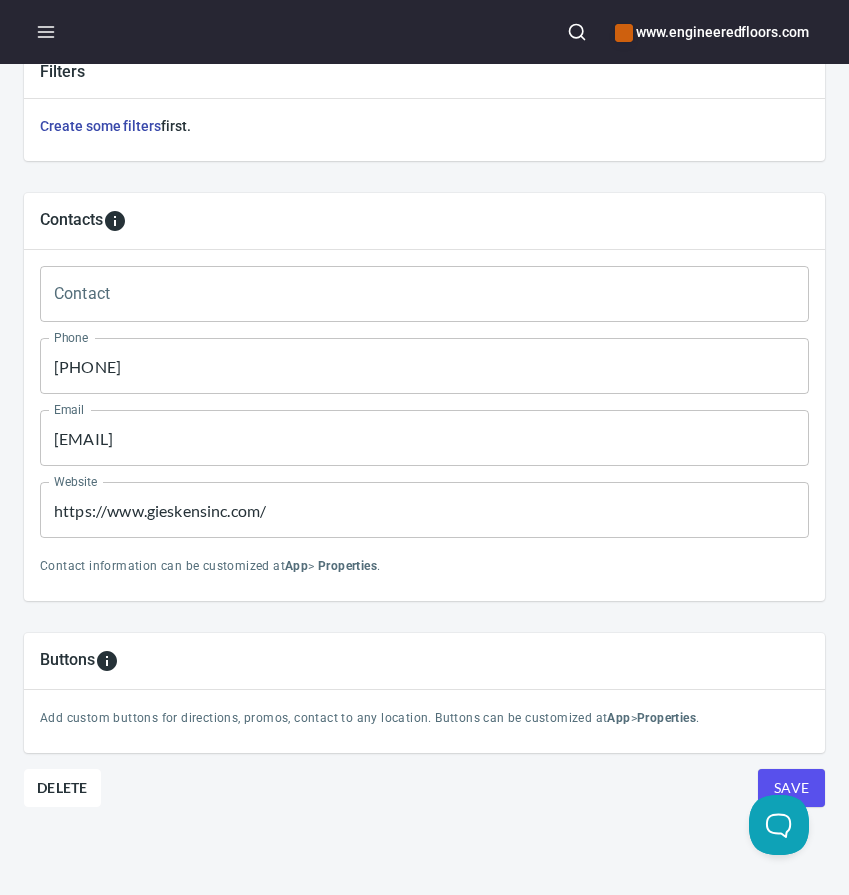 click on "[PHONE]" at bounding box center [424, 366] 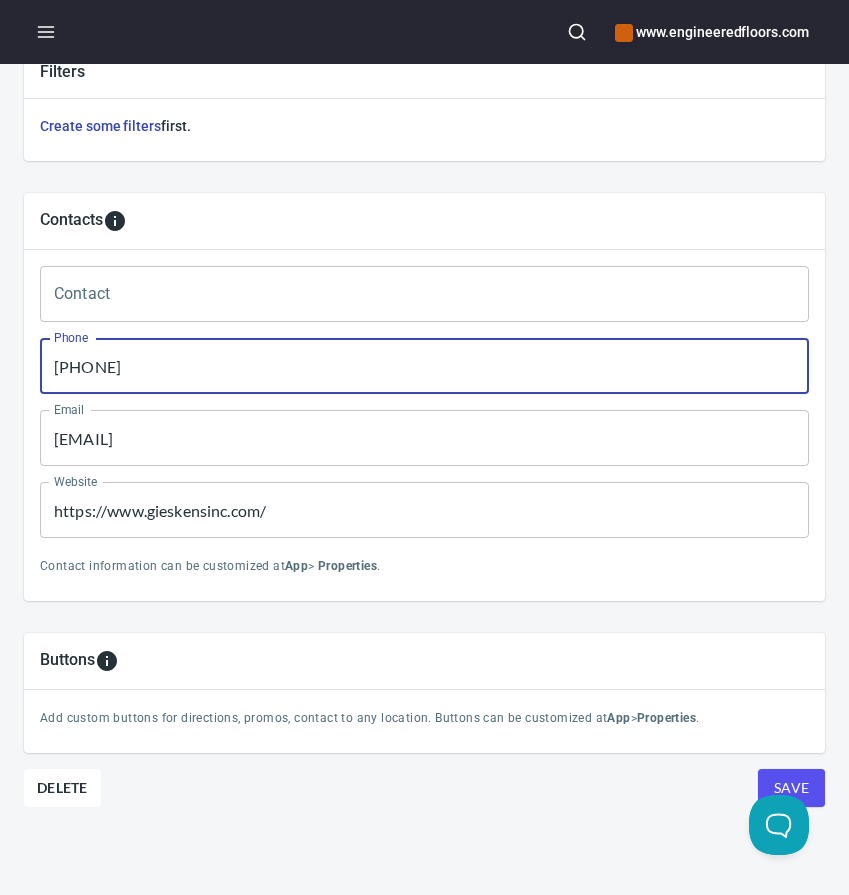 paste on "[PHONE]" 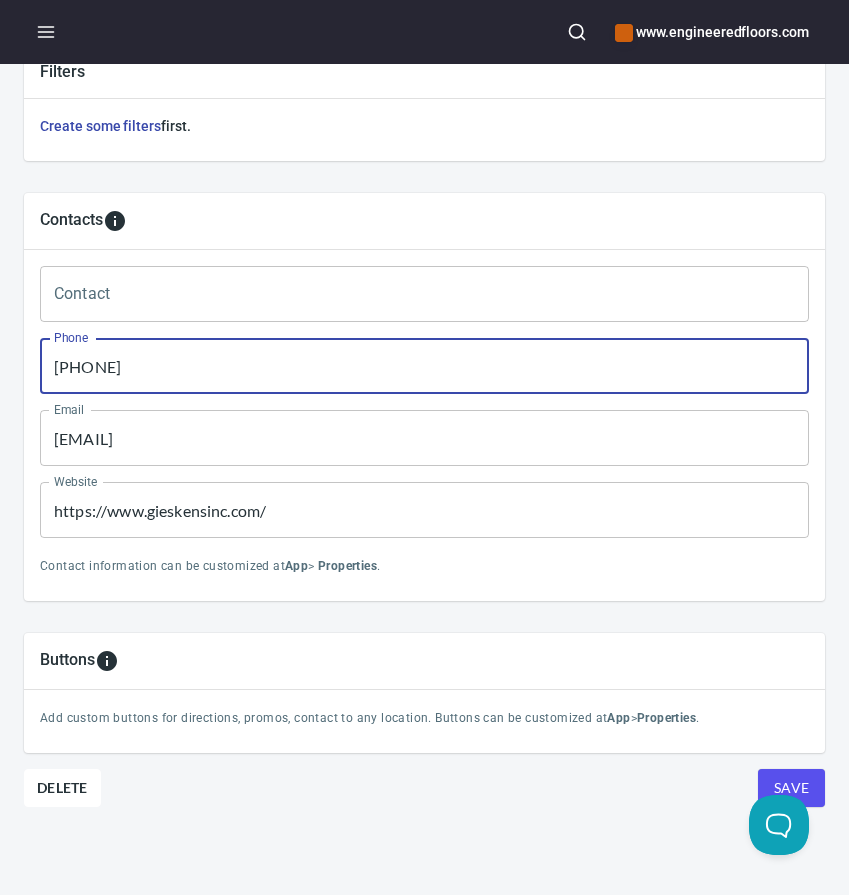 type on "[PHONE]" 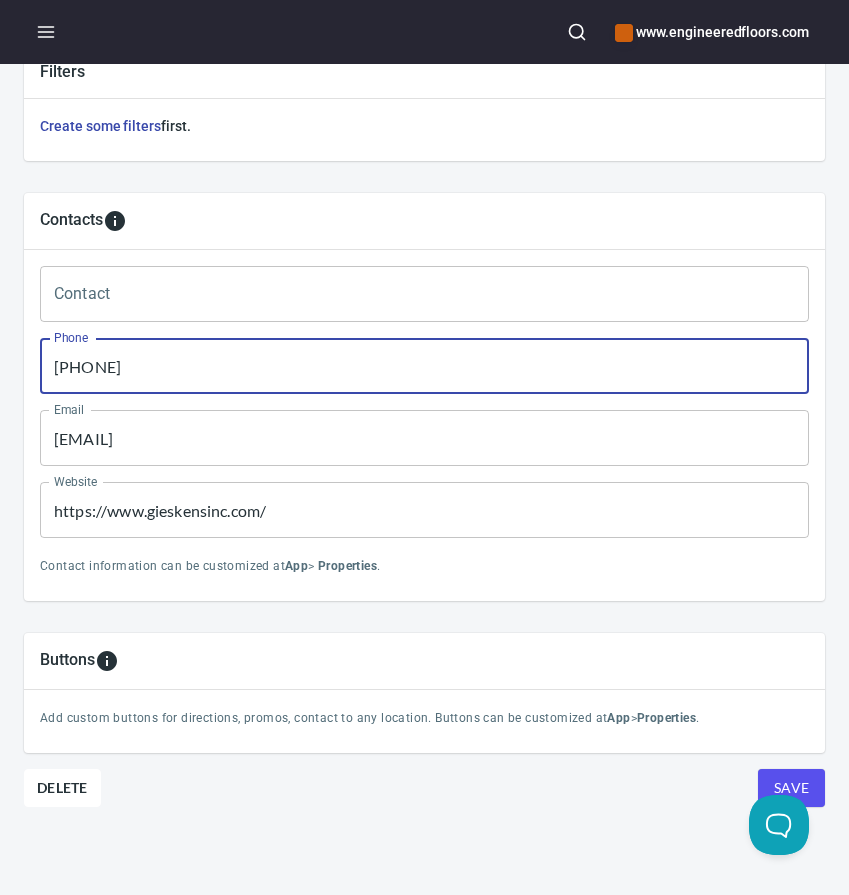 click on "https://www.gieskensinc.com/" at bounding box center (424, 510) 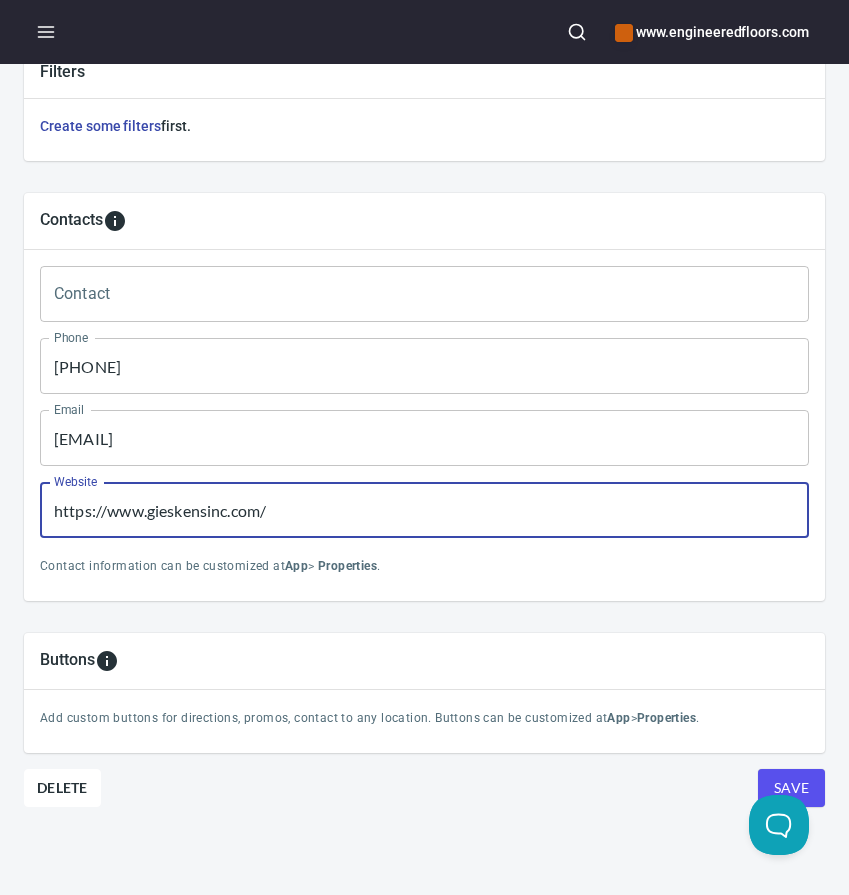 paste on "laketileandcarpet" 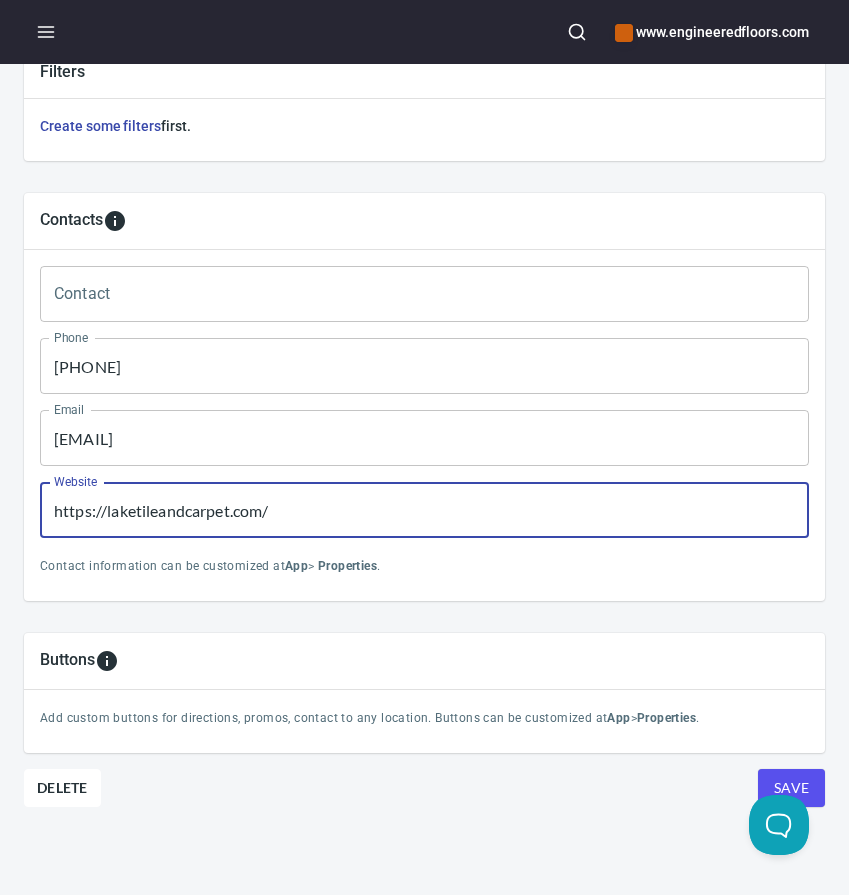 type on "https://laketileandcarpet.com/" 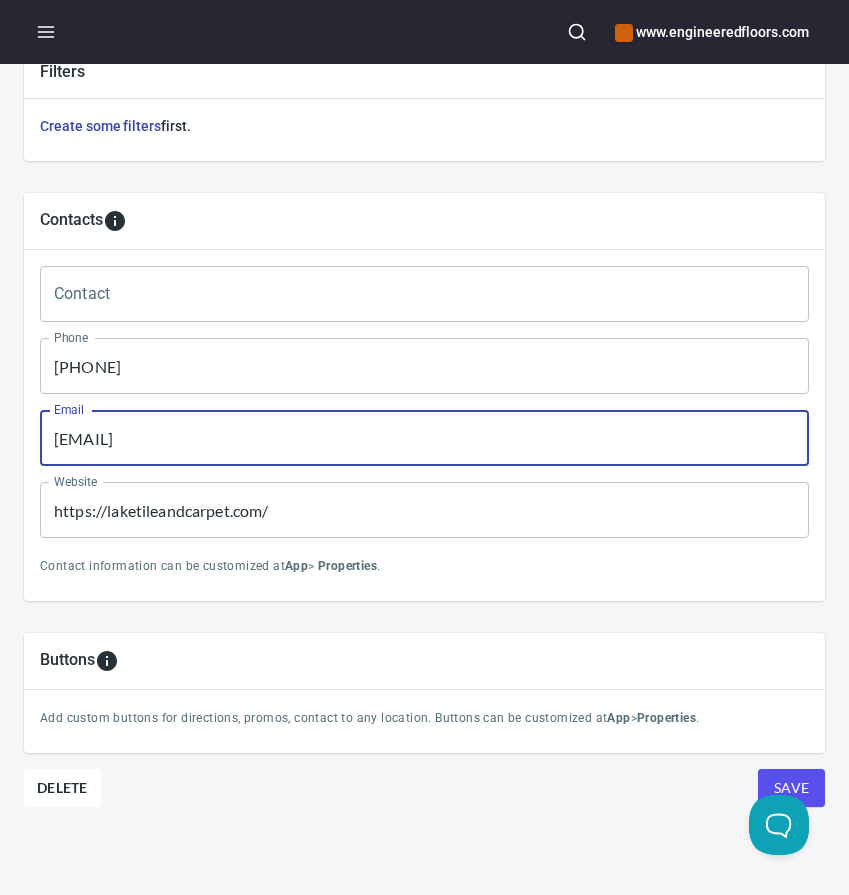 click on "[EMAIL]" at bounding box center [424, 438] 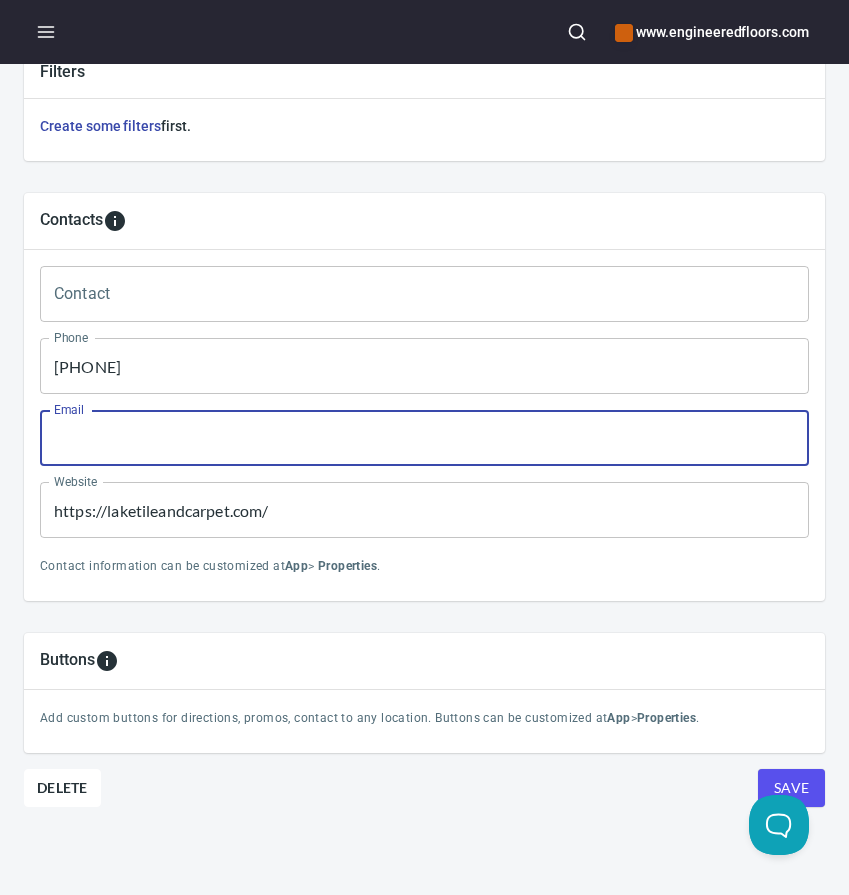 type 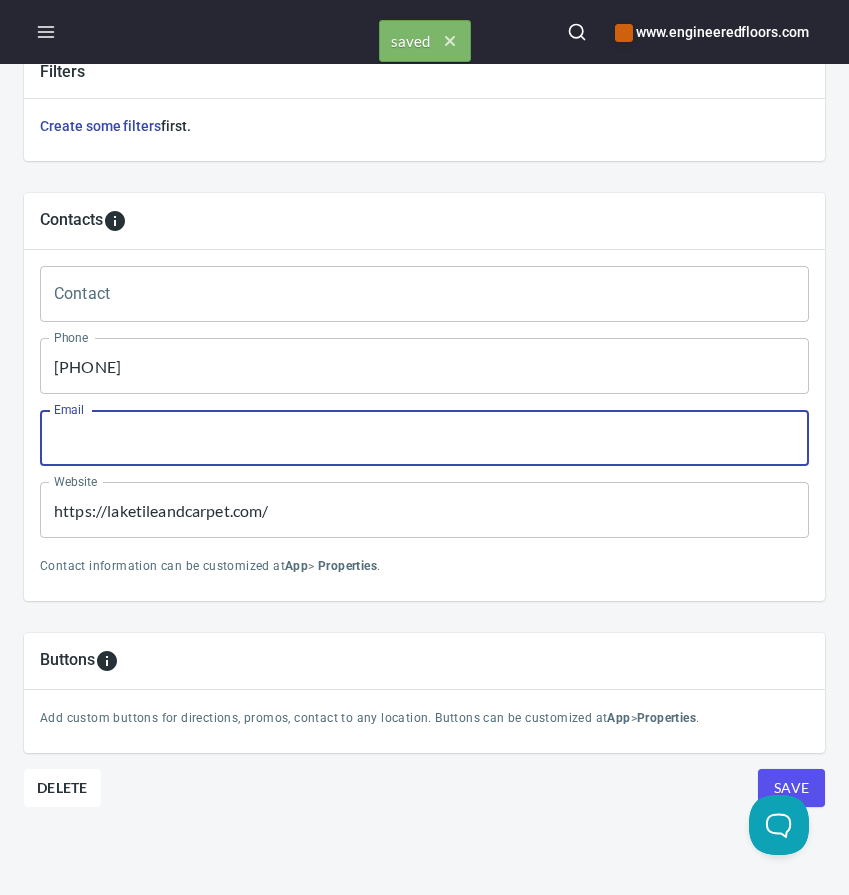click on "Save" at bounding box center (791, 788) 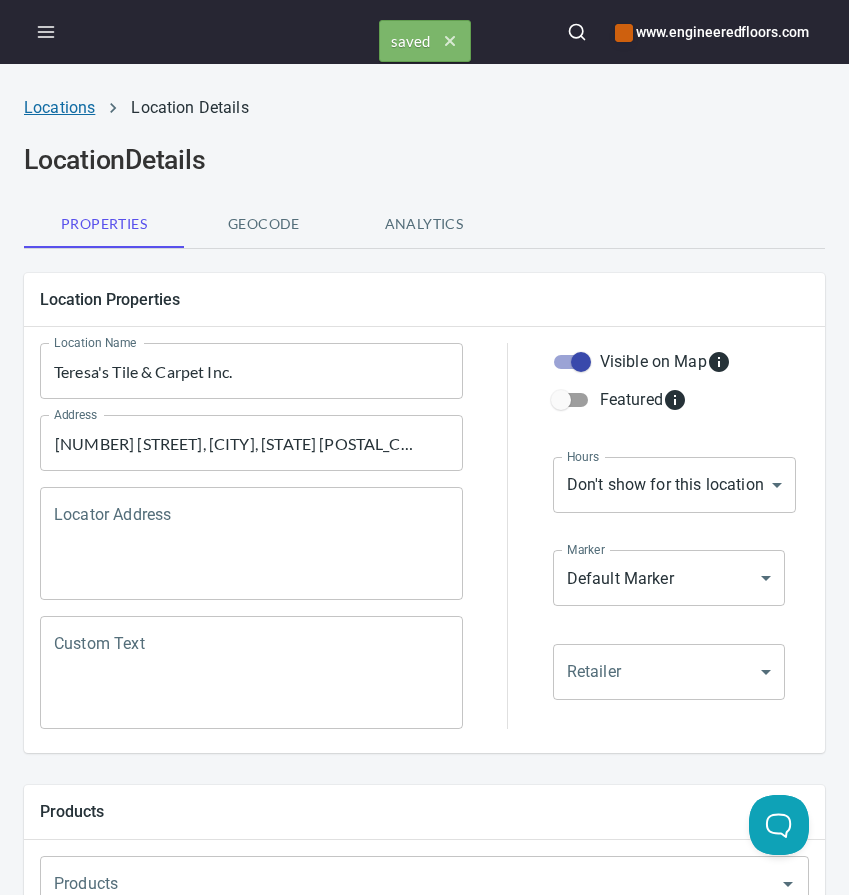 click on "Locations" at bounding box center [59, 107] 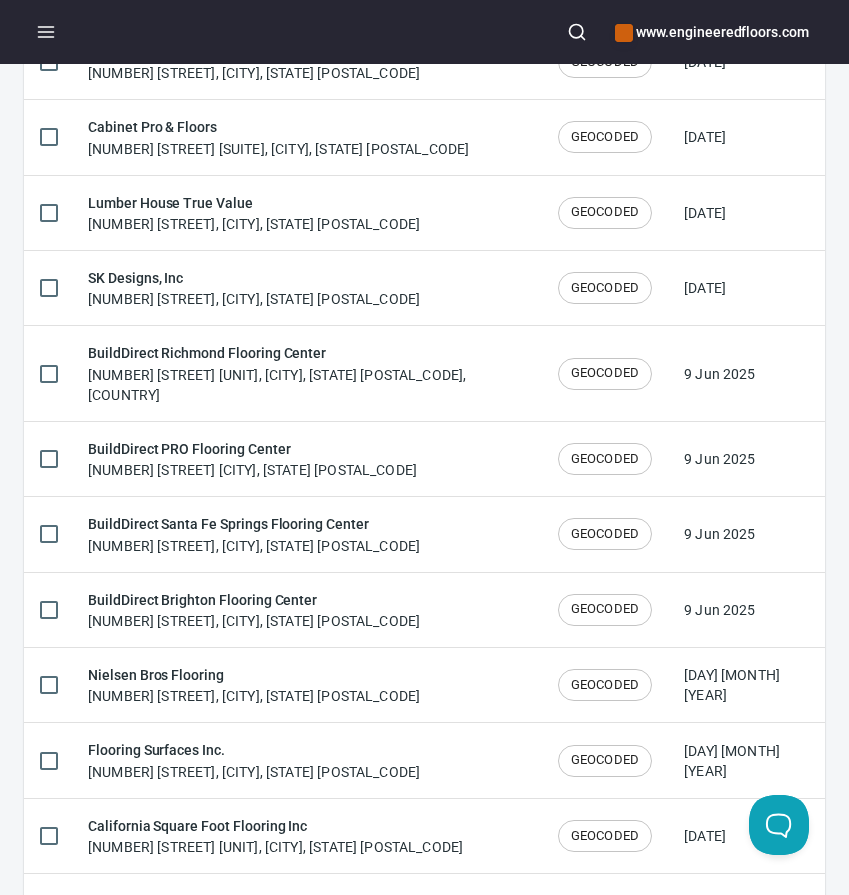 scroll, scrollTop: 3302, scrollLeft: 0, axis: vertical 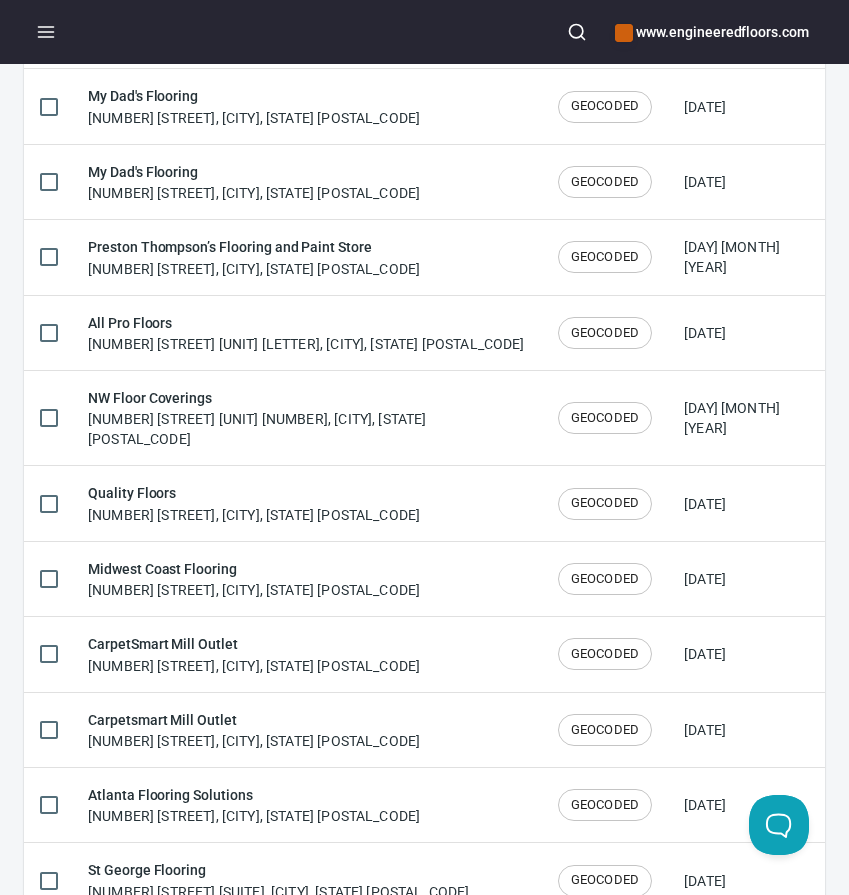 click at bounding box center (221, 945) 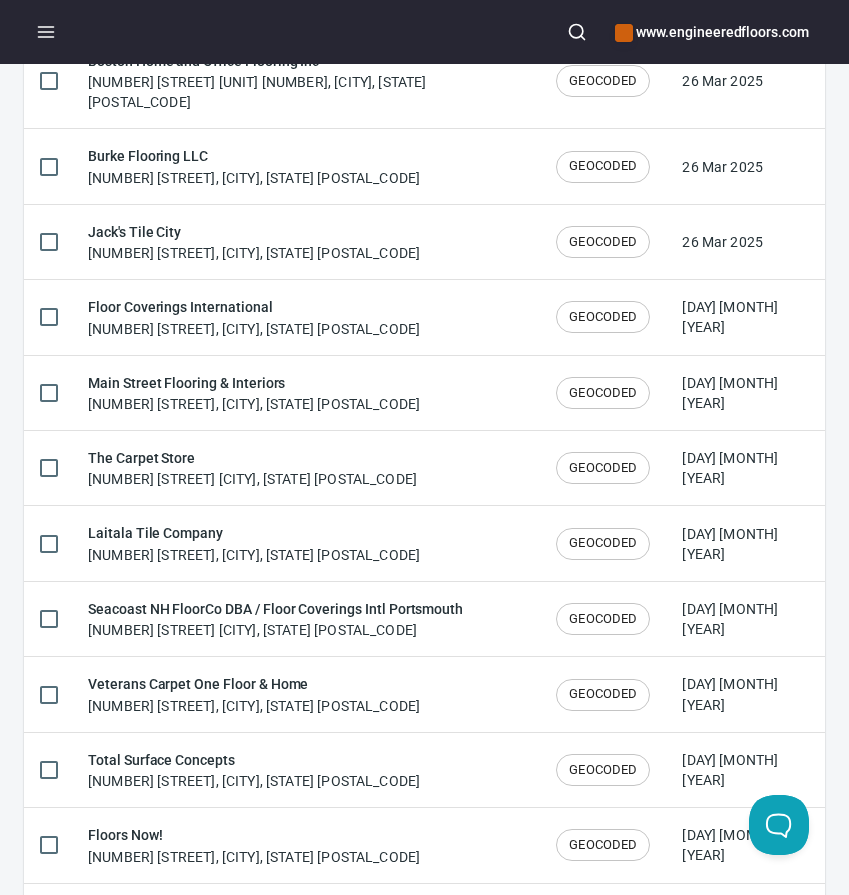 type 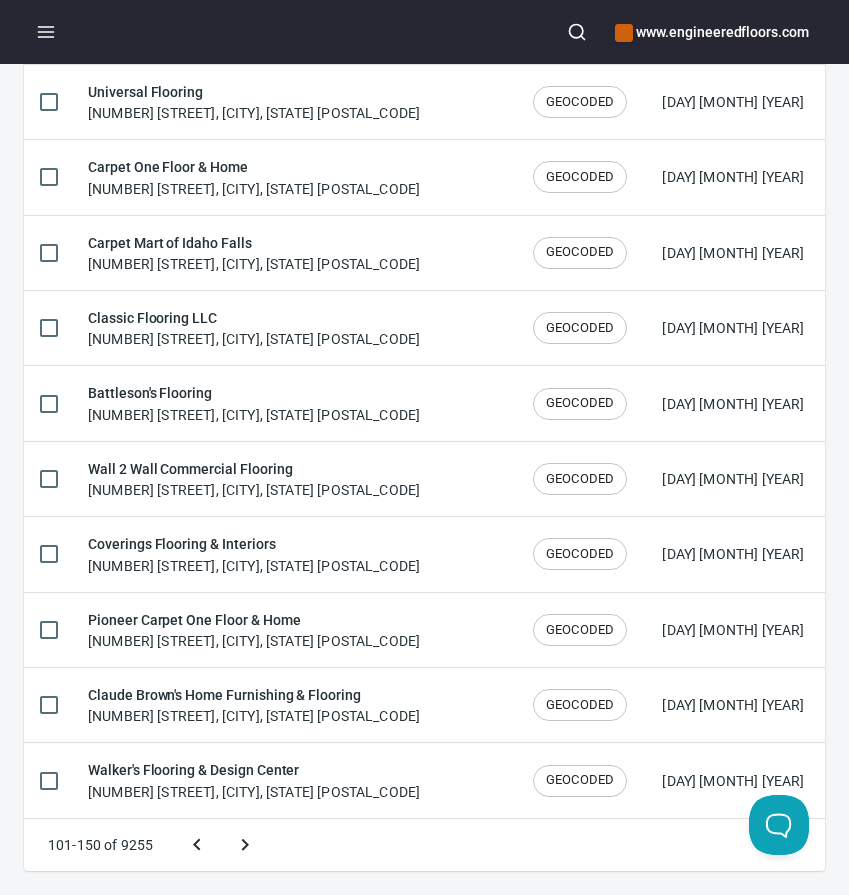 click at bounding box center (245, 845) 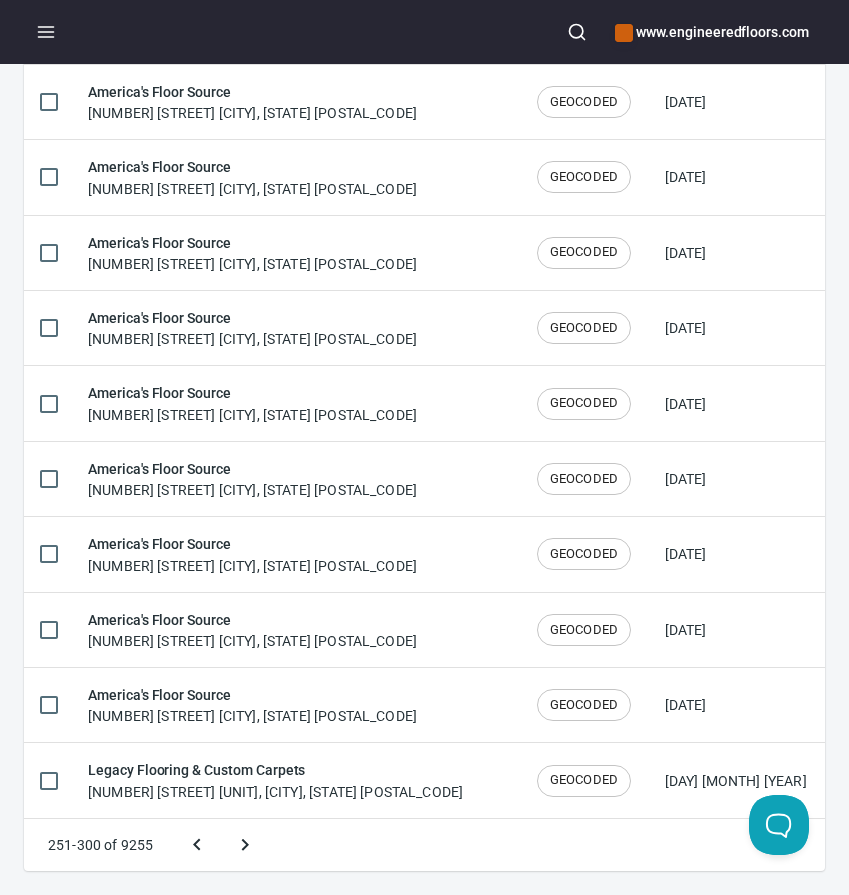 click at bounding box center [245, 845] 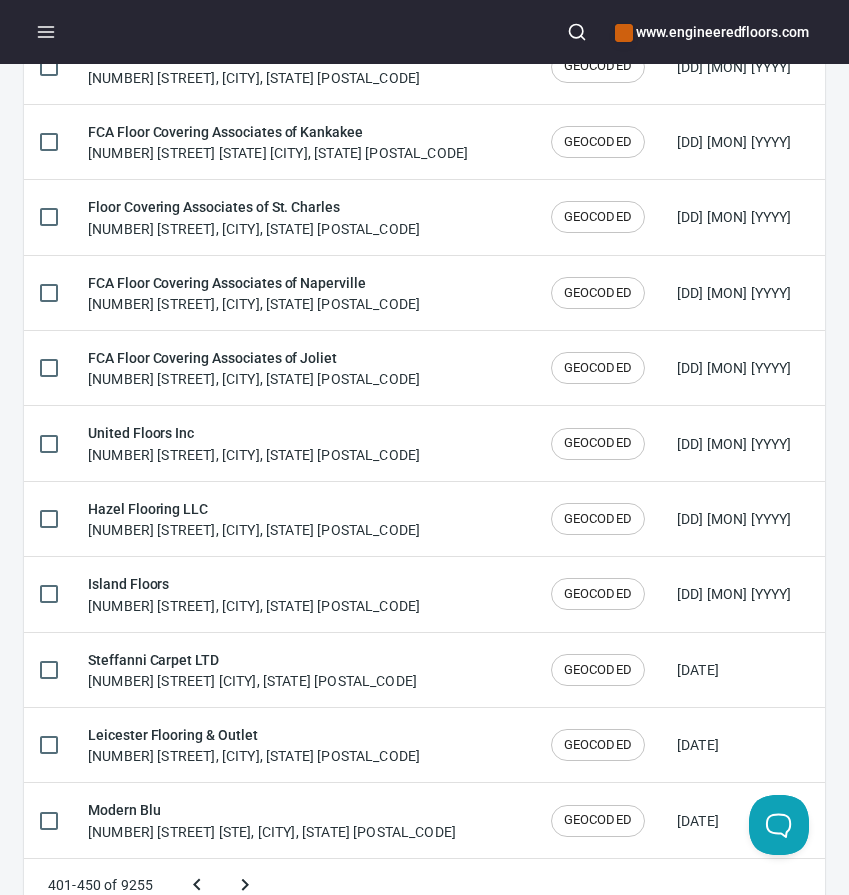 click at bounding box center [245, 885] 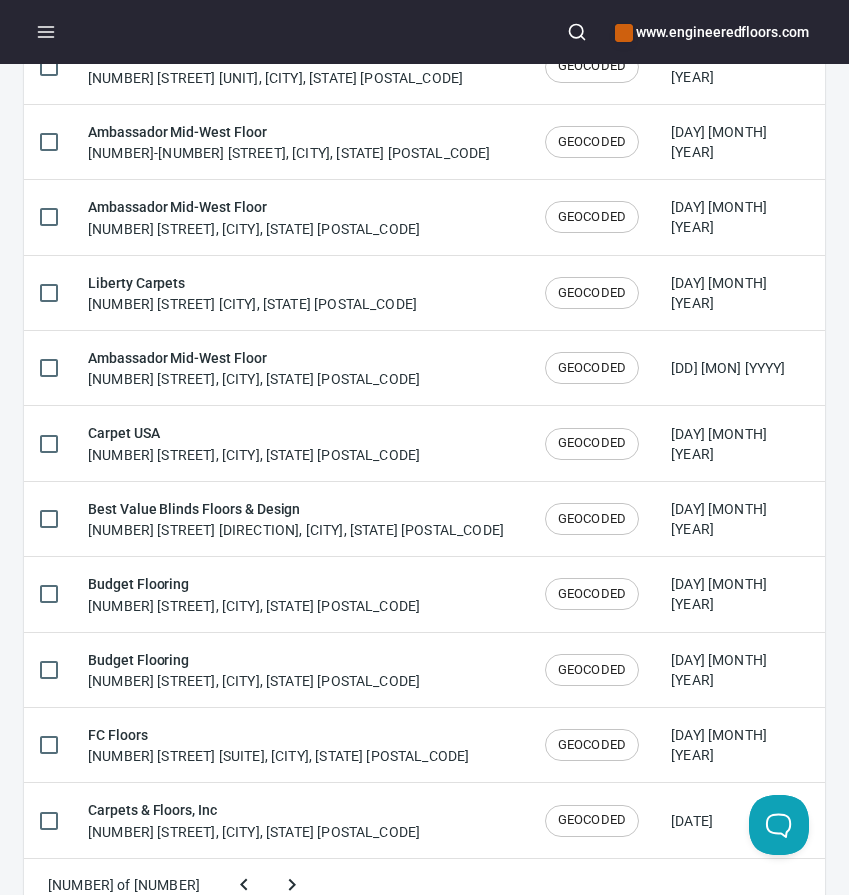 click at bounding box center [292, 885] 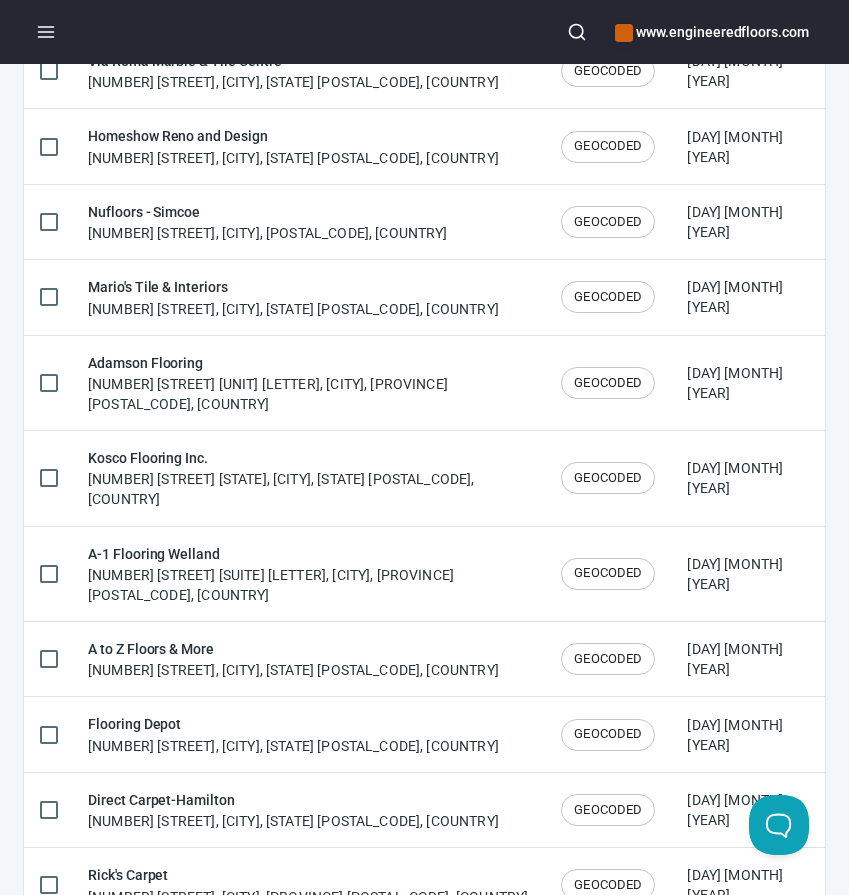 click at bounding box center (245, 1045) 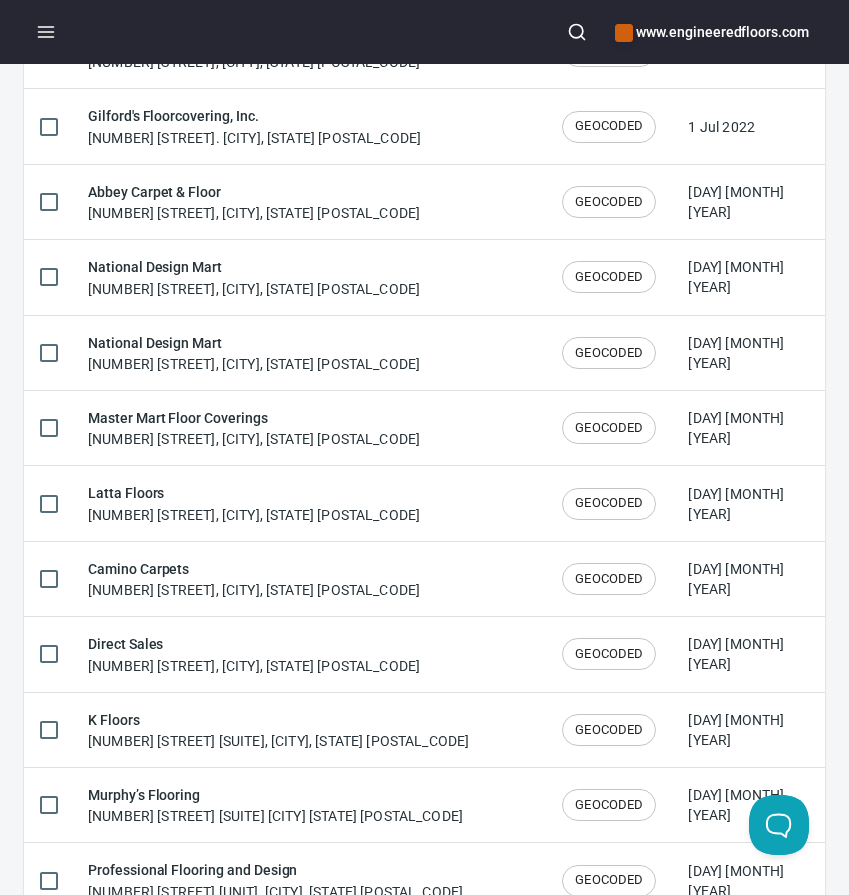 click at bounding box center (362, 945) 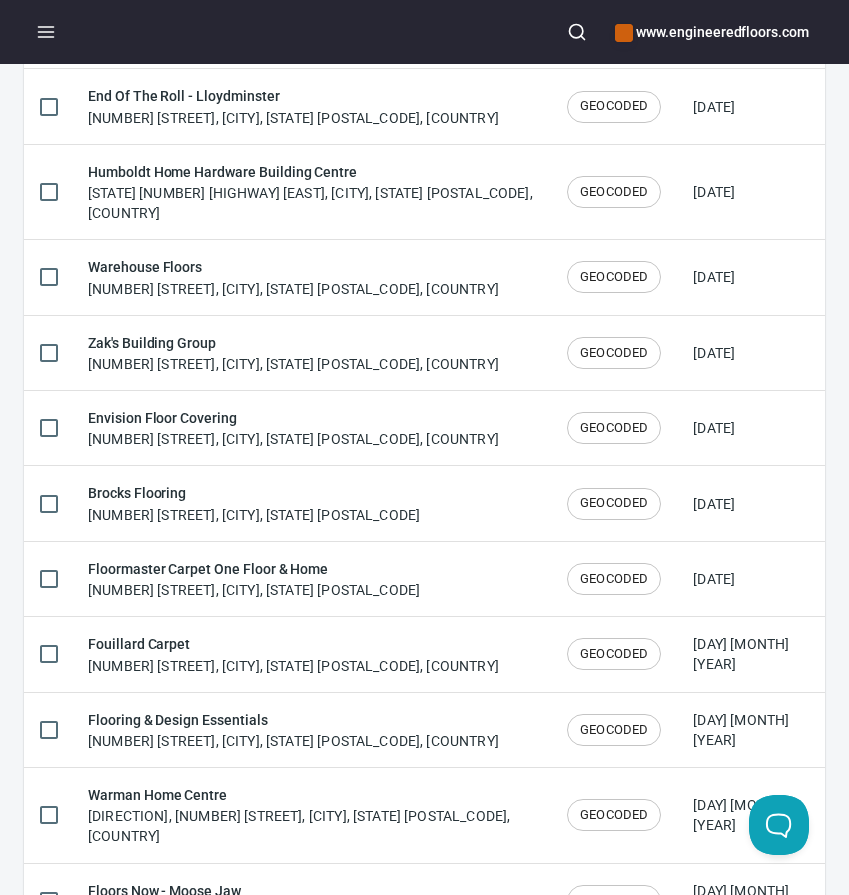 click at bounding box center (262, 965) 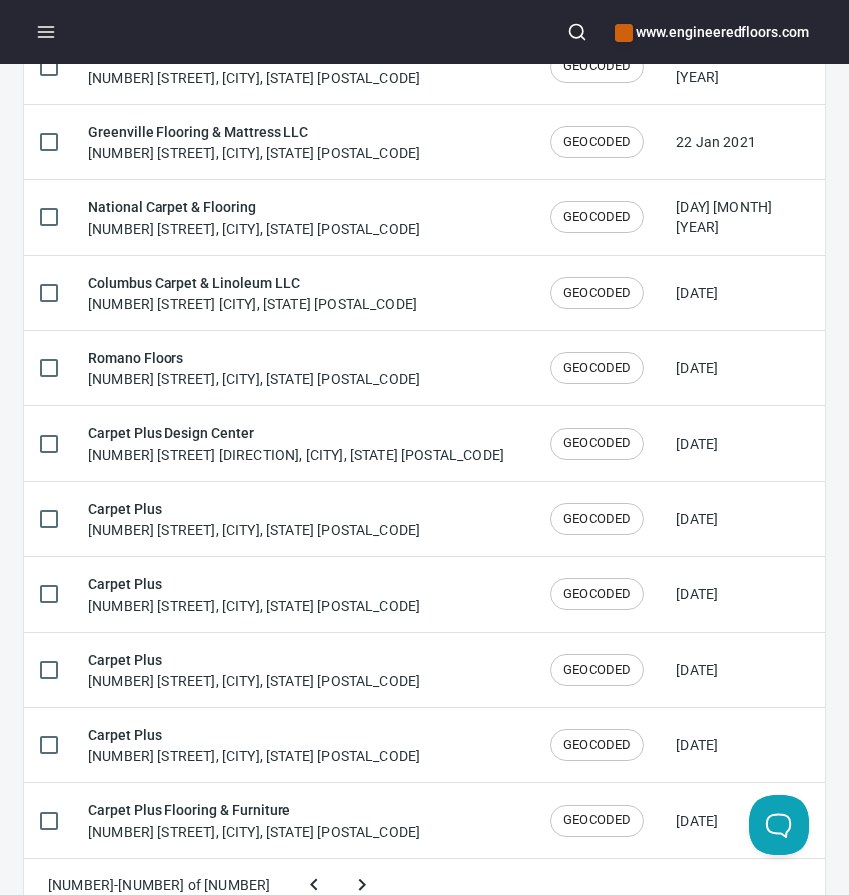 click at bounding box center (362, 885) 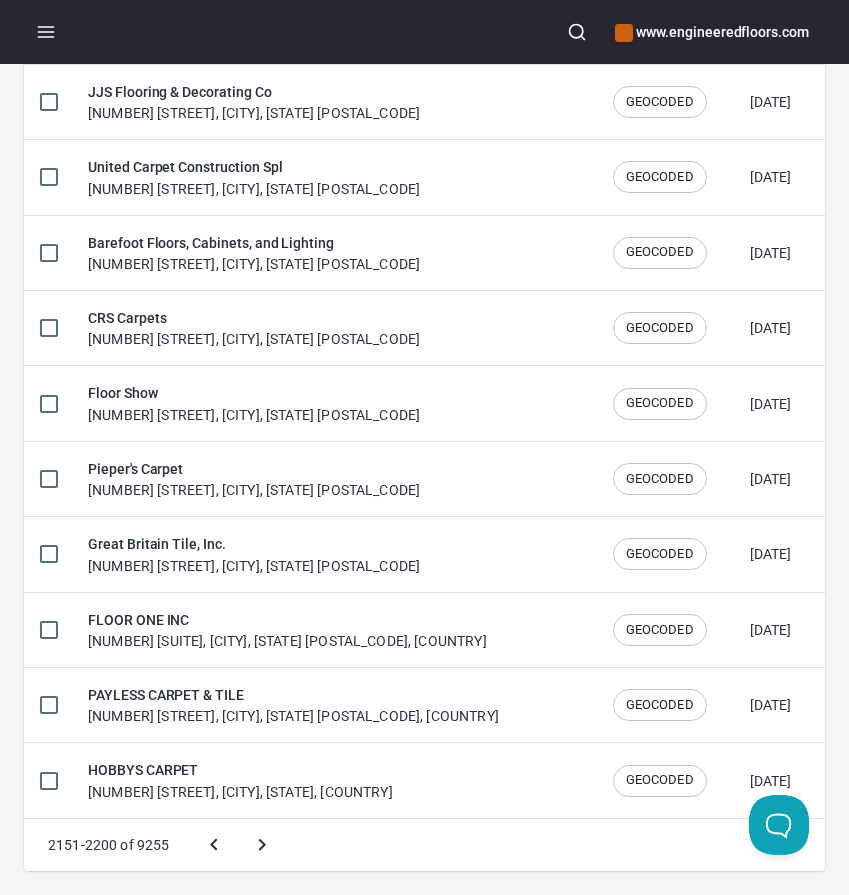 click at bounding box center [262, 845] 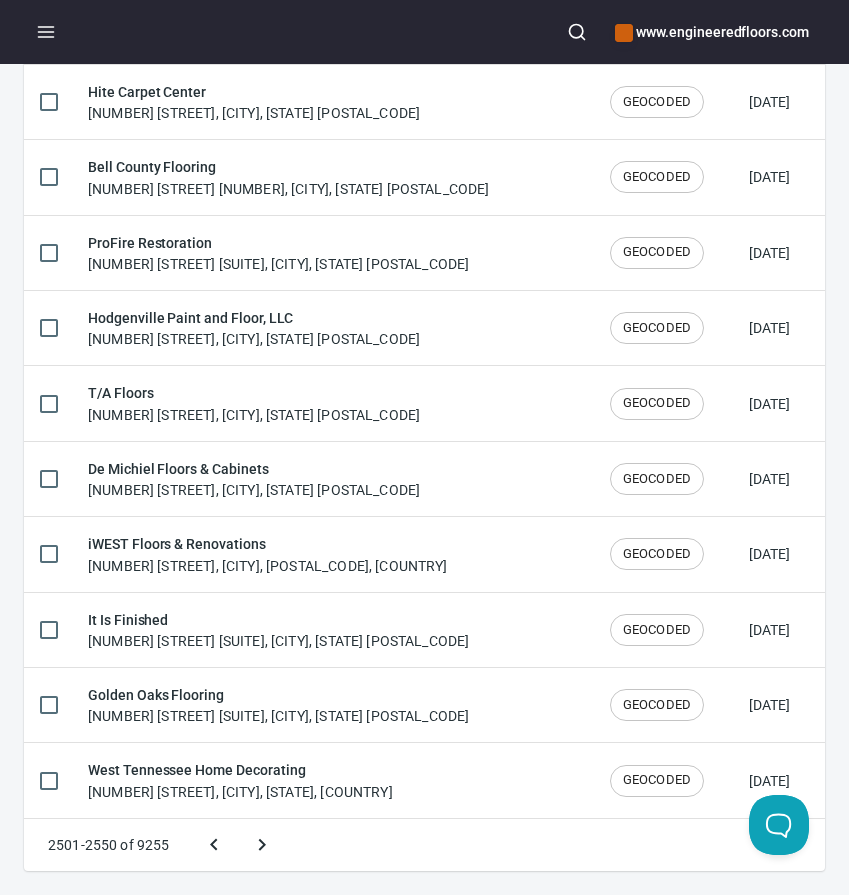 click at bounding box center (262, 845) 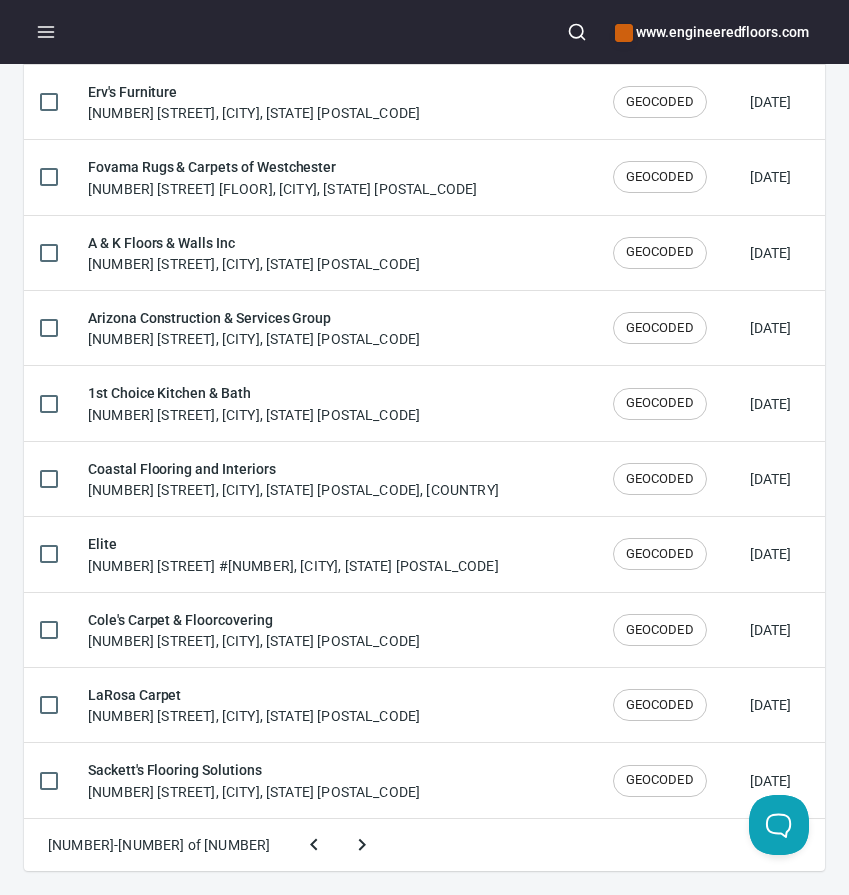 click at bounding box center [362, 845] 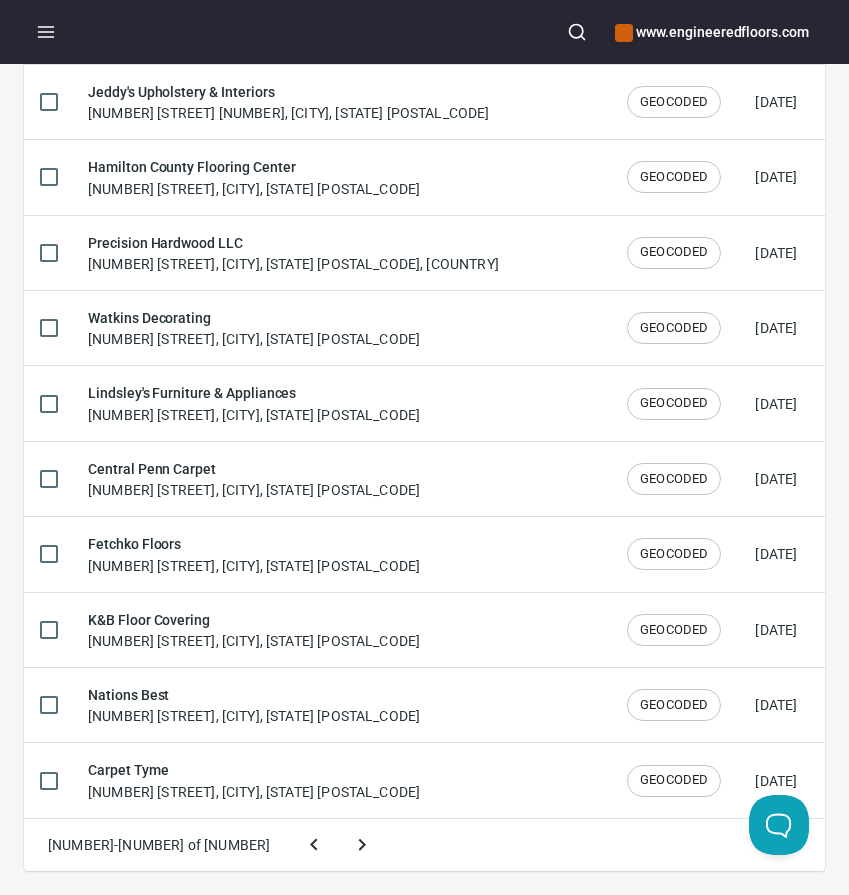 click at bounding box center [362, 845] 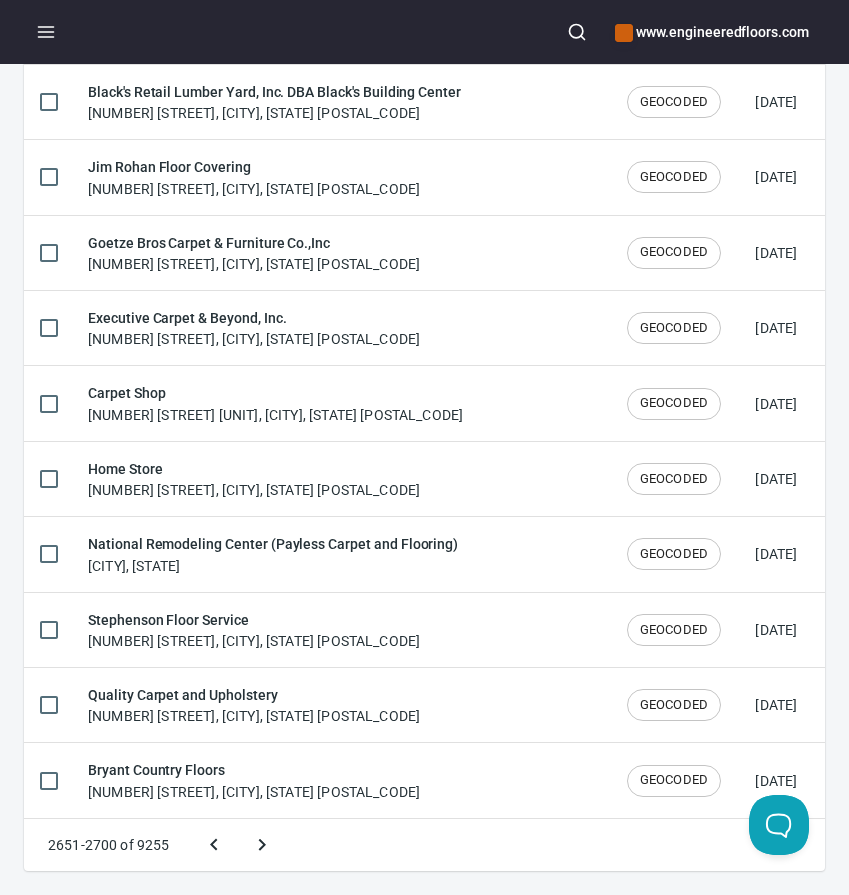 click at bounding box center [262, 845] 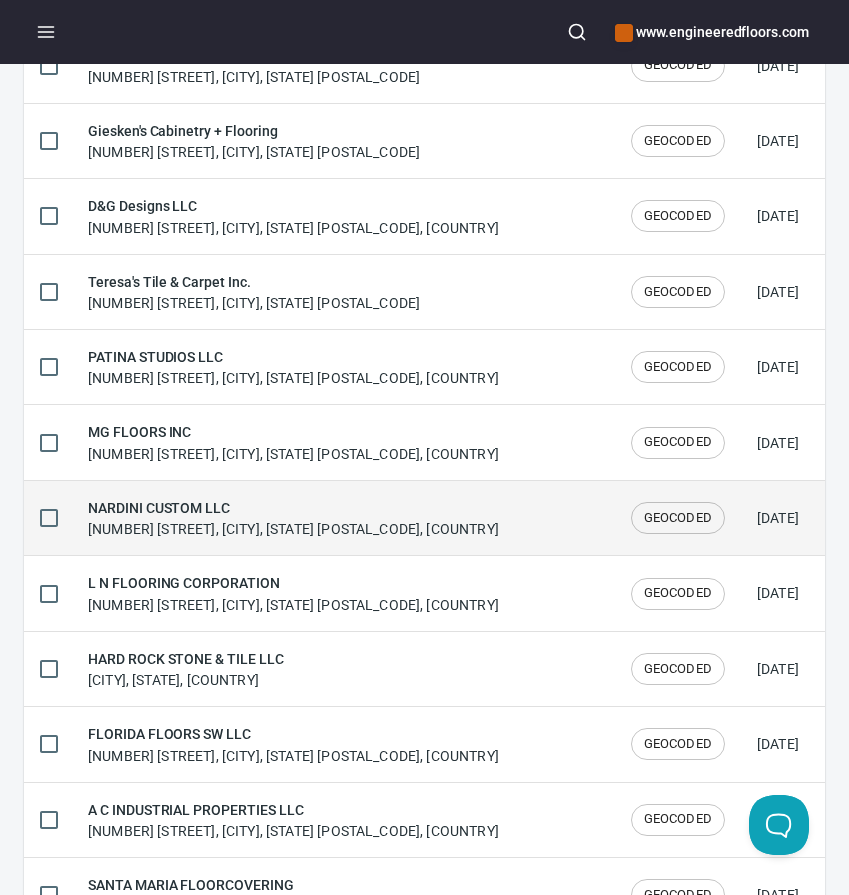 scroll, scrollTop: 1999, scrollLeft: 0, axis: vertical 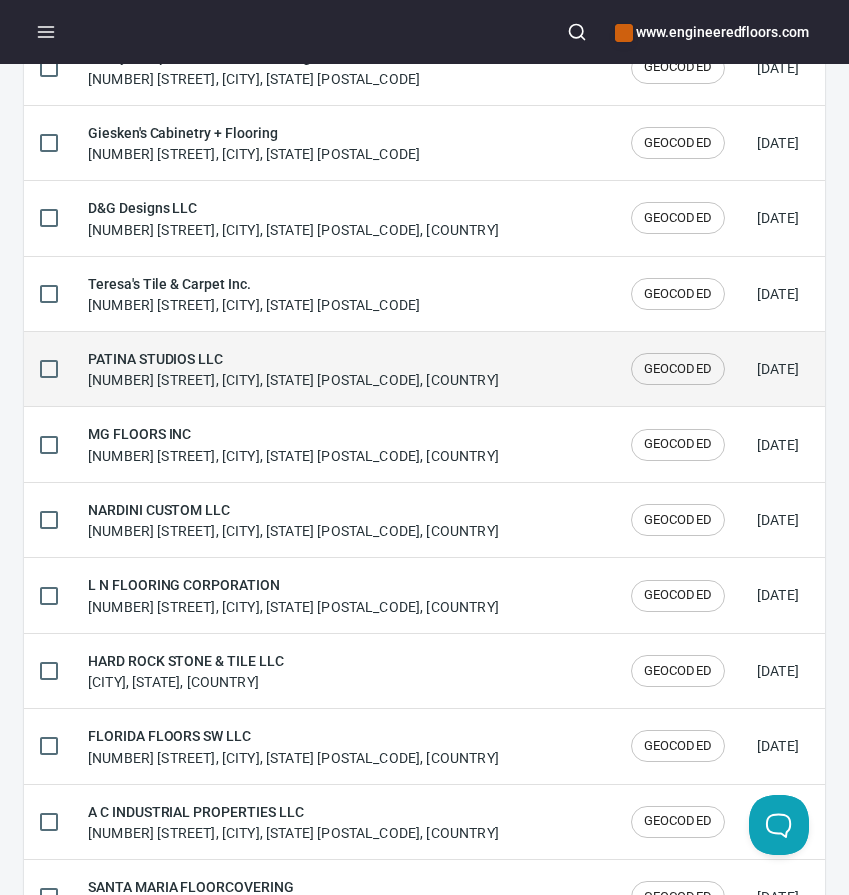 click on "[PERSON] [PERSON] [NUMBER] [STREET], [CITY], [STATE], [COUNTRY]" at bounding box center [293, 369] 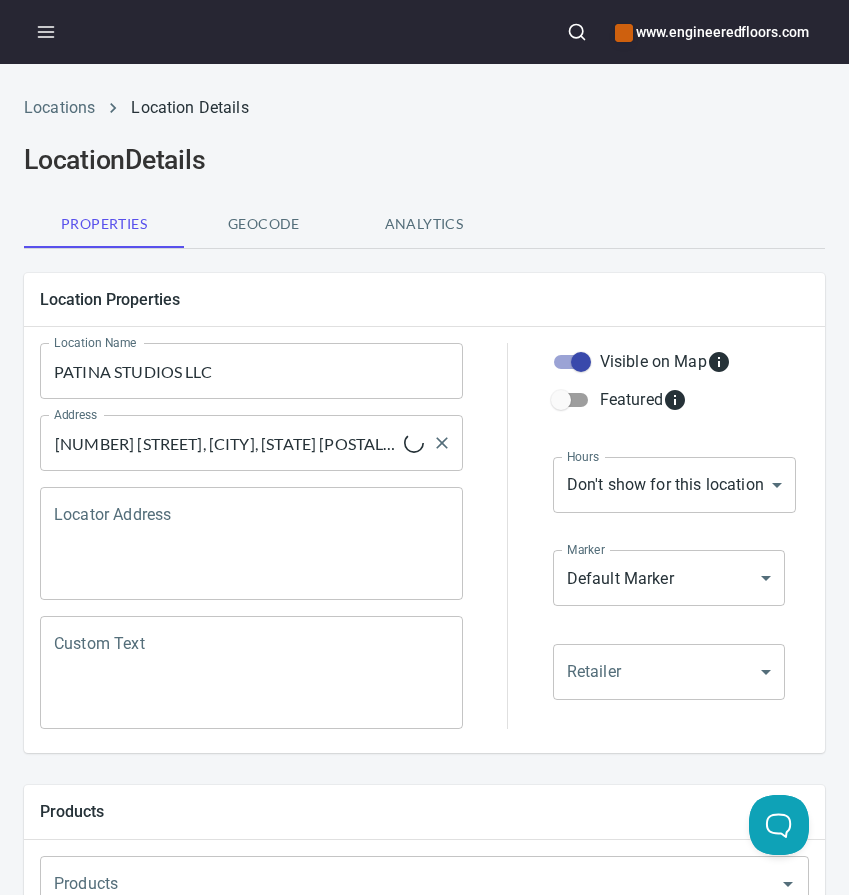 click on "[NUMBER] [STREET], [CITY], [STATE] [POSTAL_CODE], [COUNTRY]" at bounding box center (226, 443) 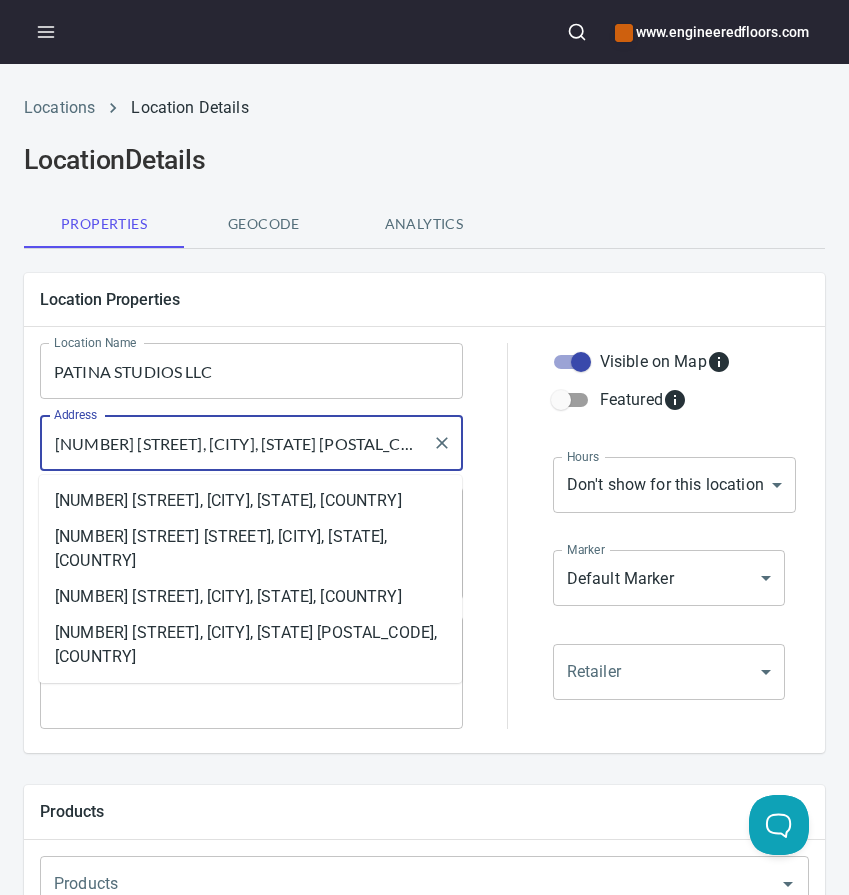 click on "[NUMBER] [STREET], [CITY], [STATE] [POSTAL_CODE], [COUNTRY]" at bounding box center (236, 443) 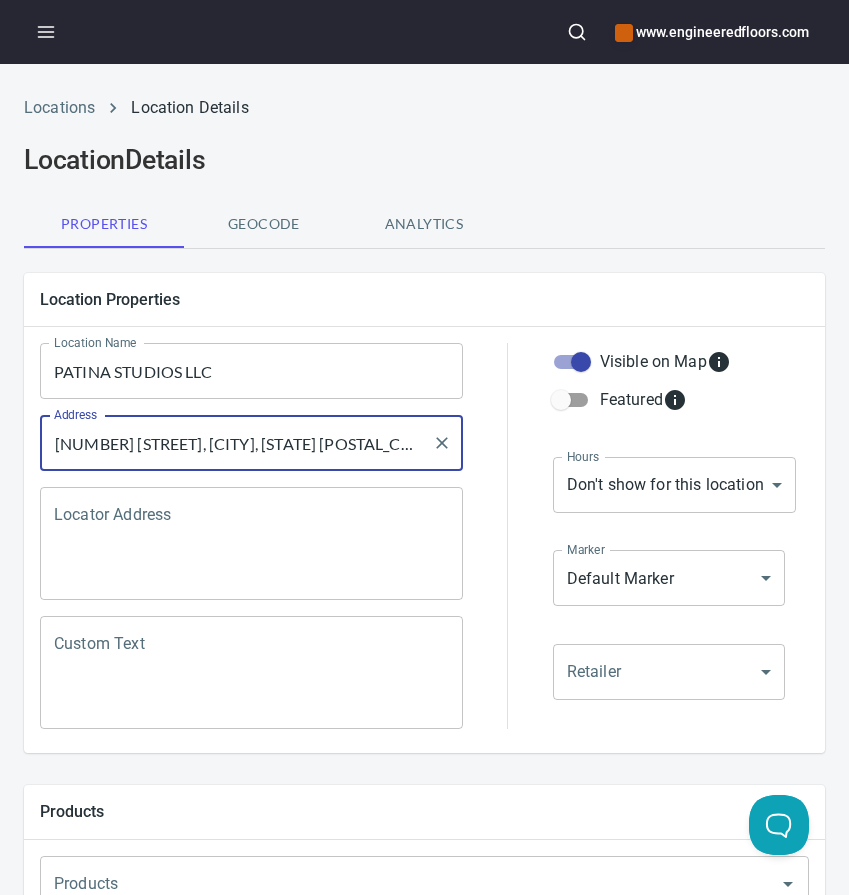 click on "[NUMBER] [STREET], [CITY], [STATE] [POSTAL_CODE], [COUNTRY]" at bounding box center [236, 443] 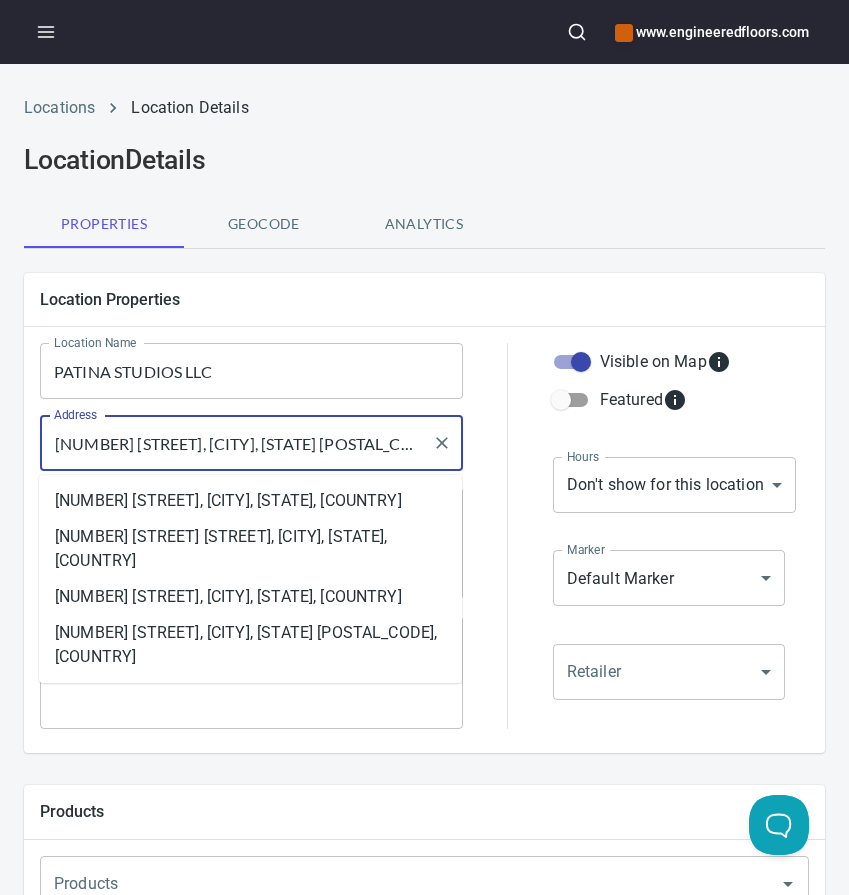 click on "[NUMBER] [STREET], [CITY], [STATE] [POSTAL_CODE], [COUNTRY]" at bounding box center [236, 443] 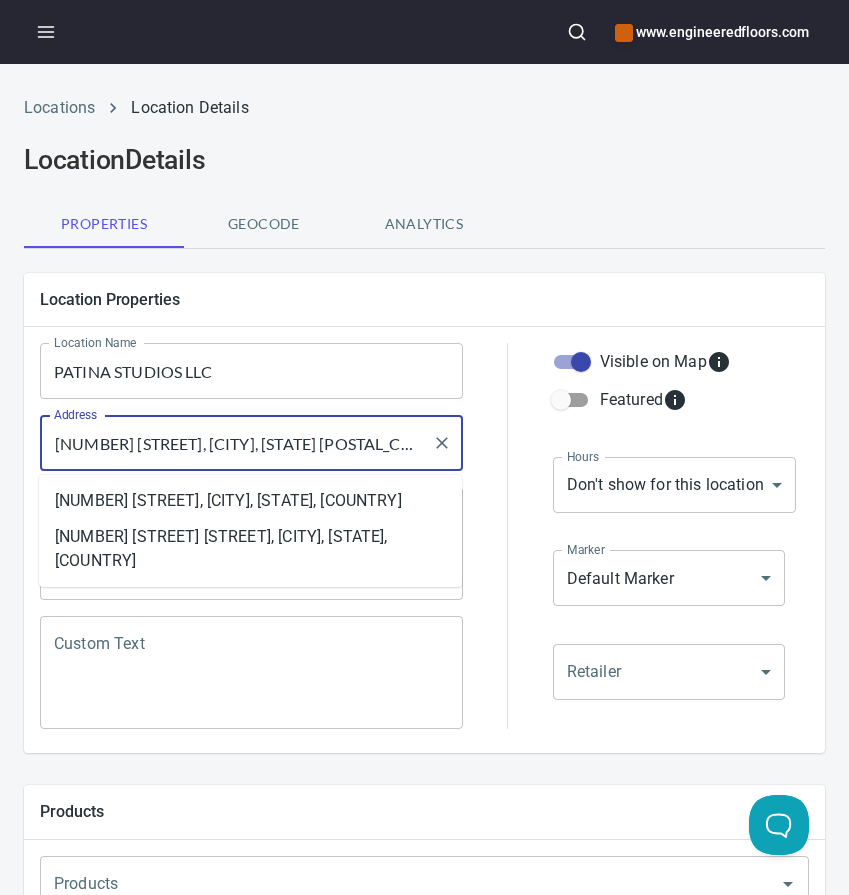 type on "[NUMBER] [STREET], [CITY], [STATE] [POSTAL_CODE]" 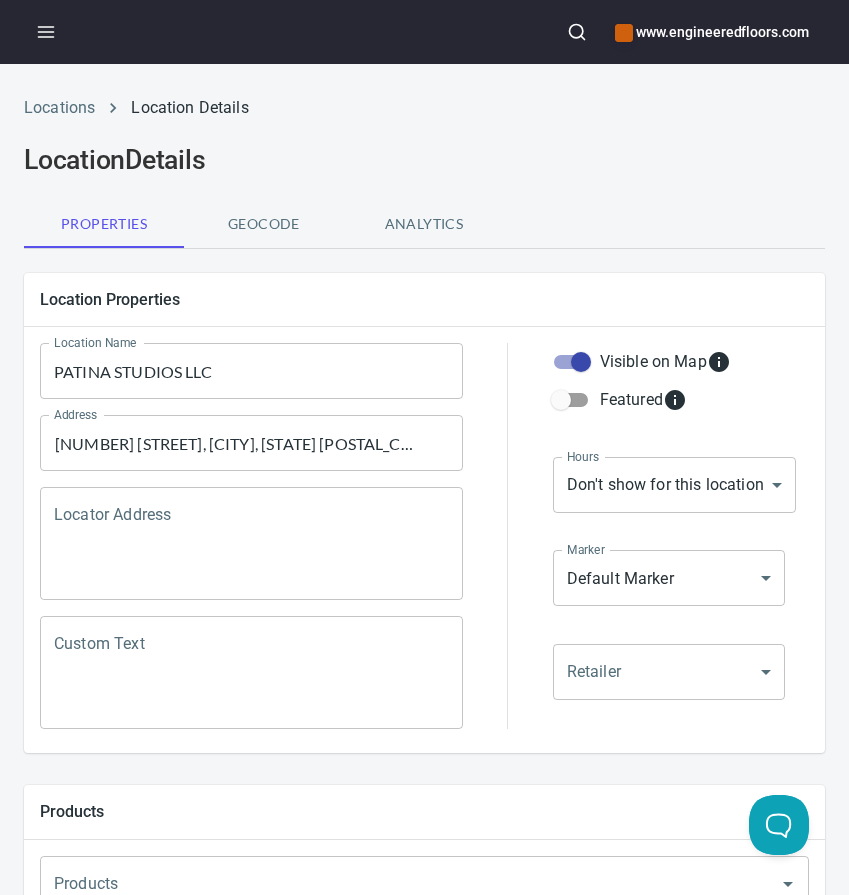click on "PATINA STUDIOS LLC" at bounding box center (251, 371) 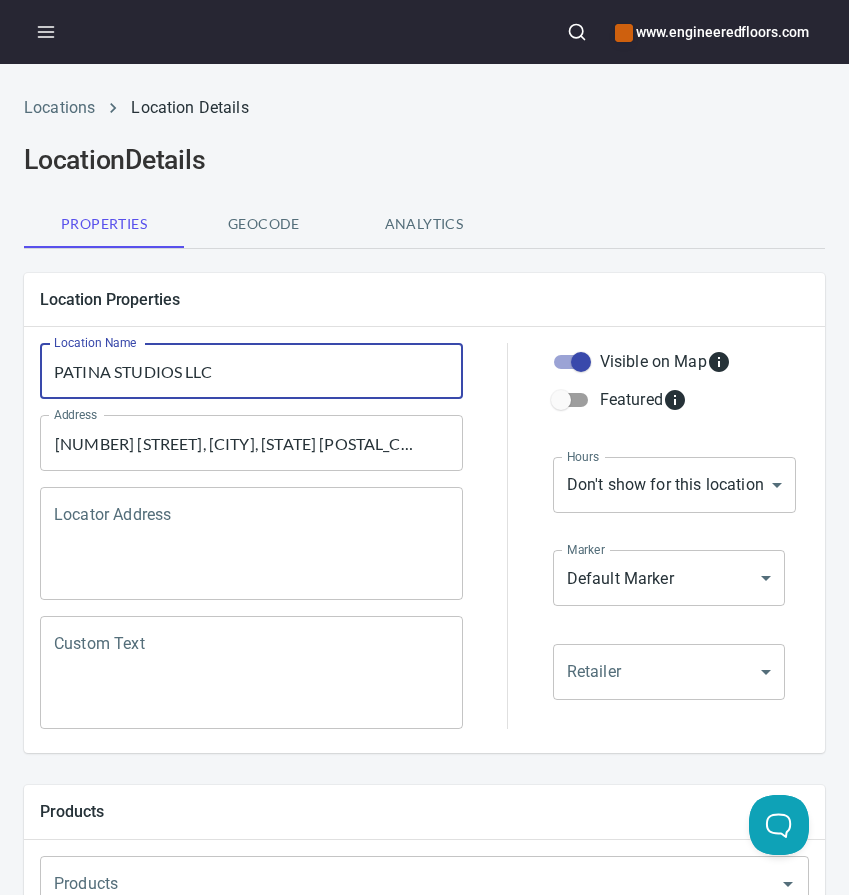 paste on "atina Studios" 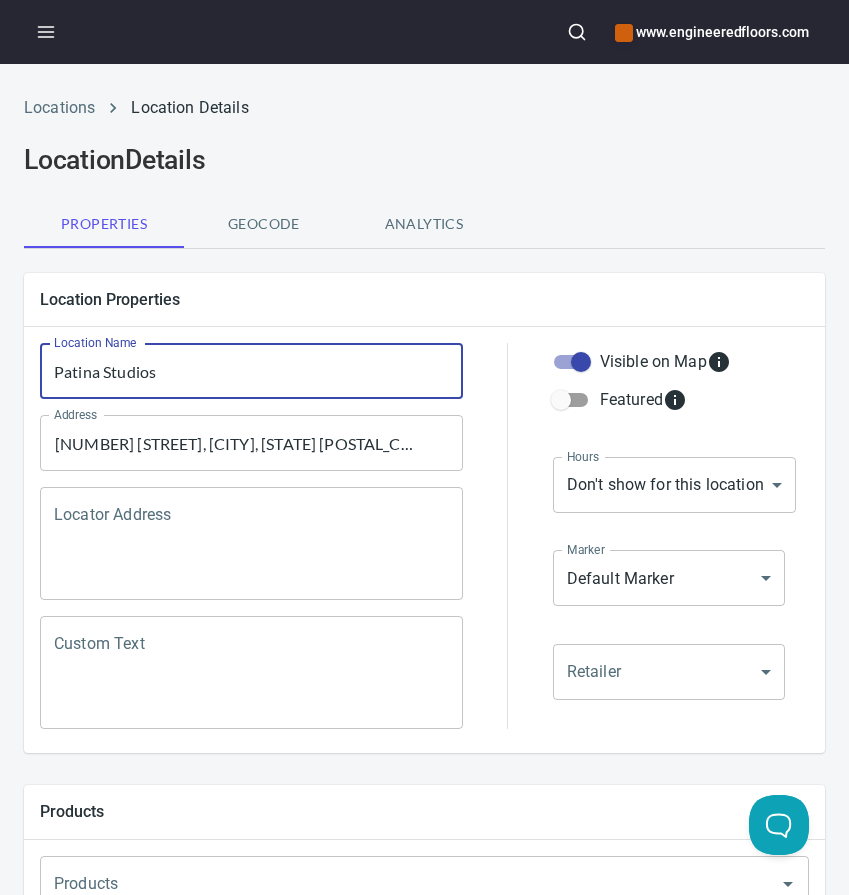 type on "Patina Studios" 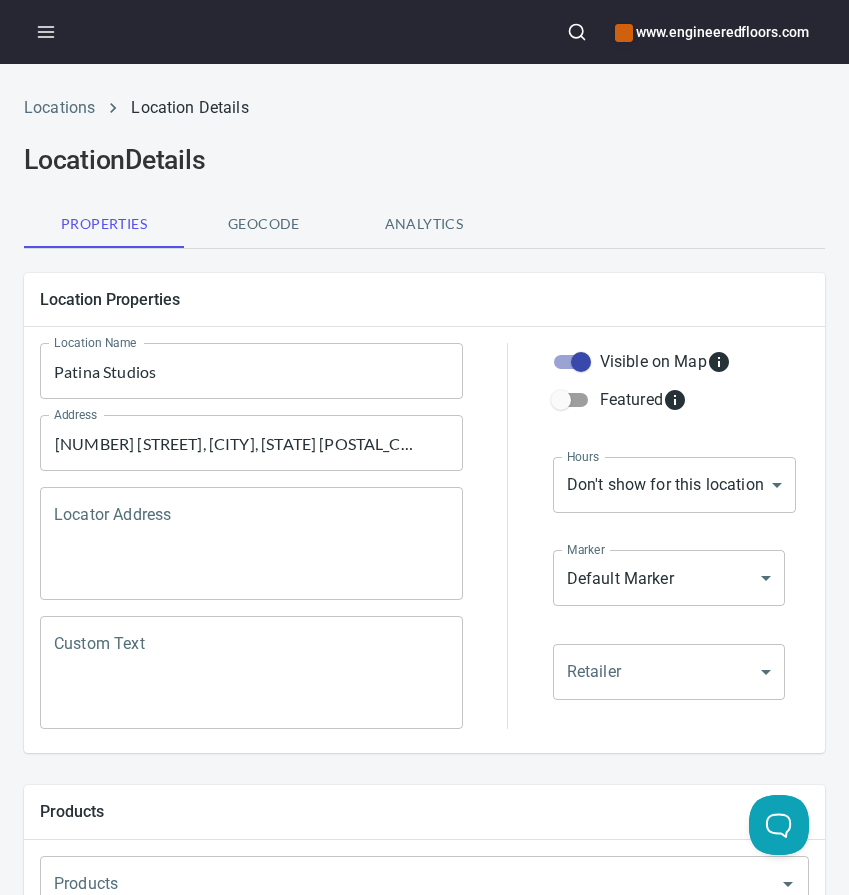 click on "Location Properties" at bounding box center (424, 299) 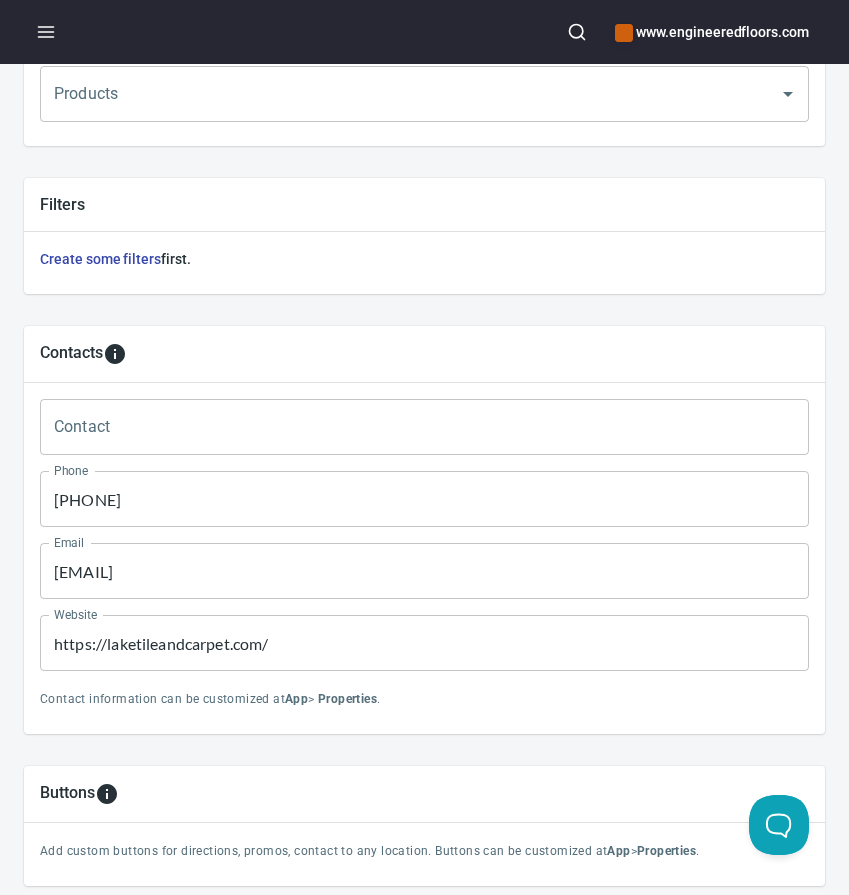 scroll, scrollTop: 923, scrollLeft: 0, axis: vertical 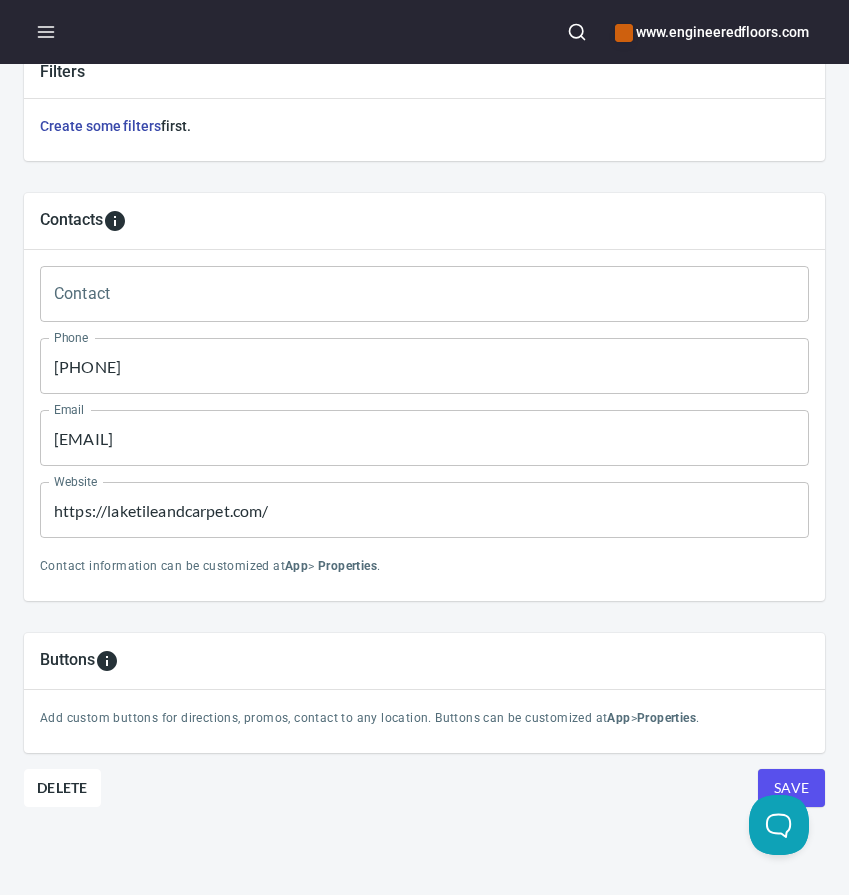 click on "[PHONE]" at bounding box center [424, 366] 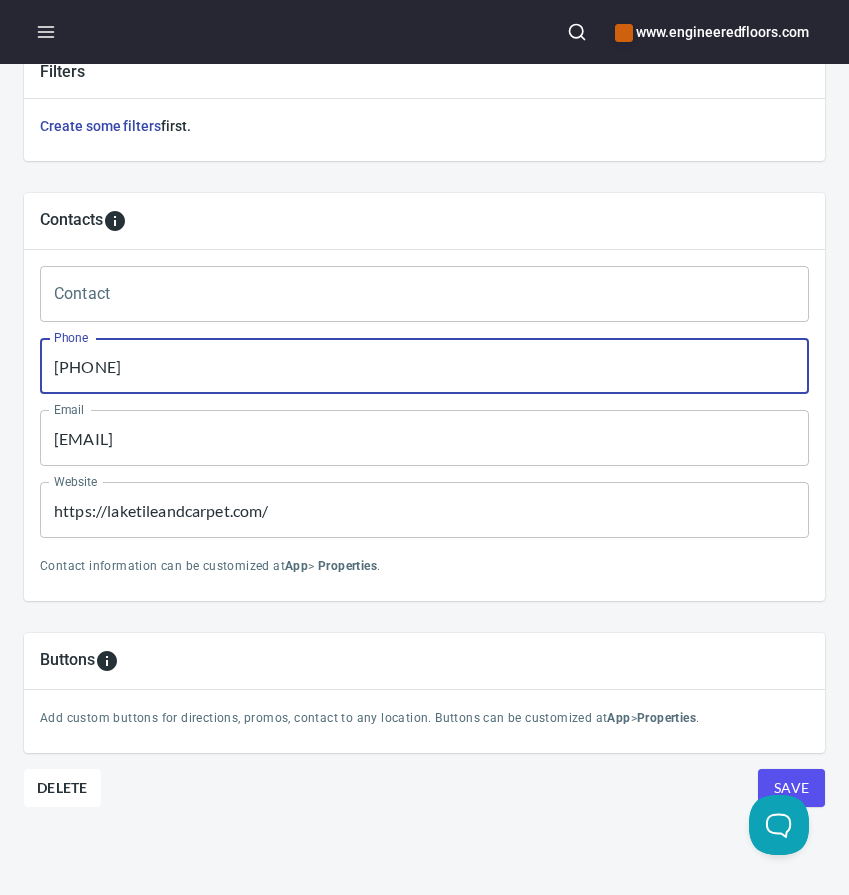 paste on "[PHONE]" 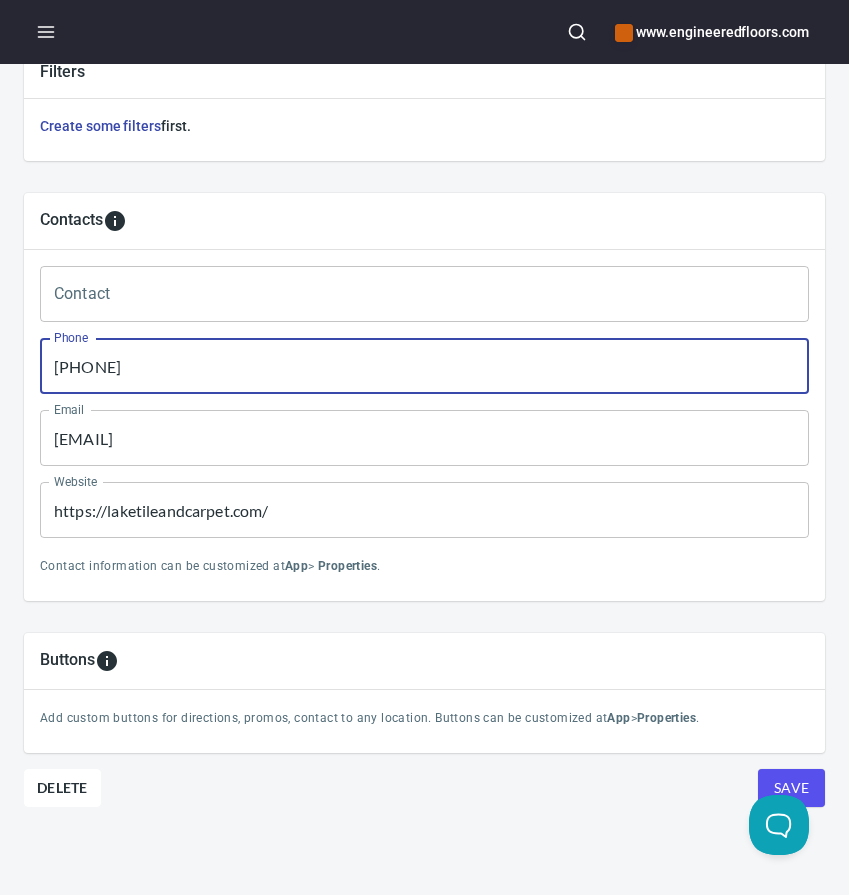 type on "[PHONE]" 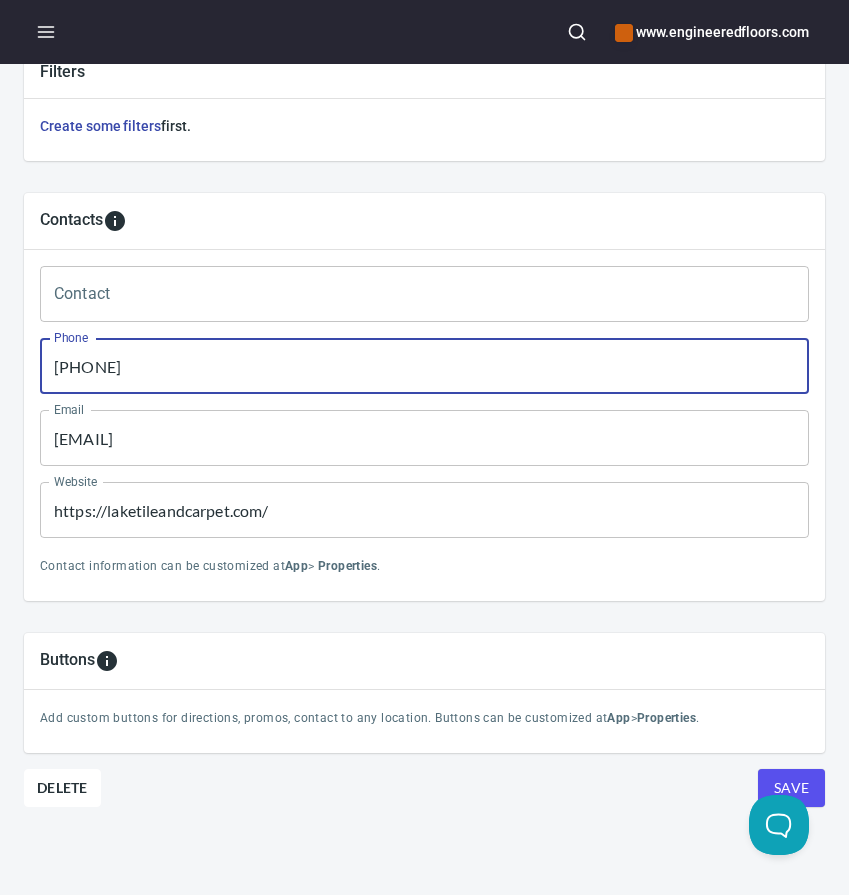 click on "https://laketileandcarpet.com/" at bounding box center (424, 510) 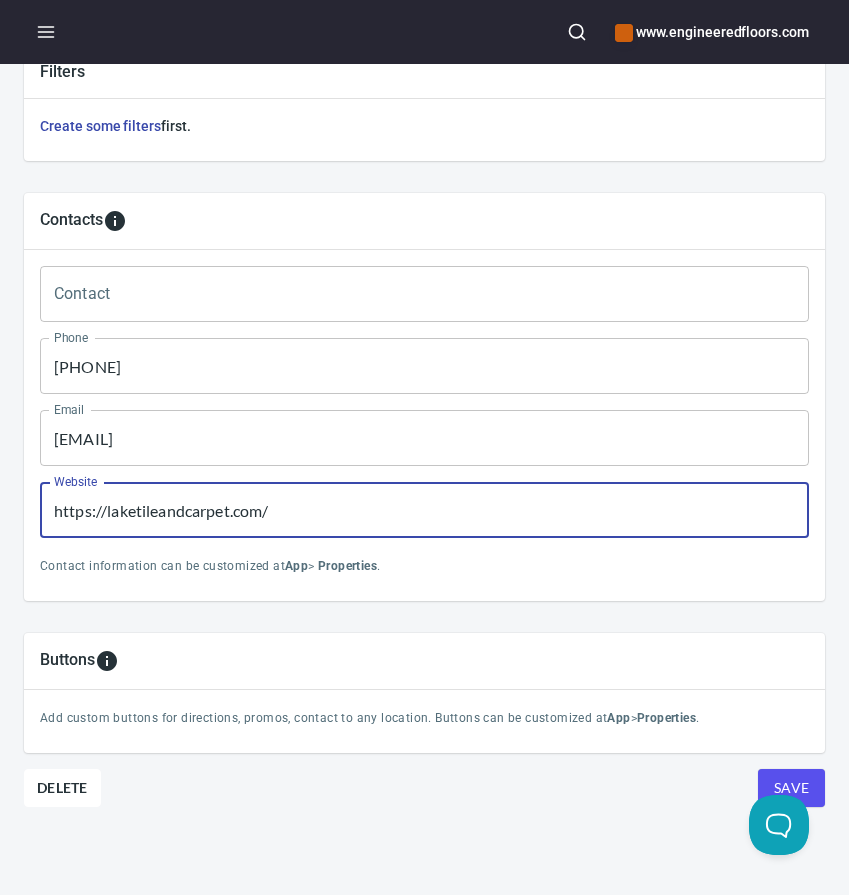 paste on "www.pshome.biz" 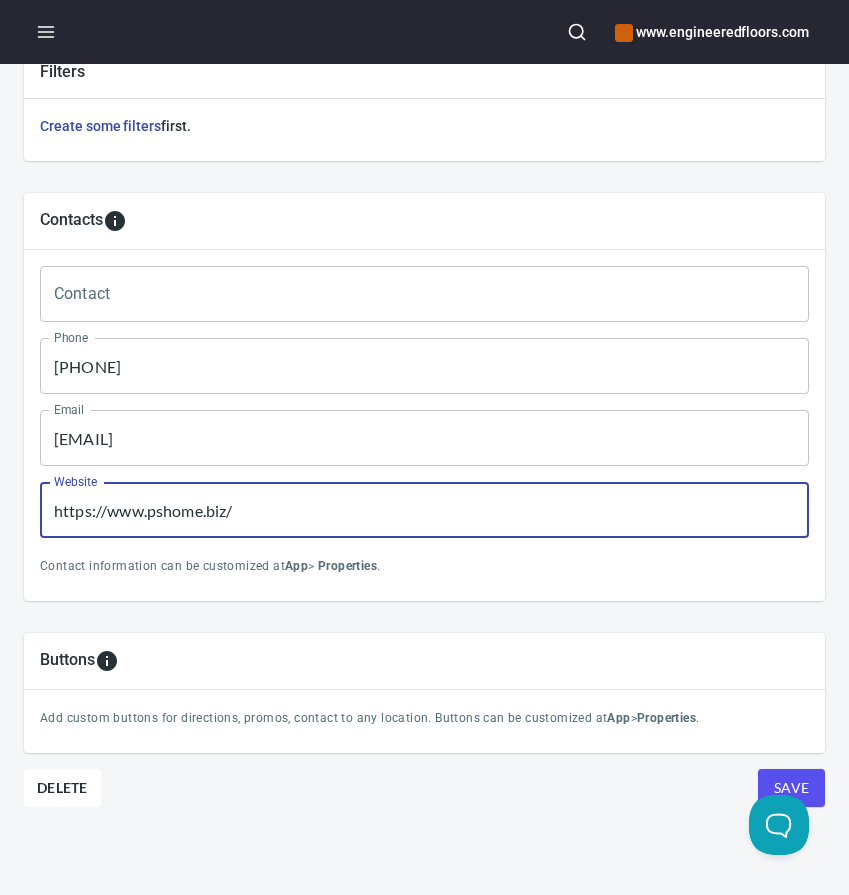 type on "https://www.pshome.biz/" 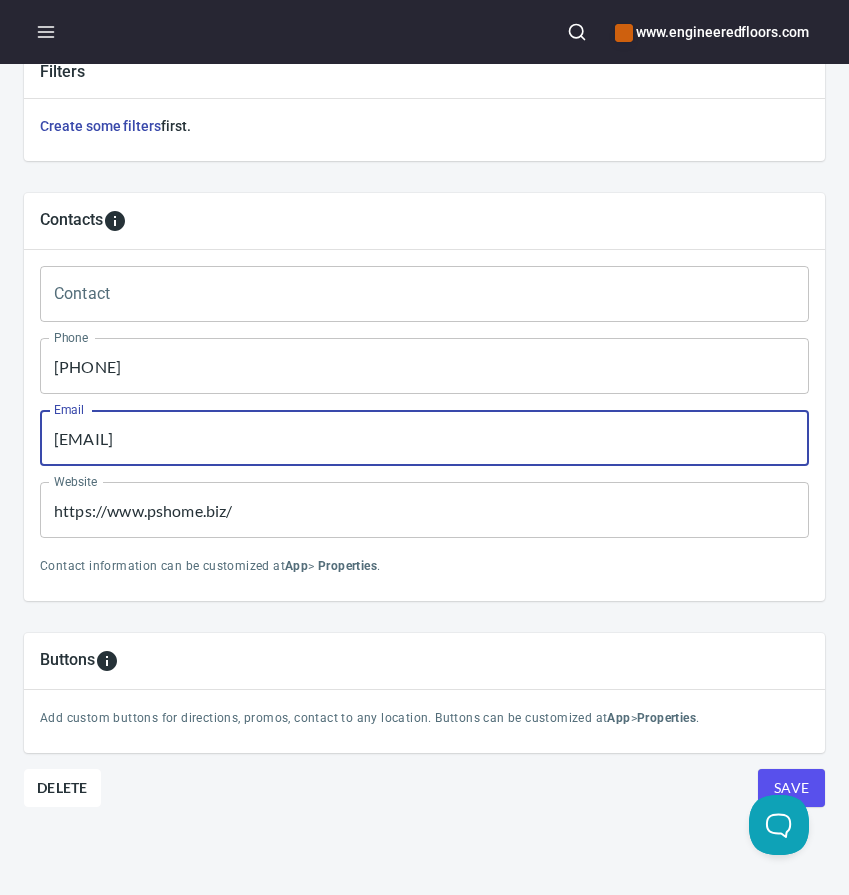click on "[EMAIL]" at bounding box center [424, 438] 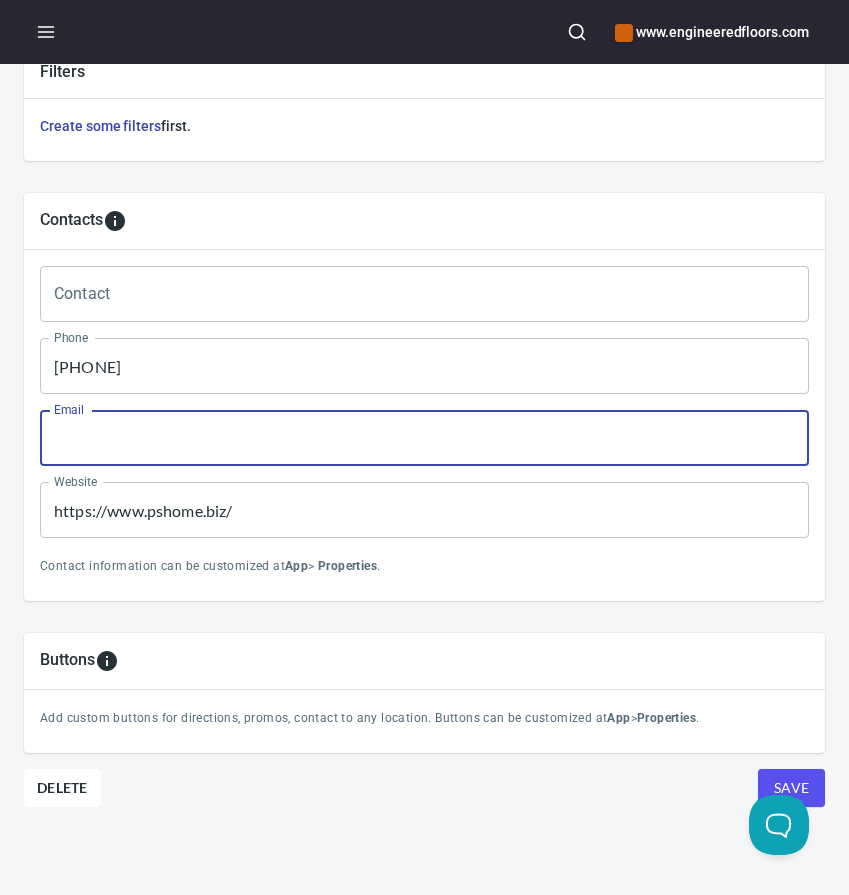 type 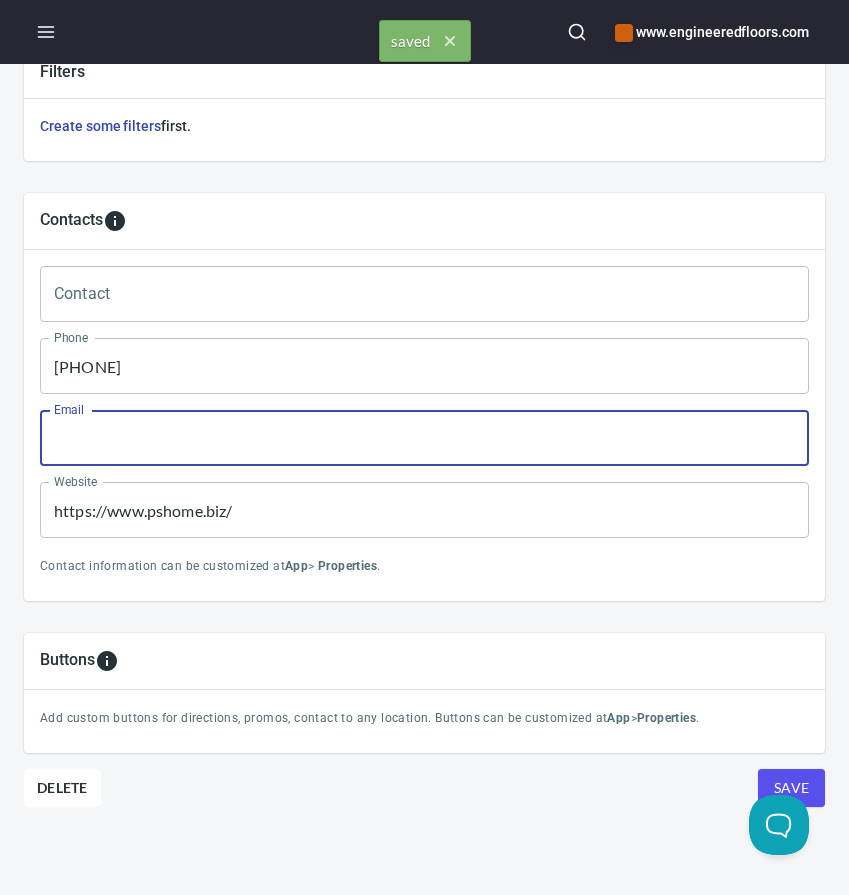 click on "Save" at bounding box center [791, 788] 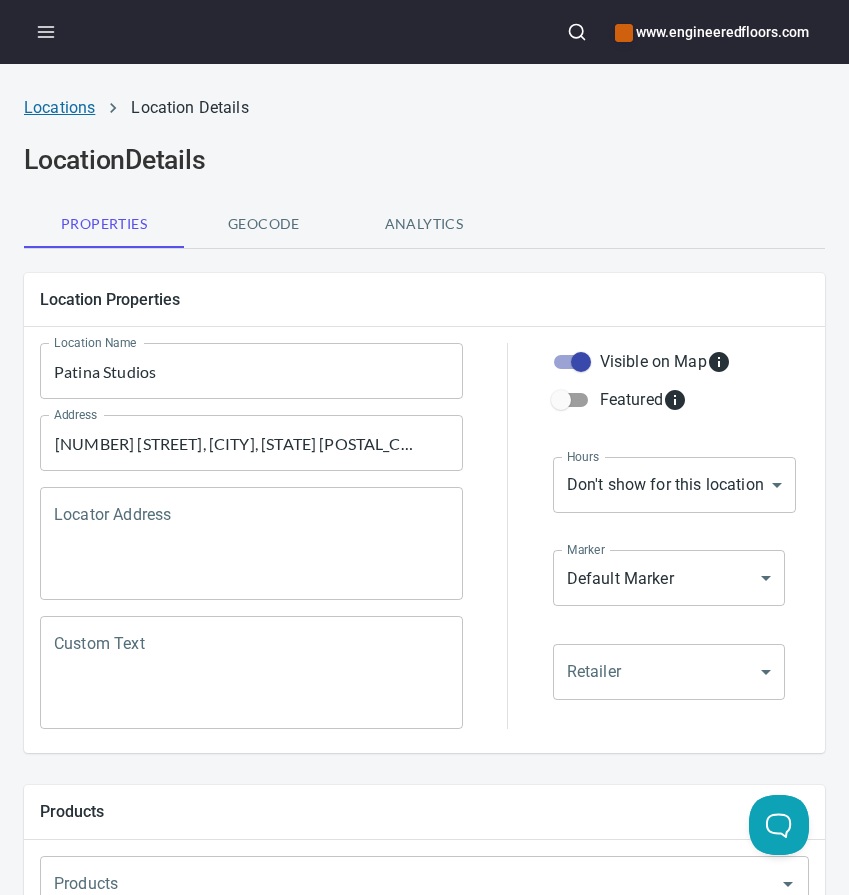 click on "Locations" at bounding box center [59, 107] 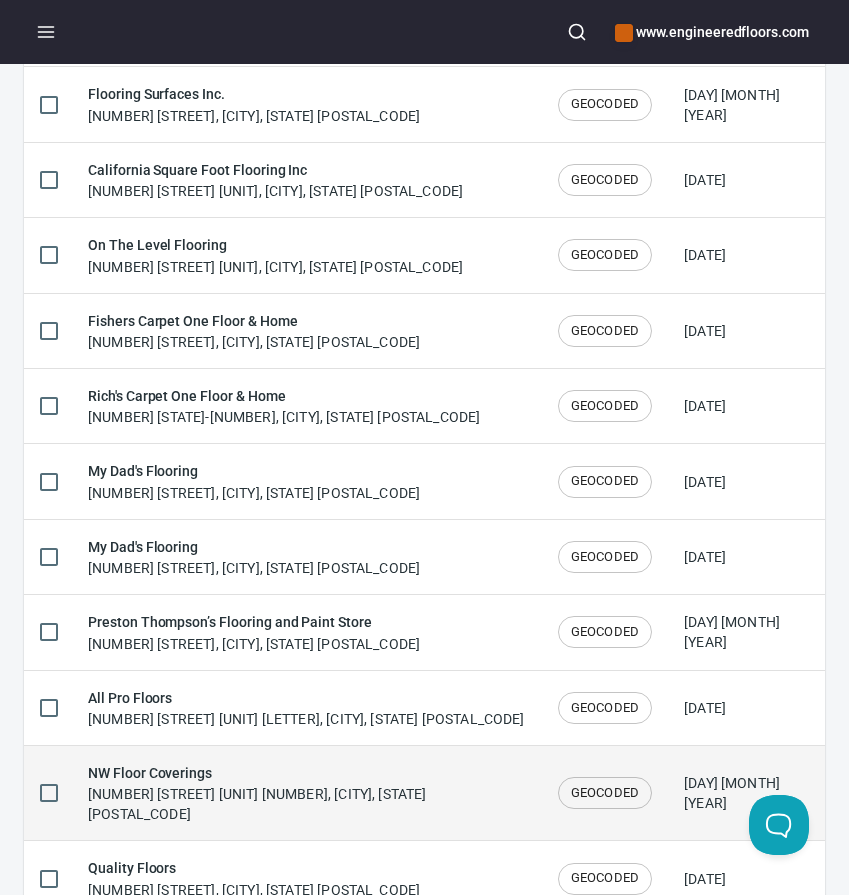 scroll, scrollTop: 3302, scrollLeft: 0, axis: vertical 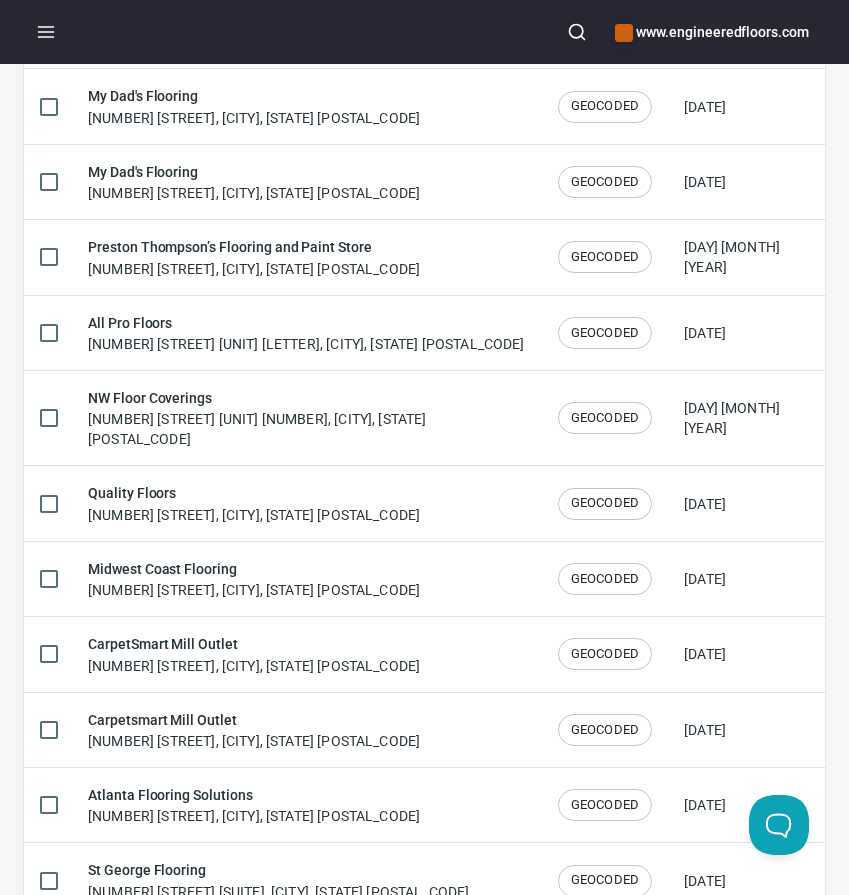 click at bounding box center (221, 945) 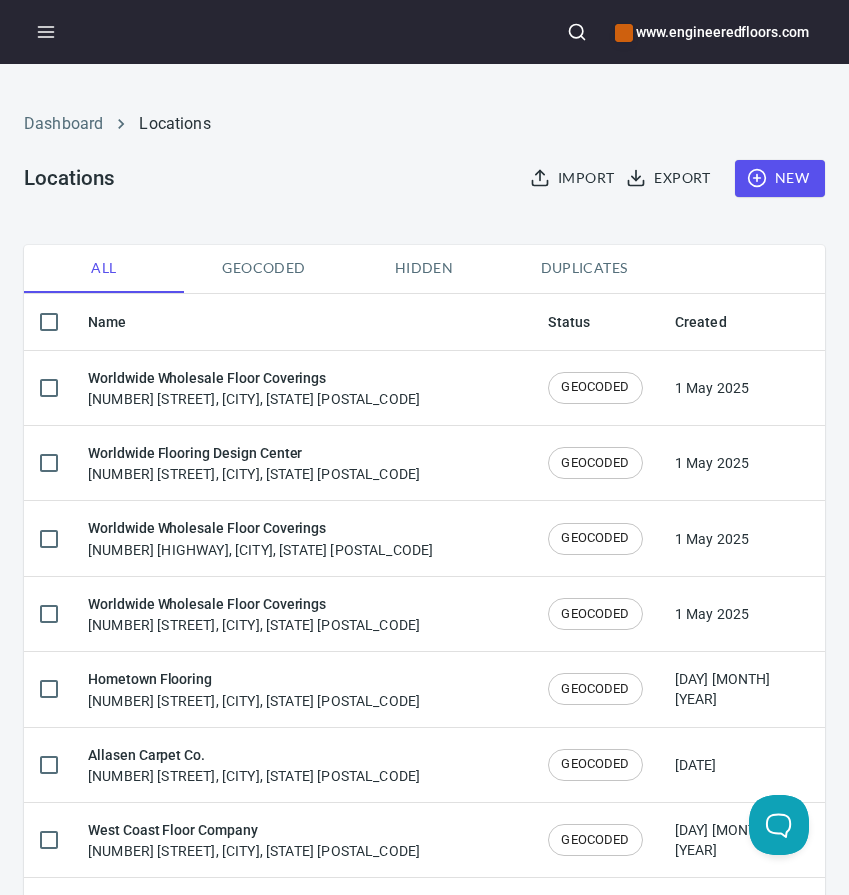 scroll, scrollTop: 0, scrollLeft: 0, axis: both 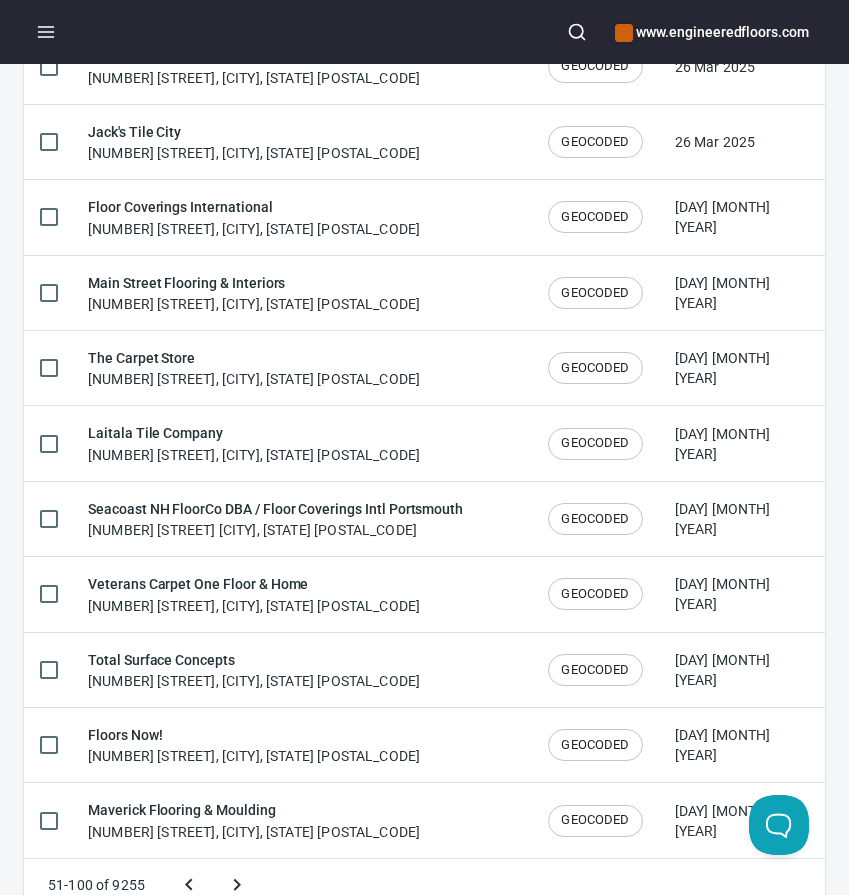 type 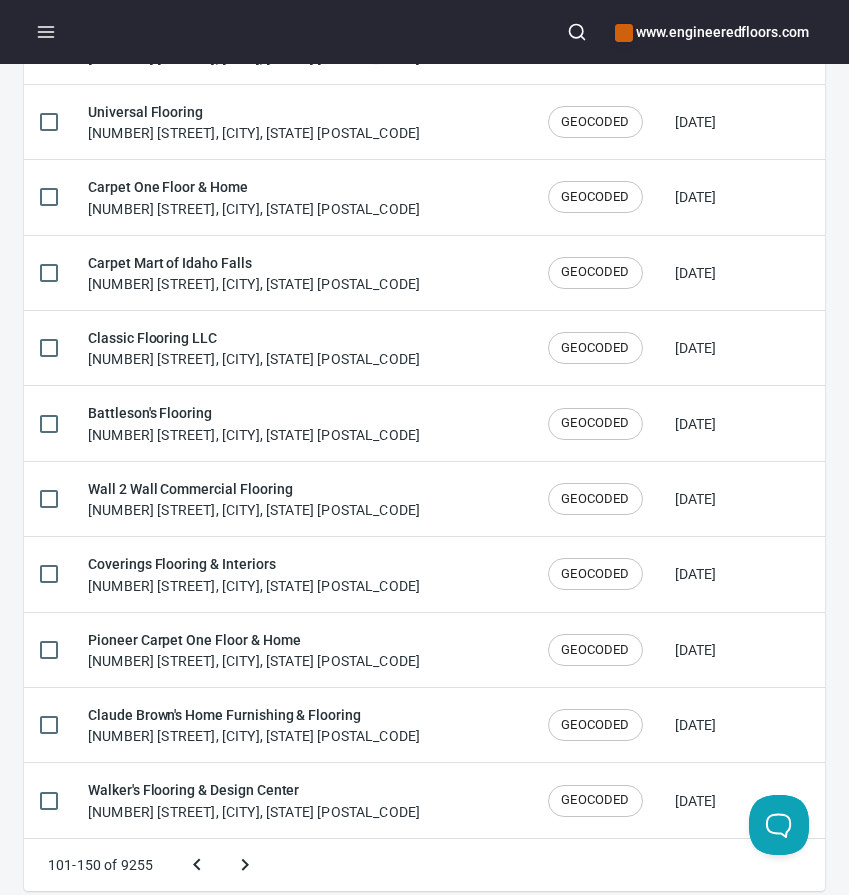 click at bounding box center (245, 865) 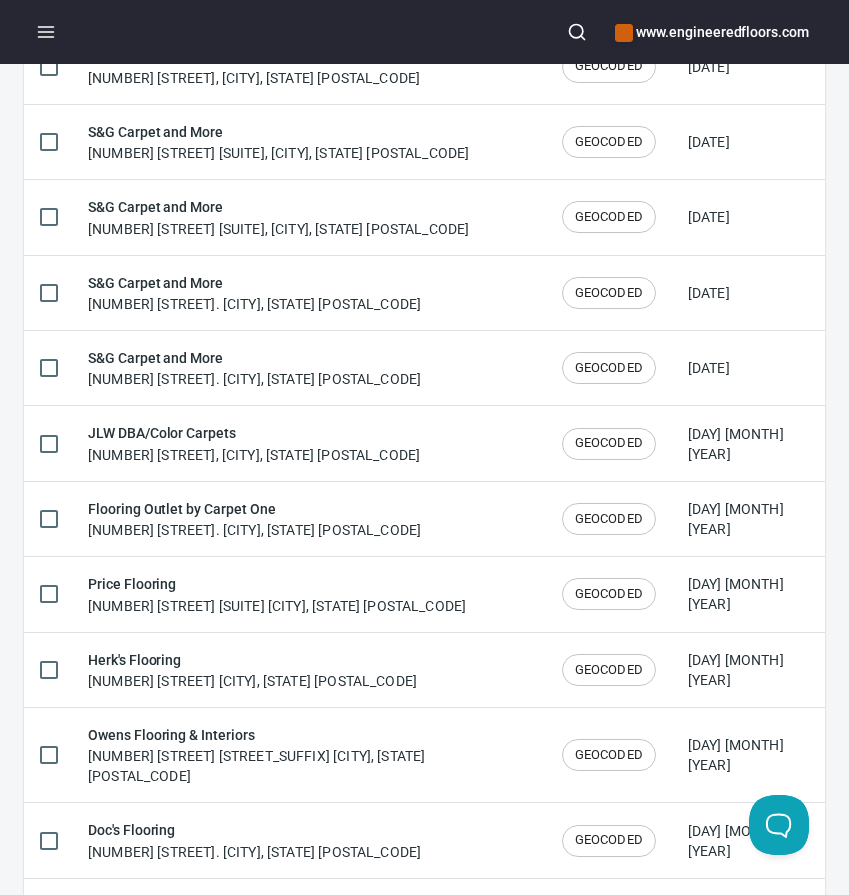 click at bounding box center [245, 905] 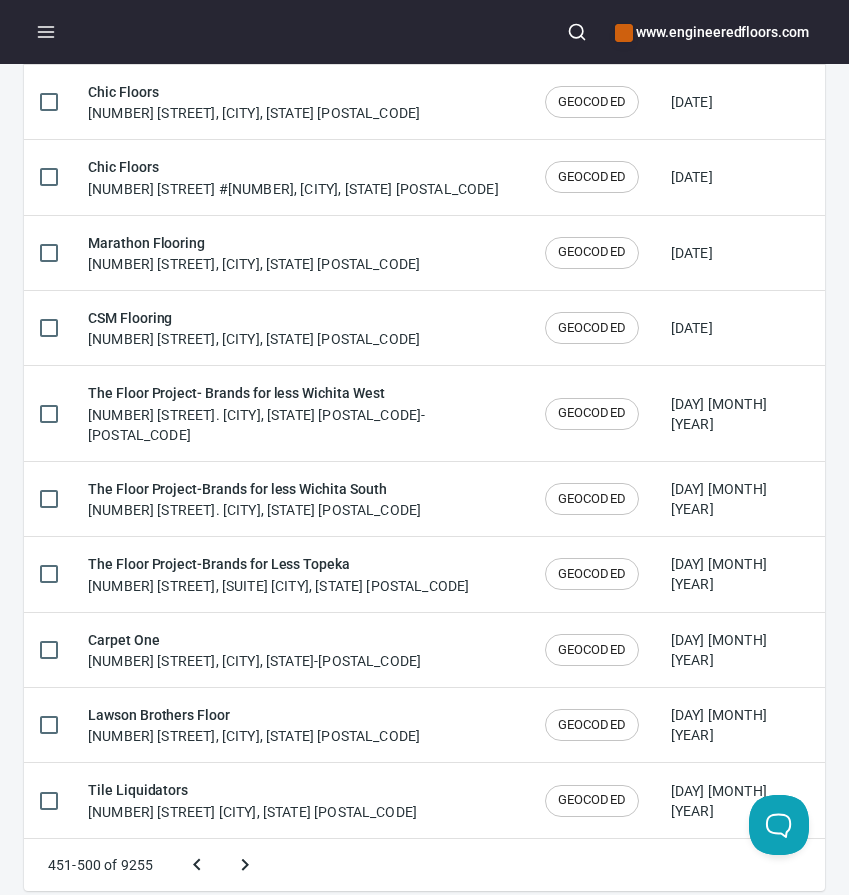 click at bounding box center (245, 865) 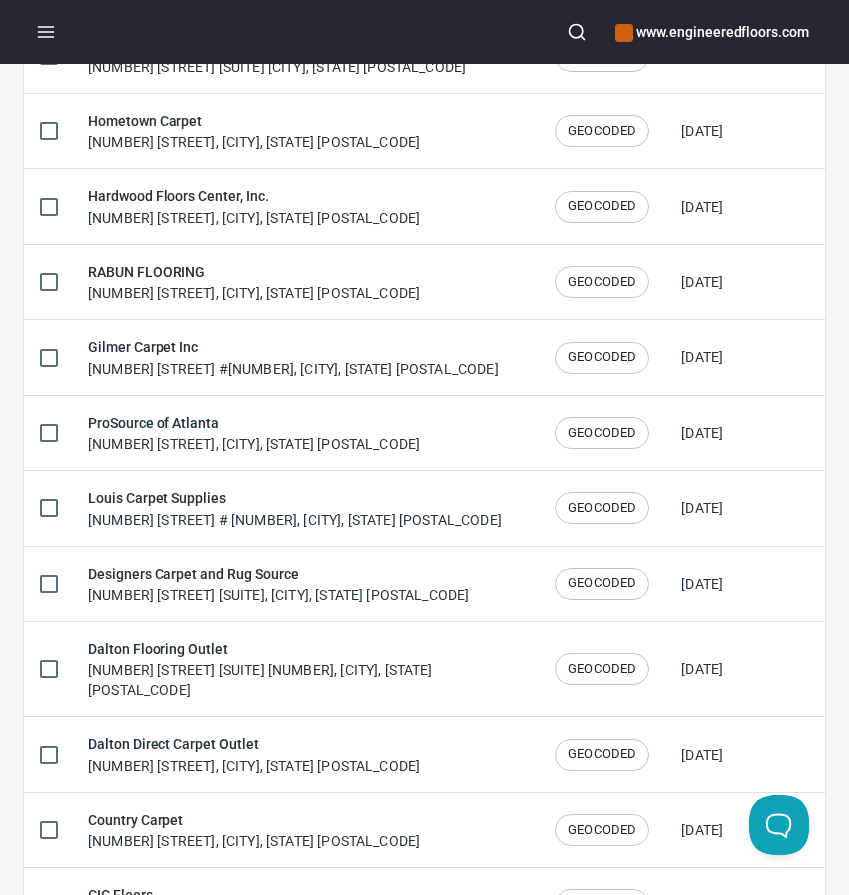 click at bounding box center [245, 1045] 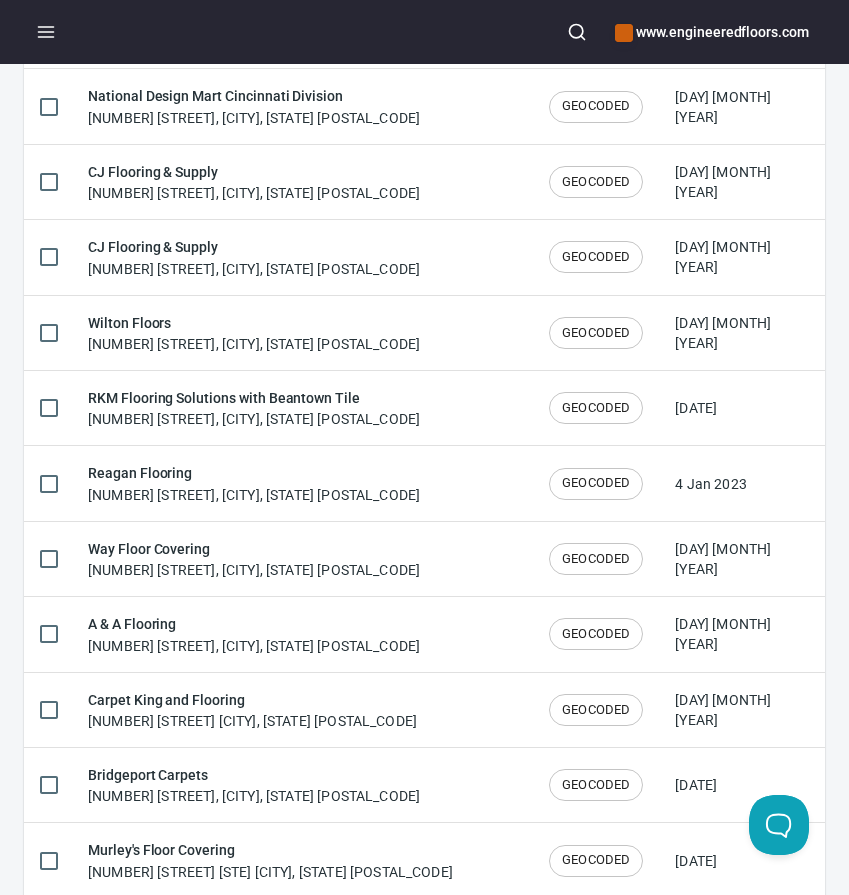 click at bounding box center [362, 925] 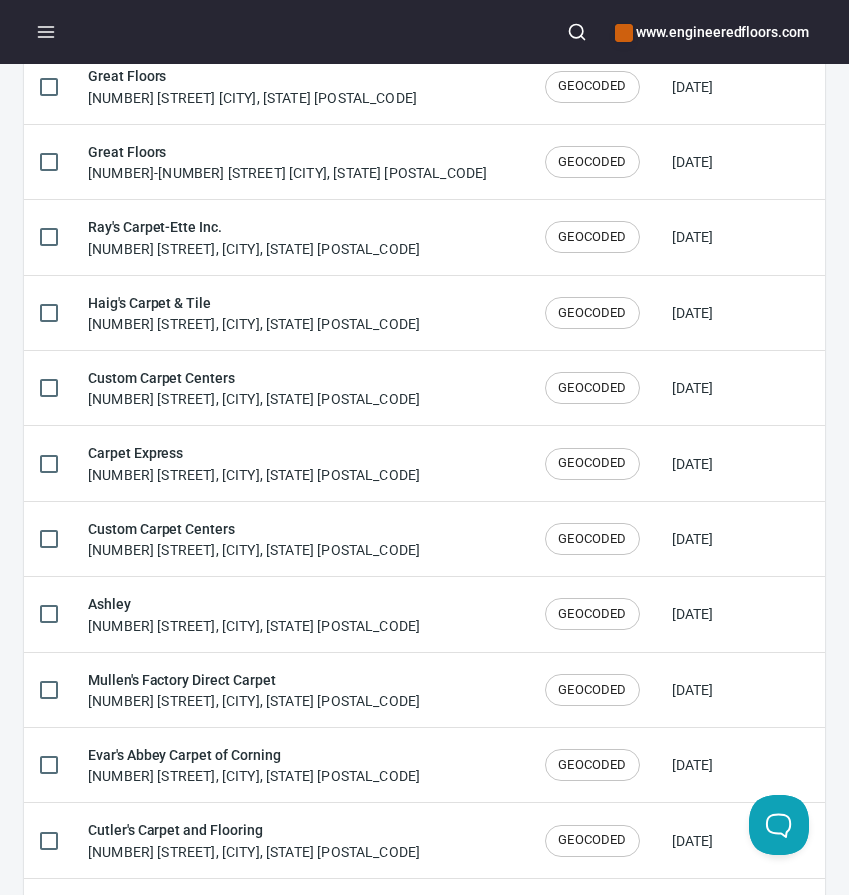 click at bounding box center (253, 905) 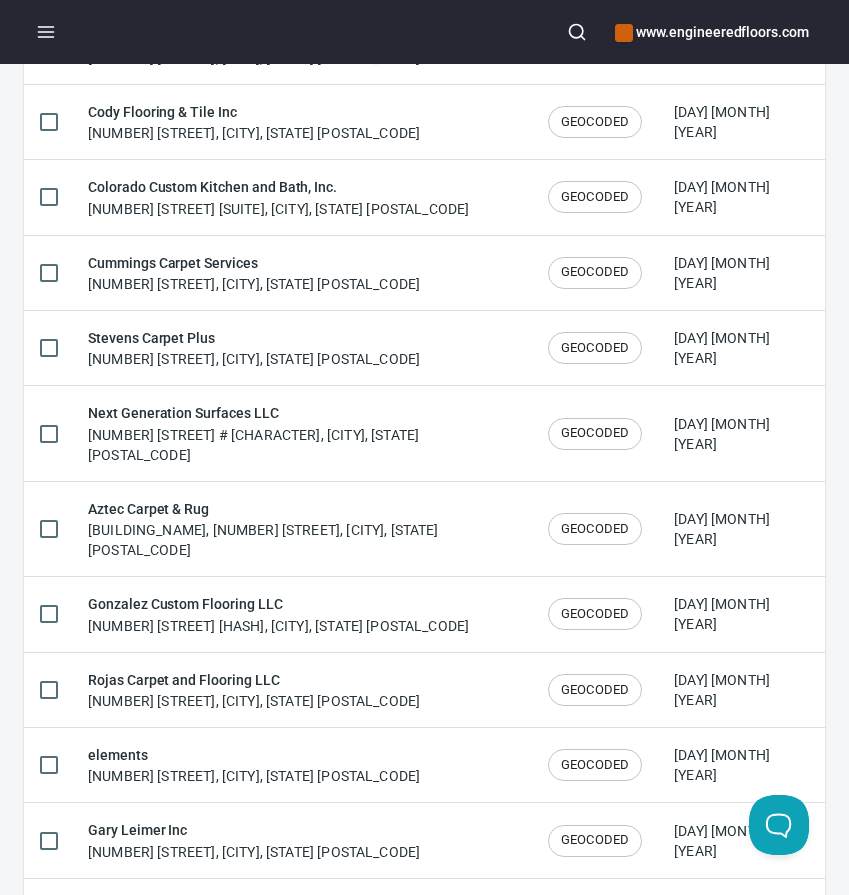 click at bounding box center (262, 905) 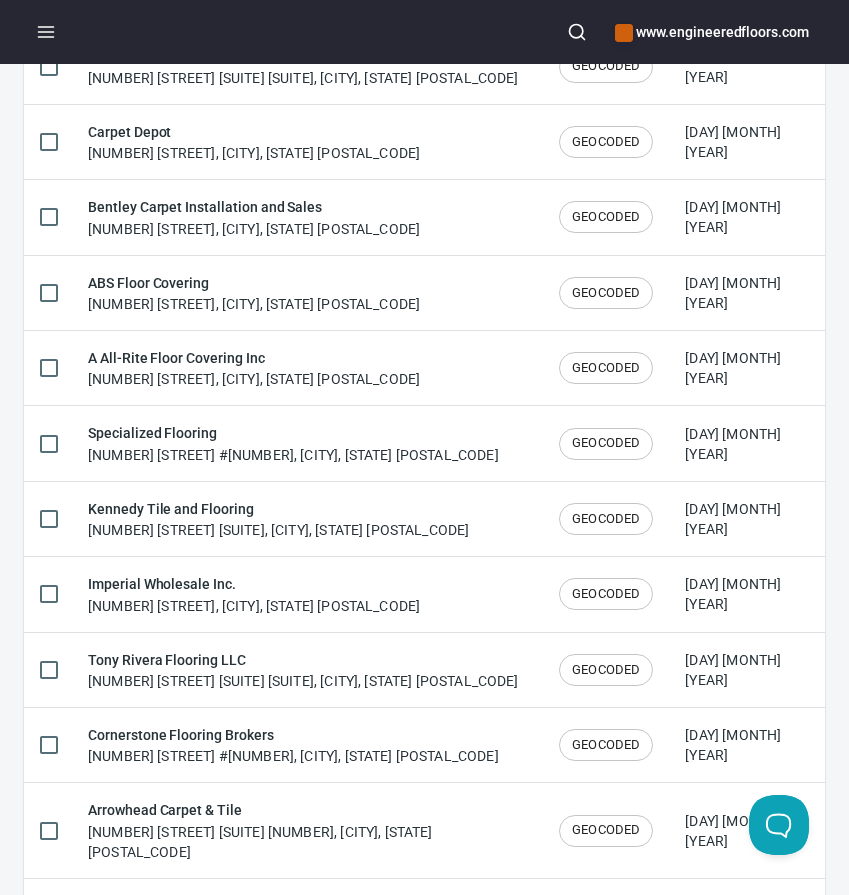 click at bounding box center (262, 905) 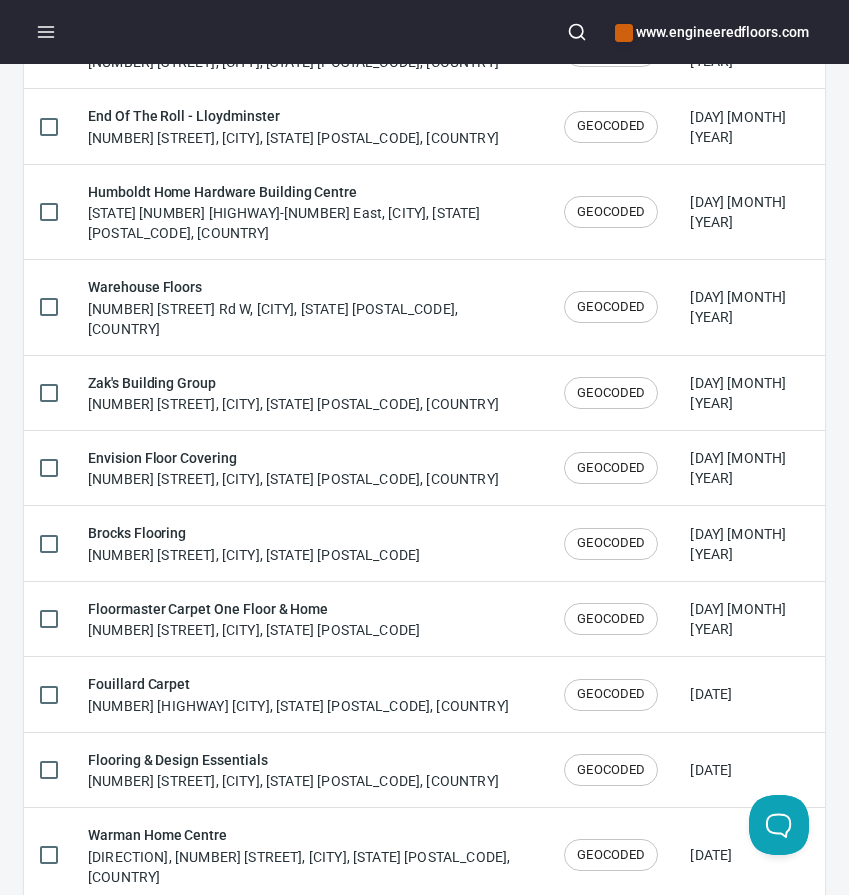 click at bounding box center [262, 1005] 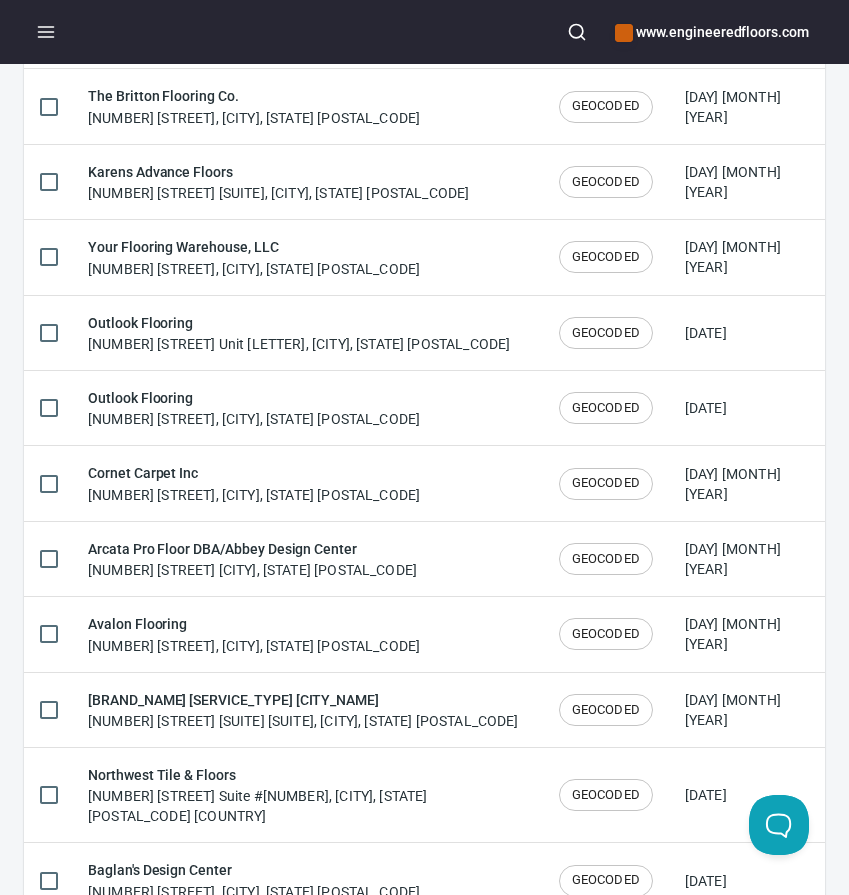 click at bounding box center (262, 945) 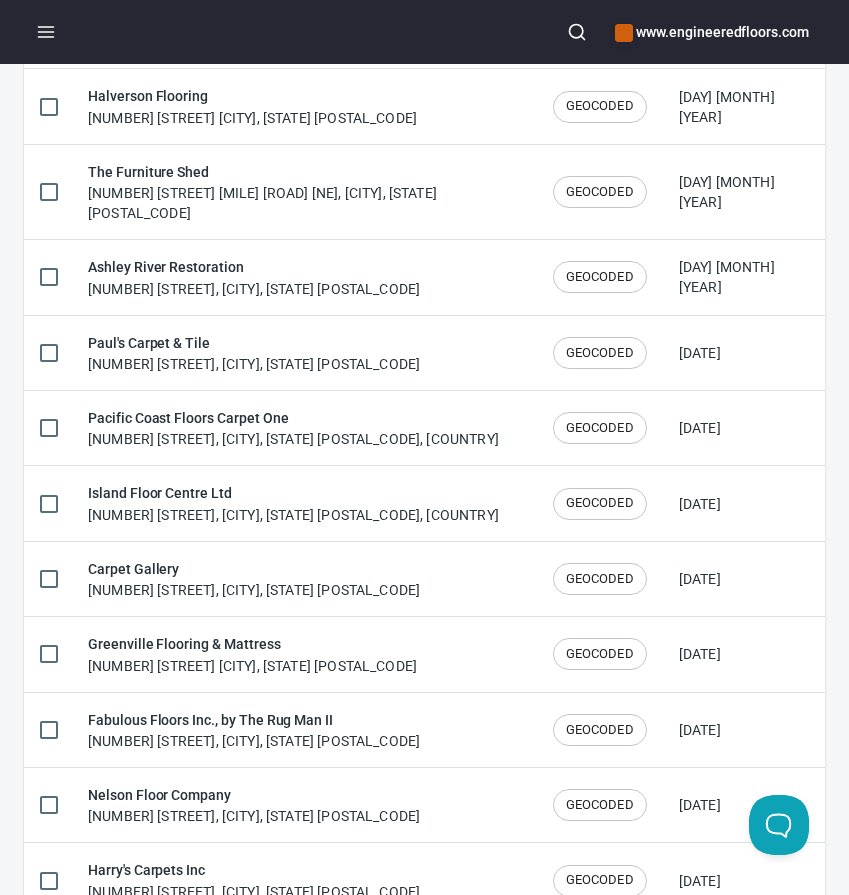 click at bounding box center (362, 945) 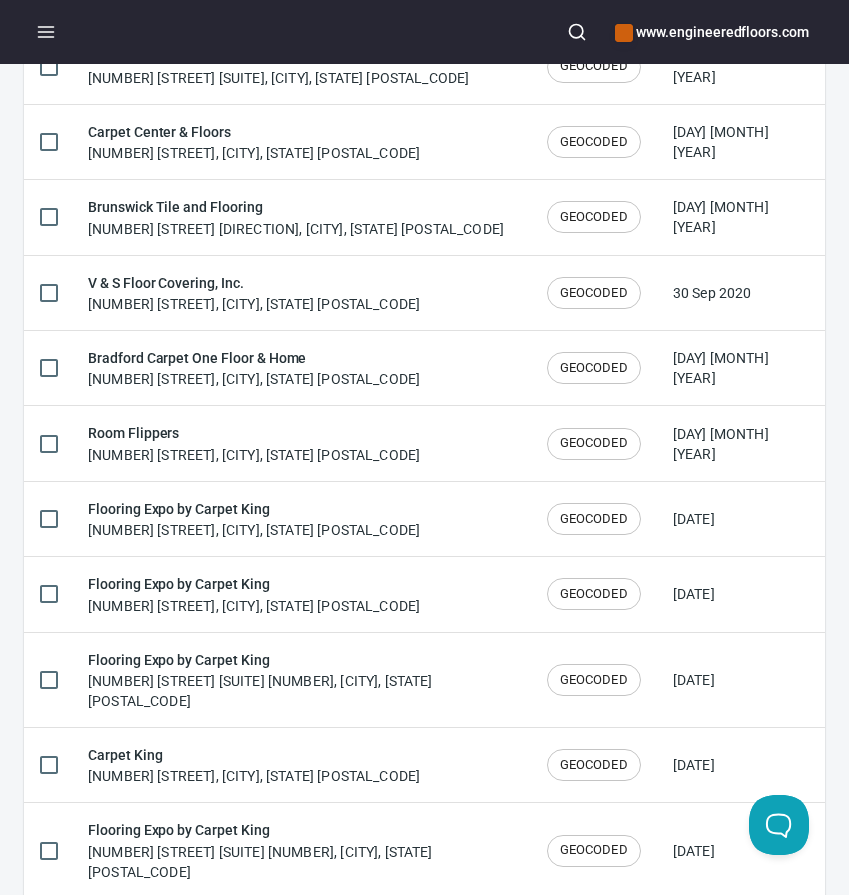 click at bounding box center (362, 925) 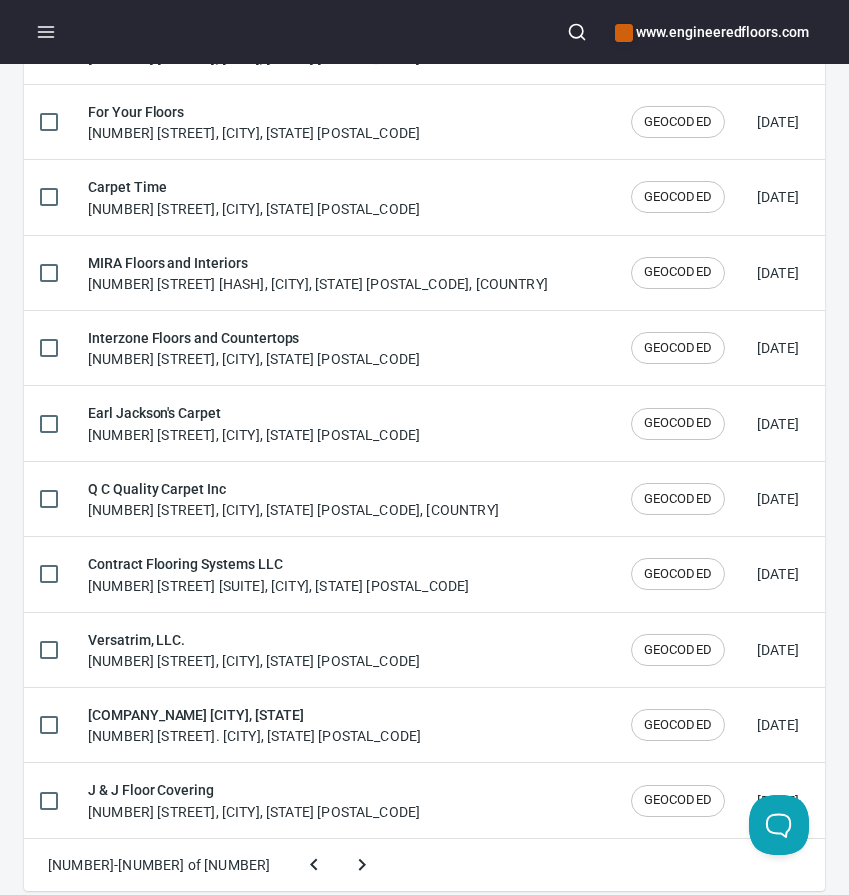 click at bounding box center [362, 865] 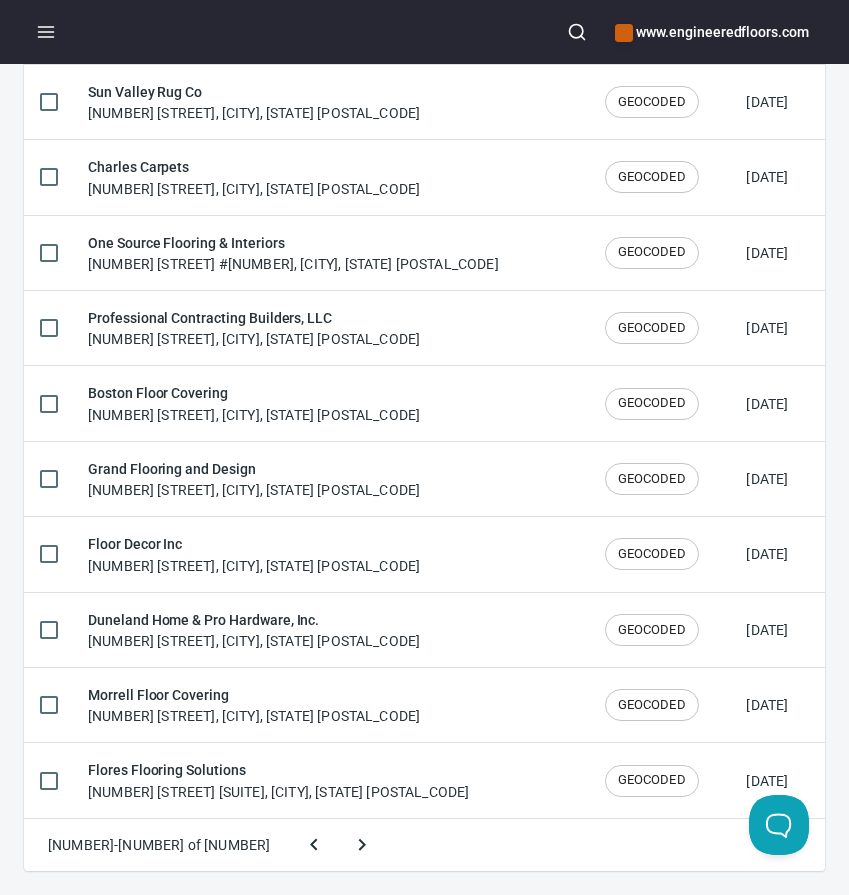 click at bounding box center [362, 845] 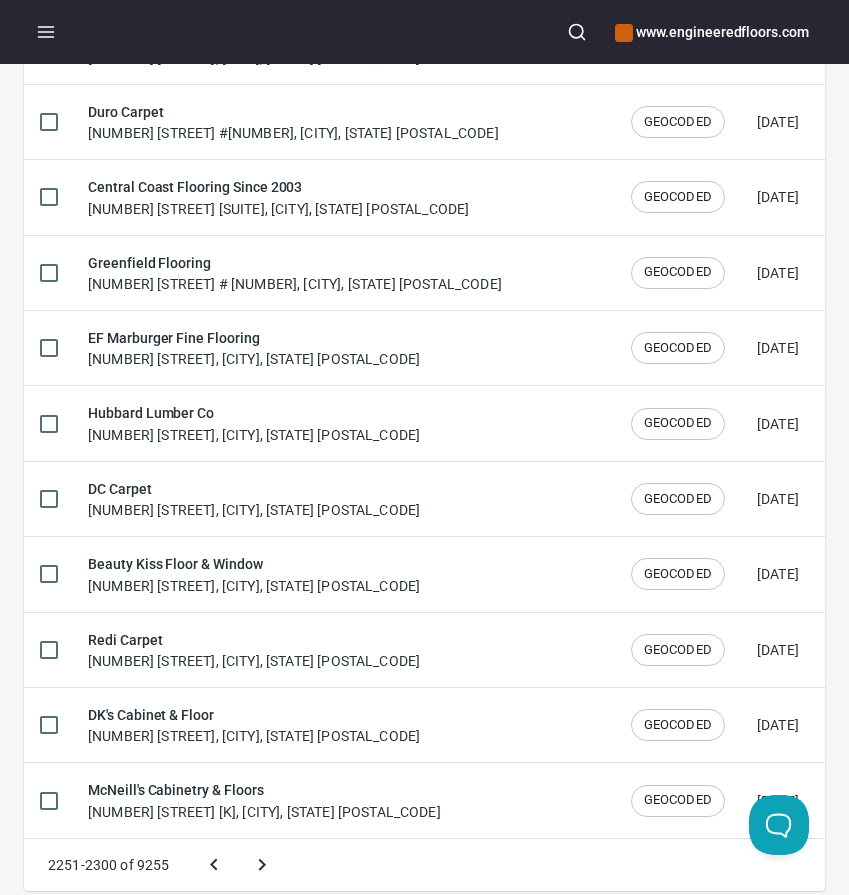 click at bounding box center (262, 865) 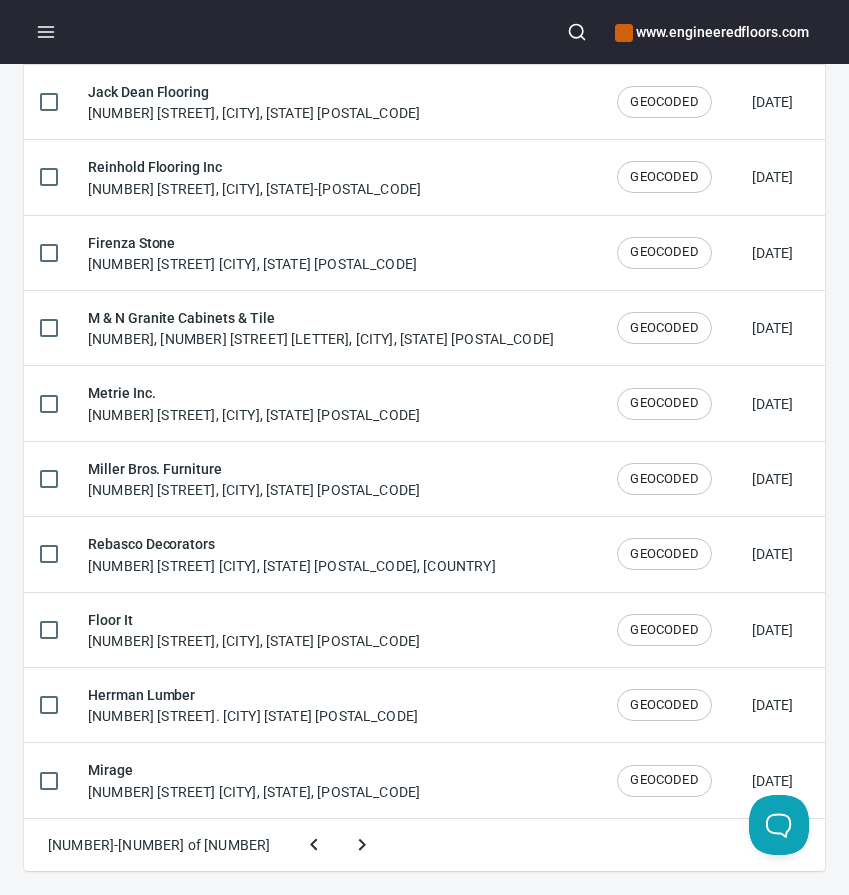 click at bounding box center (362, 845) 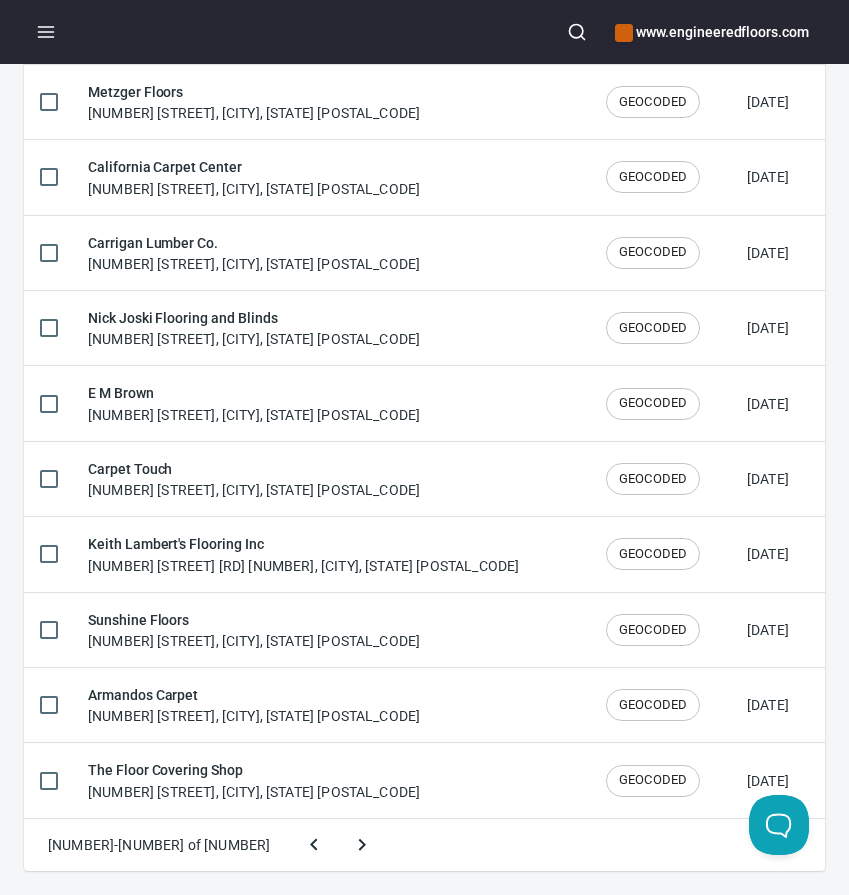 click at bounding box center (362, 845) 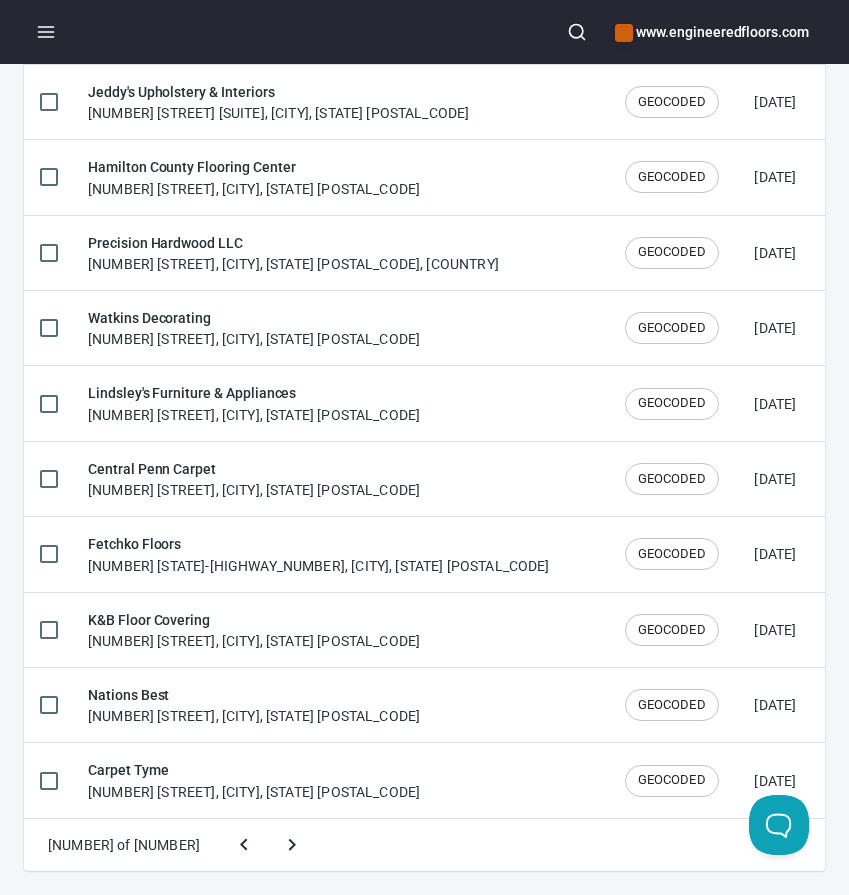 click at bounding box center [292, 845] 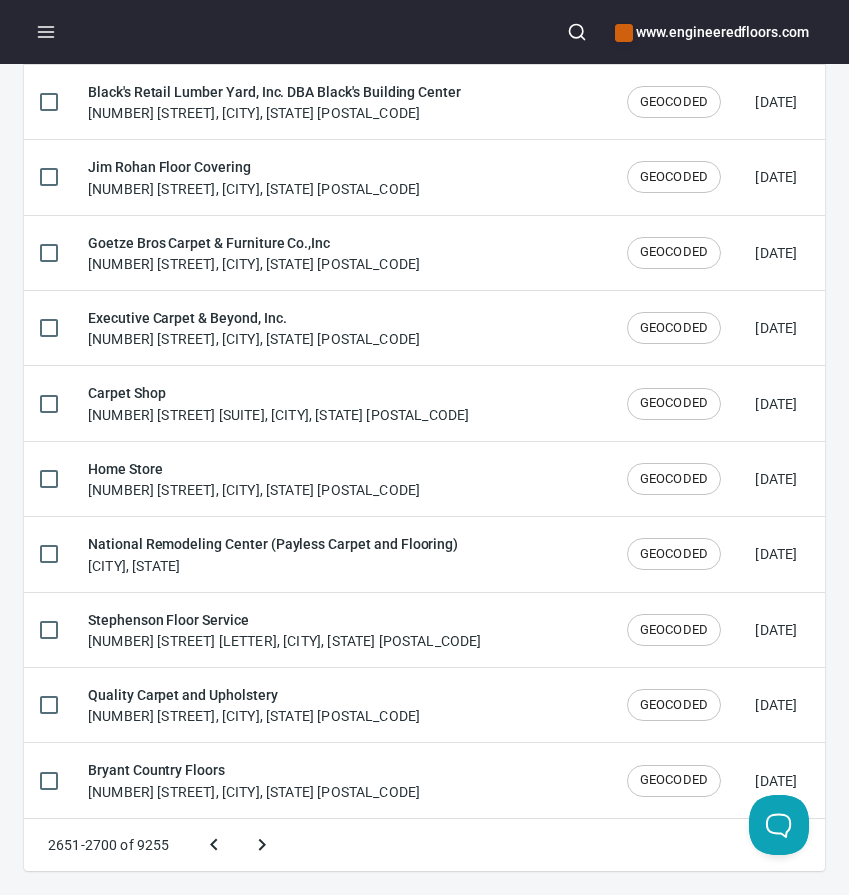 click at bounding box center [262, 845] 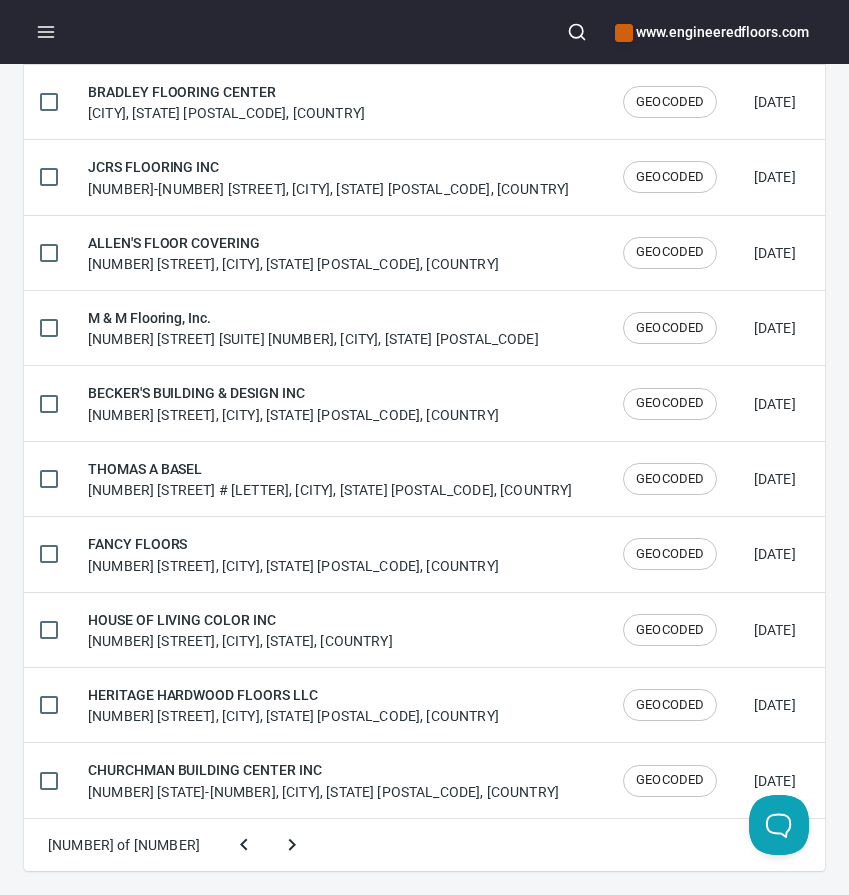 click at bounding box center [292, 845] 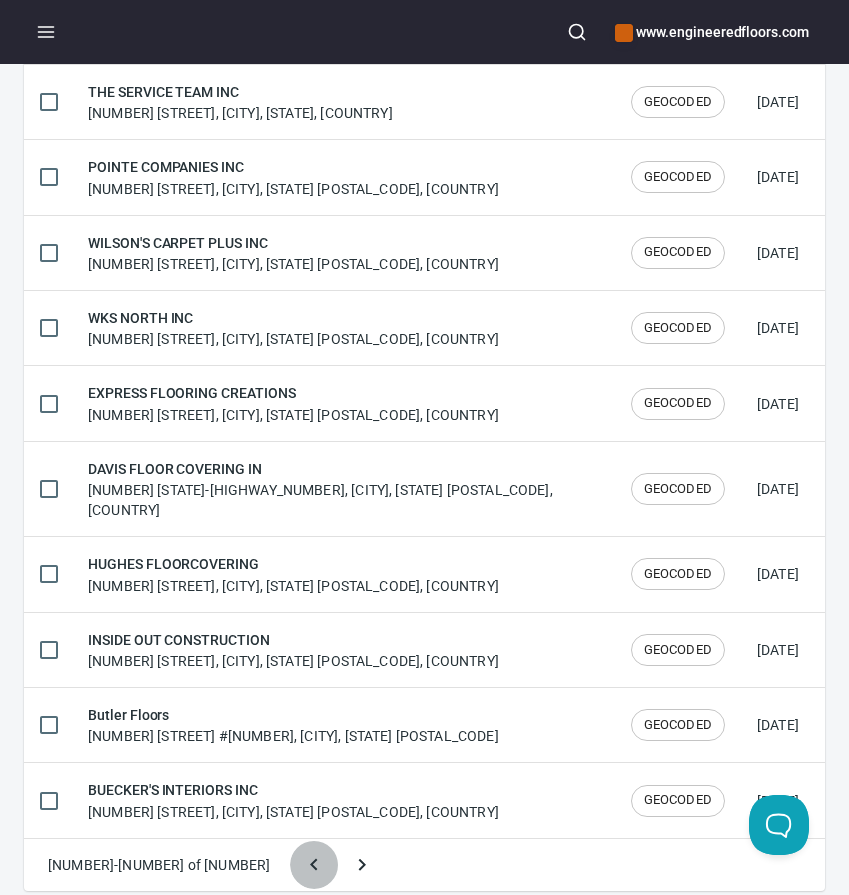 click at bounding box center [314, 865] 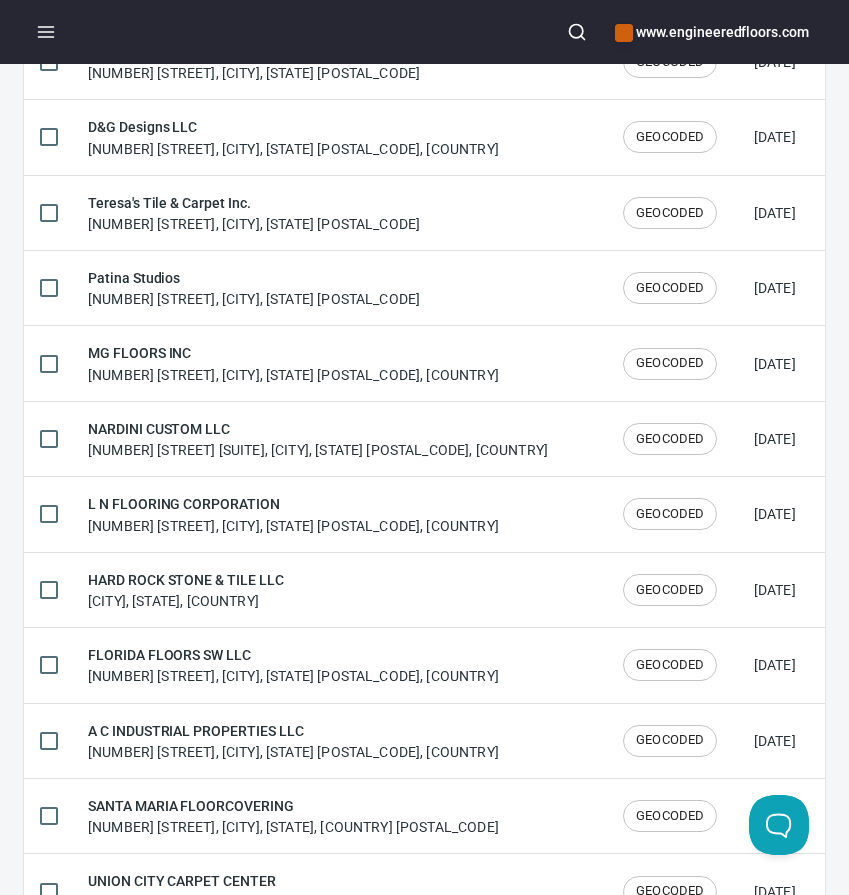 scroll, scrollTop: 2055, scrollLeft: 0, axis: vertical 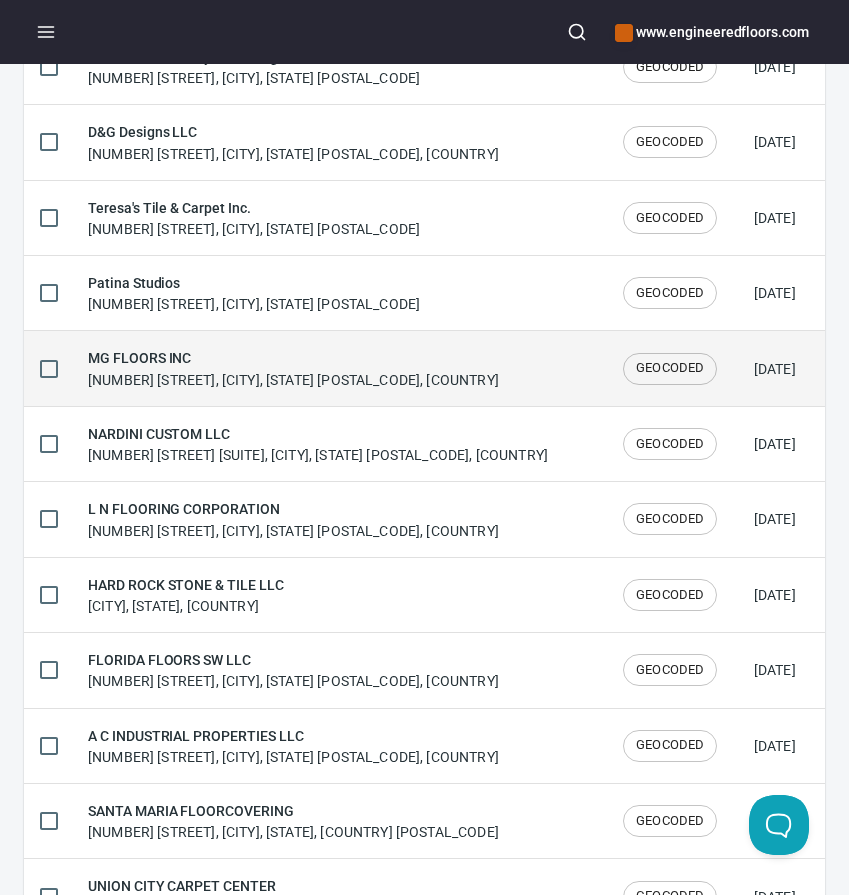 click on "MG FLOORS INC 8863 Anderson Mill Rd, Austin, Texas 78729, United States" at bounding box center [293, 368] 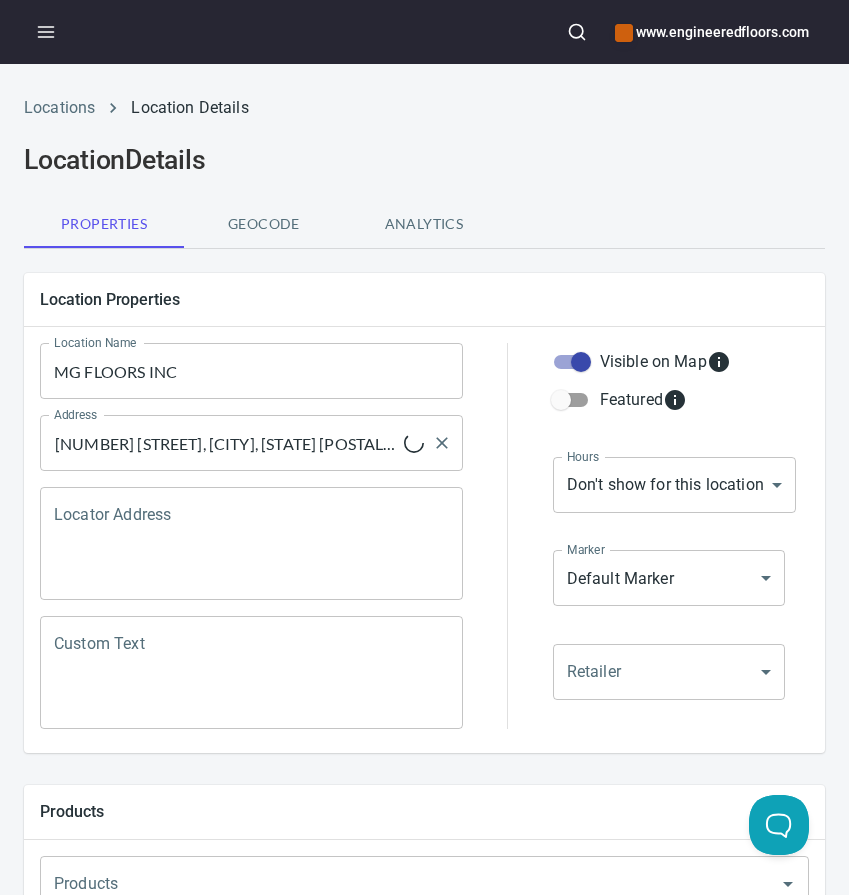 click on "[NUMBER] [STREET], [CITY], [STATE] [POSTAL_CODE], [COUNTRY]" at bounding box center [226, 443] 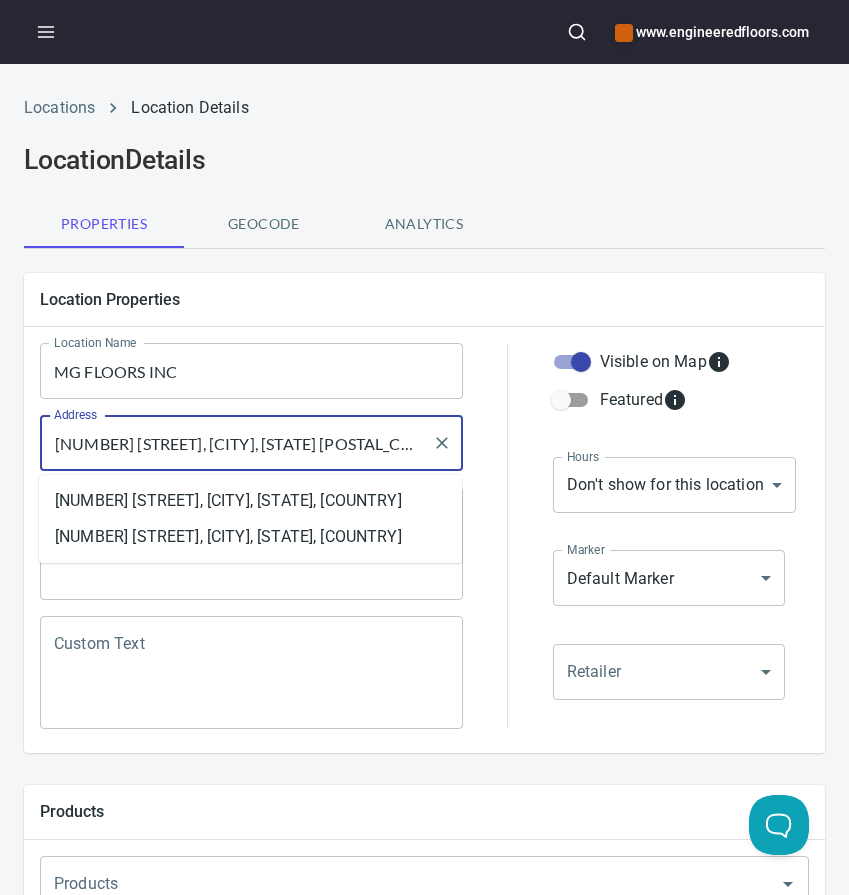 click on "[NUMBER] [STREET], [CITY], [STATE] [POSTAL_CODE], [COUNTRY]" at bounding box center [236, 443] 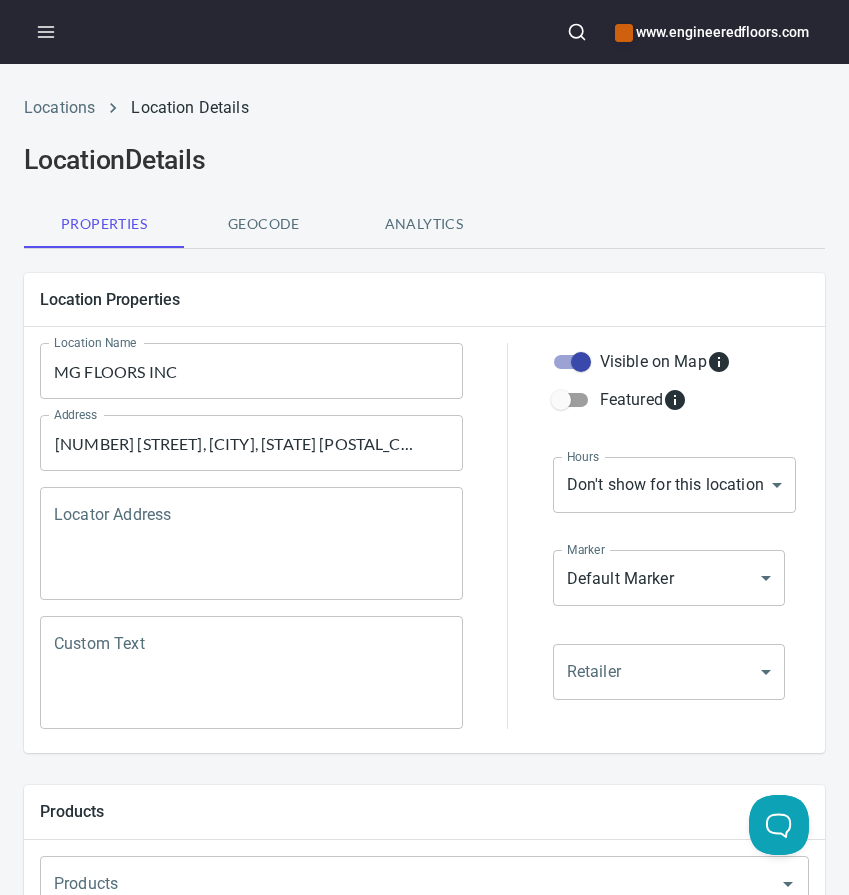 click on "MG FLOORS INC" at bounding box center (251, 371) 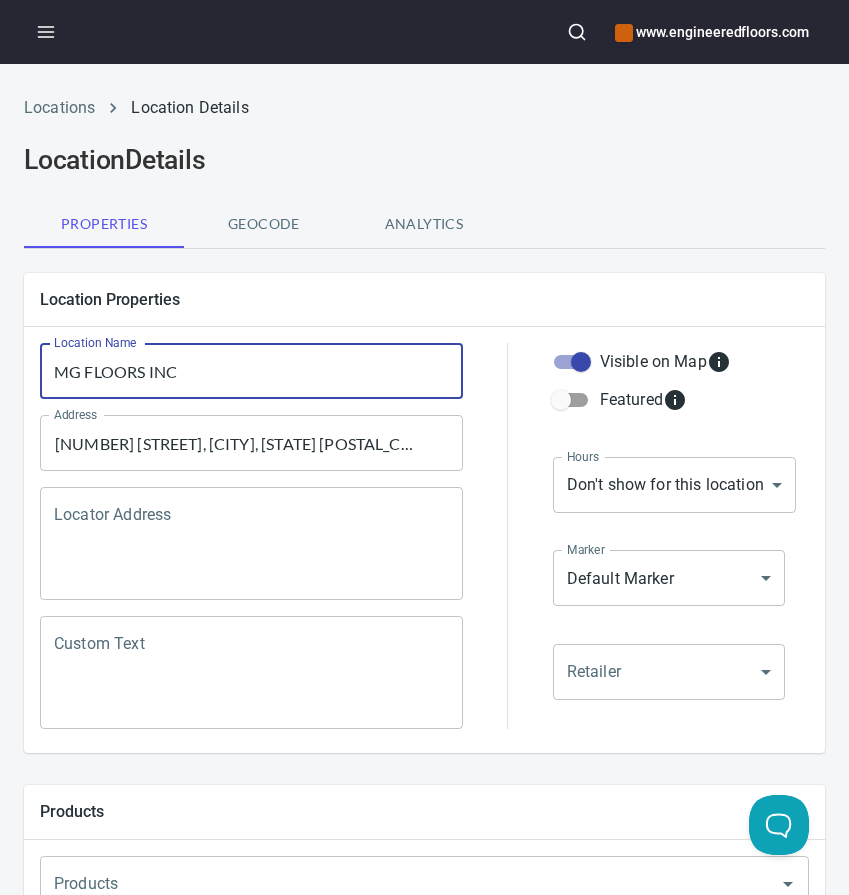 click on "MG FLOORS INC" at bounding box center (251, 371) 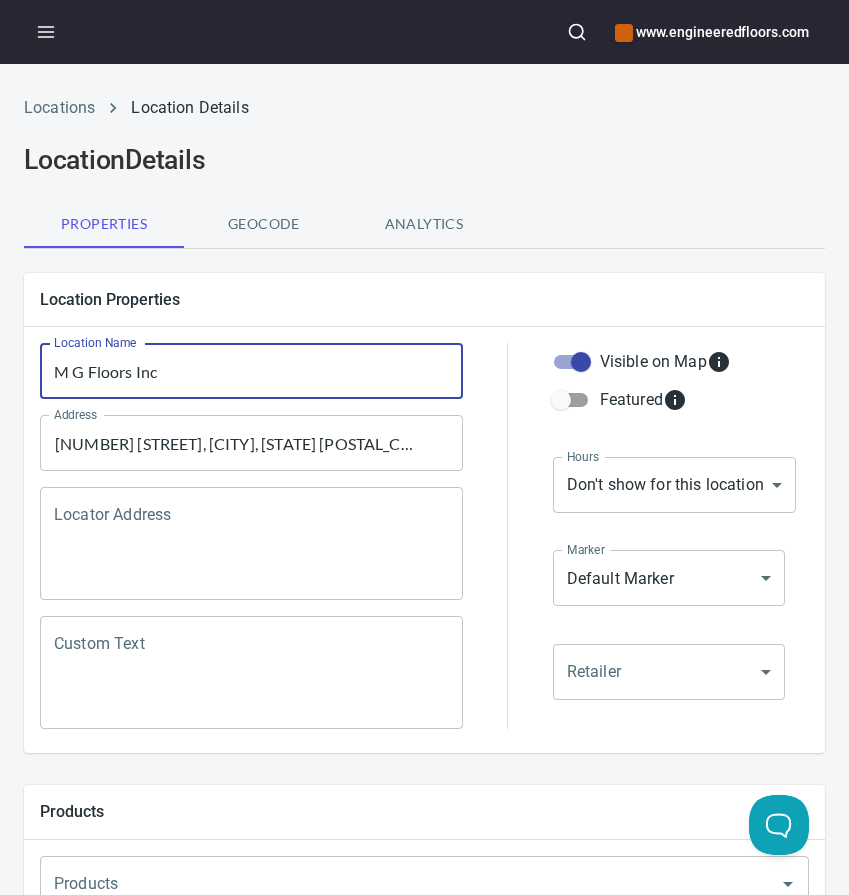 type on "M G Floors Inc" 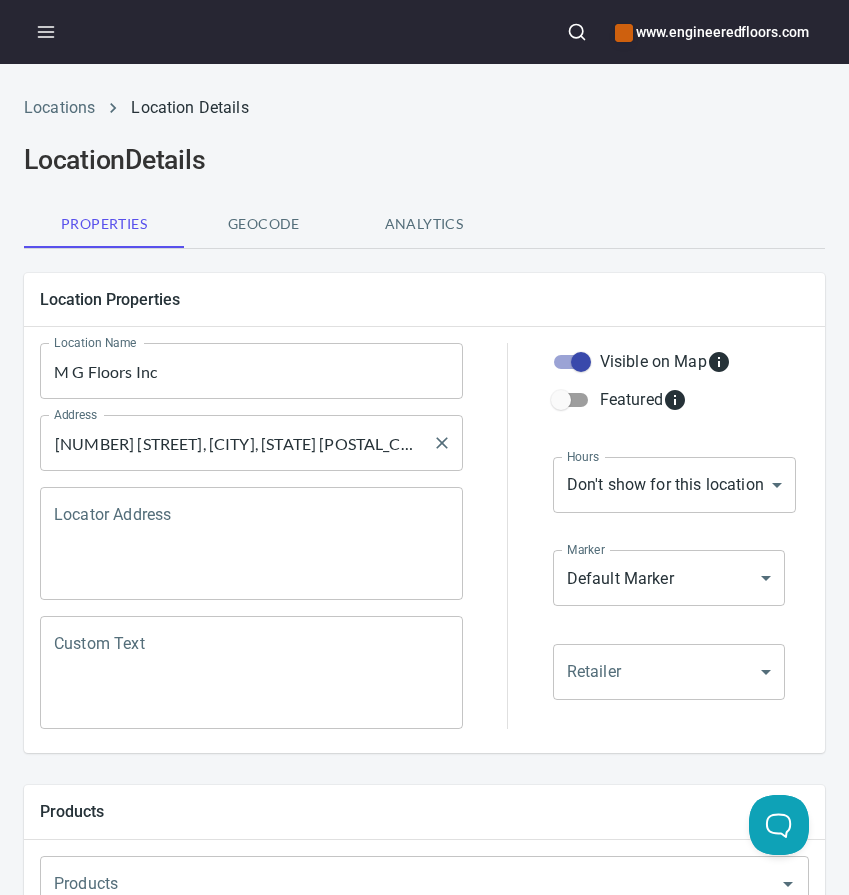 click on "[NUMBER] [STREET], [CITY], [STATE] [POSTAL_CODE], [COUNTRY]" at bounding box center [236, 443] 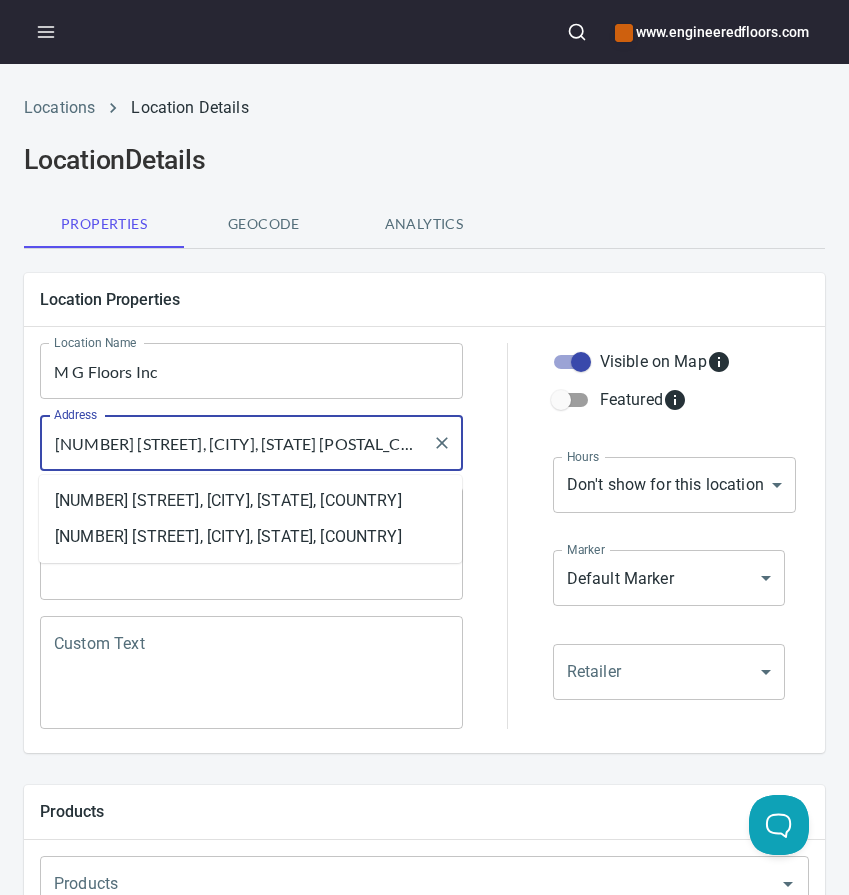 click on "[NUMBER] [STREET], [CITY], [STATE] [POSTAL_CODE], [COUNTRY]" at bounding box center (236, 443) 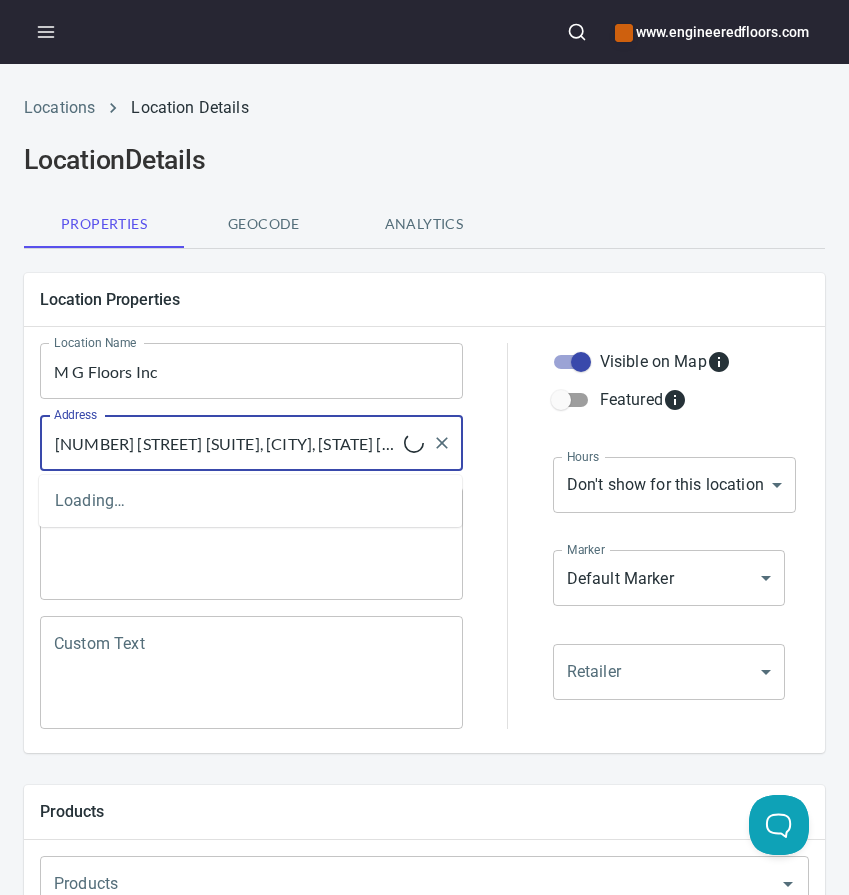 type on "8863 Anderson Mill Rd #102, Austin, TX 78729" 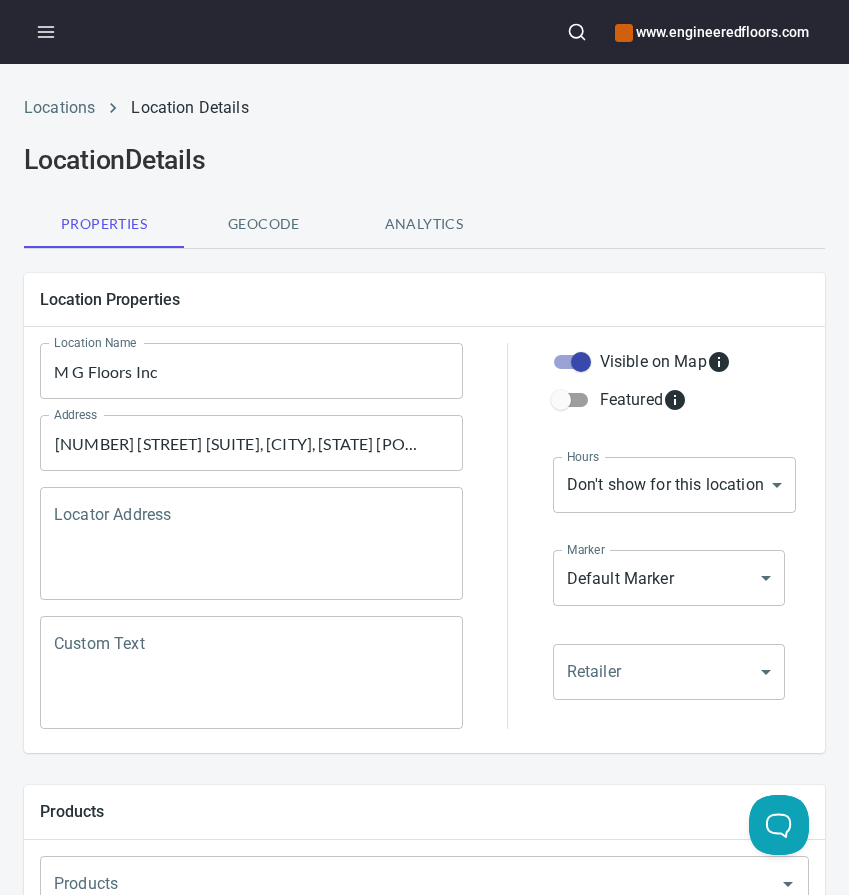 click on "Location Properties" at bounding box center [424, 299] 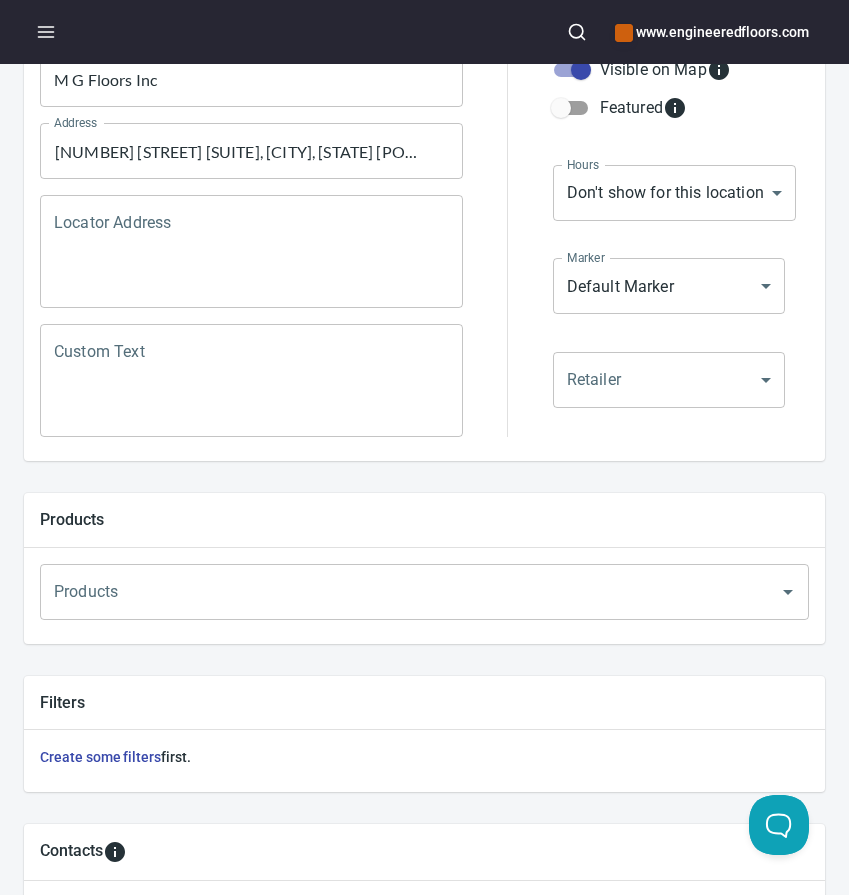scroll, scrollTop: 923, scrollLeft: 0, axis: vertical 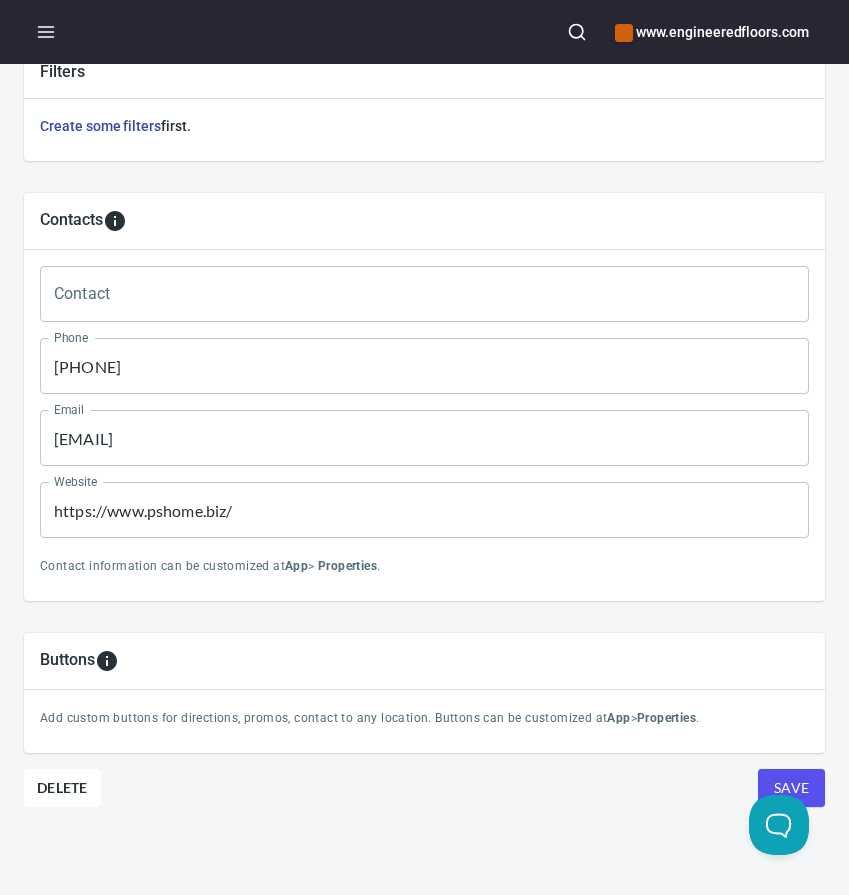 click on "[PHONE]" at bounding box center [424, 366] 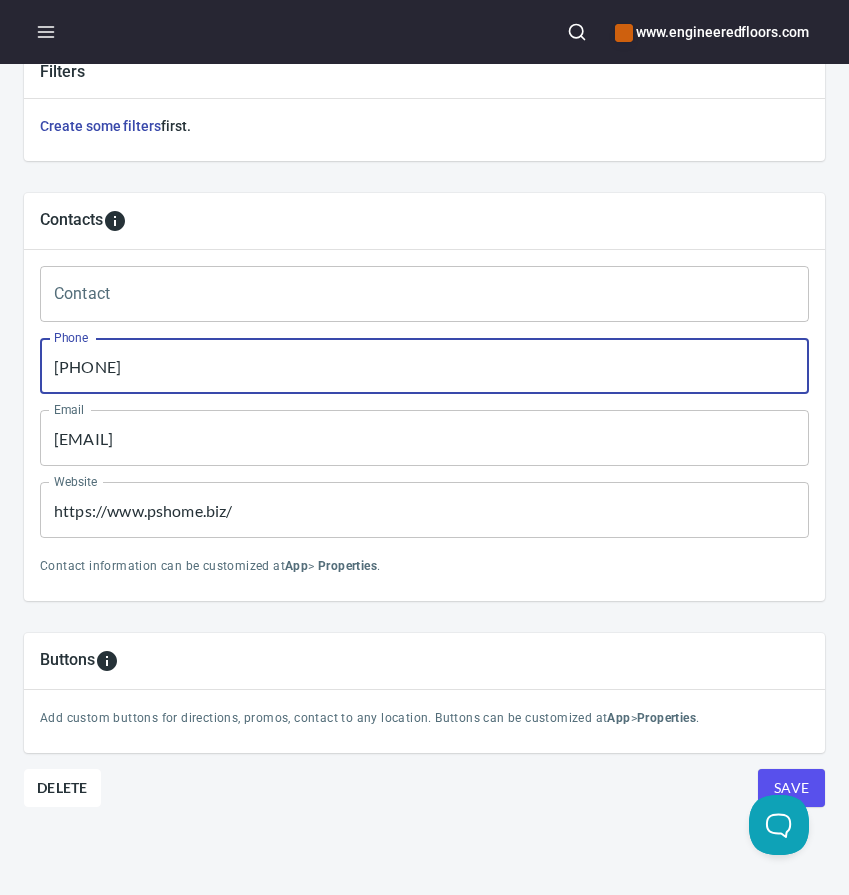 click on "[PHONE]" at bounding box center (424, 366) 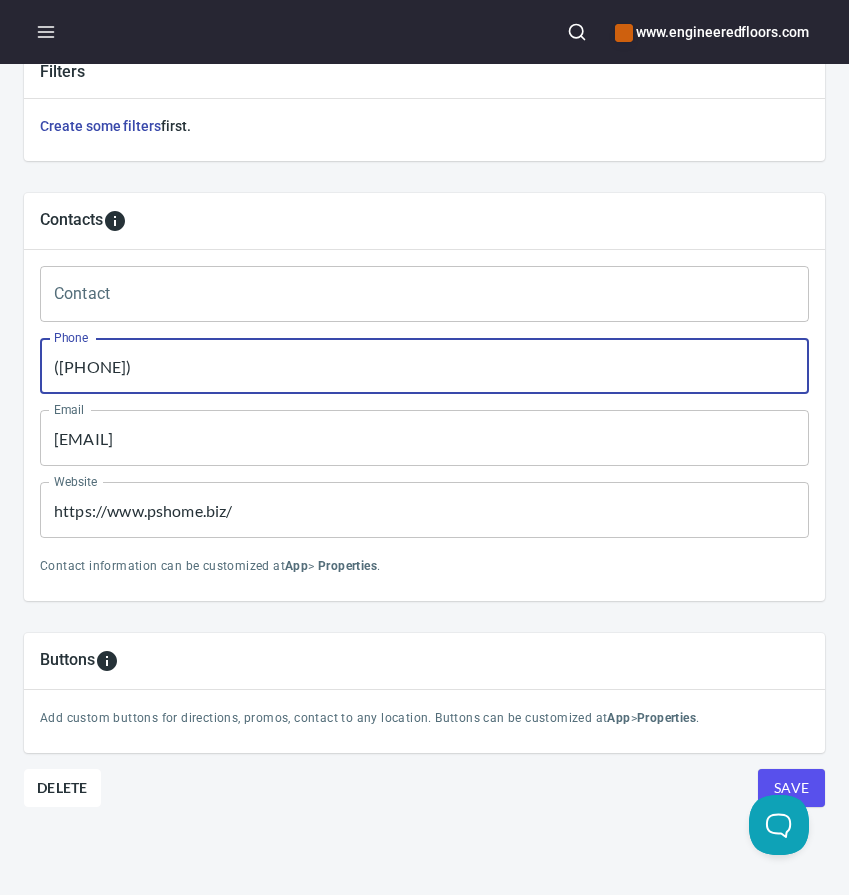type on "(512) 238-6190" 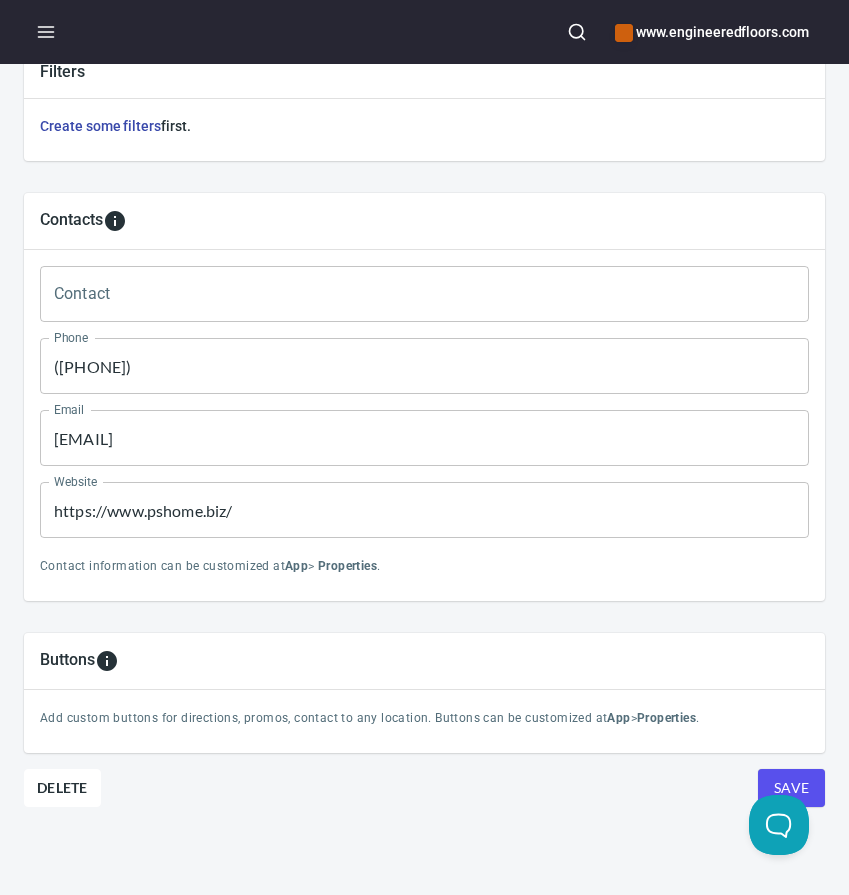 click on "Contacts" at bounding box center [424, 221] 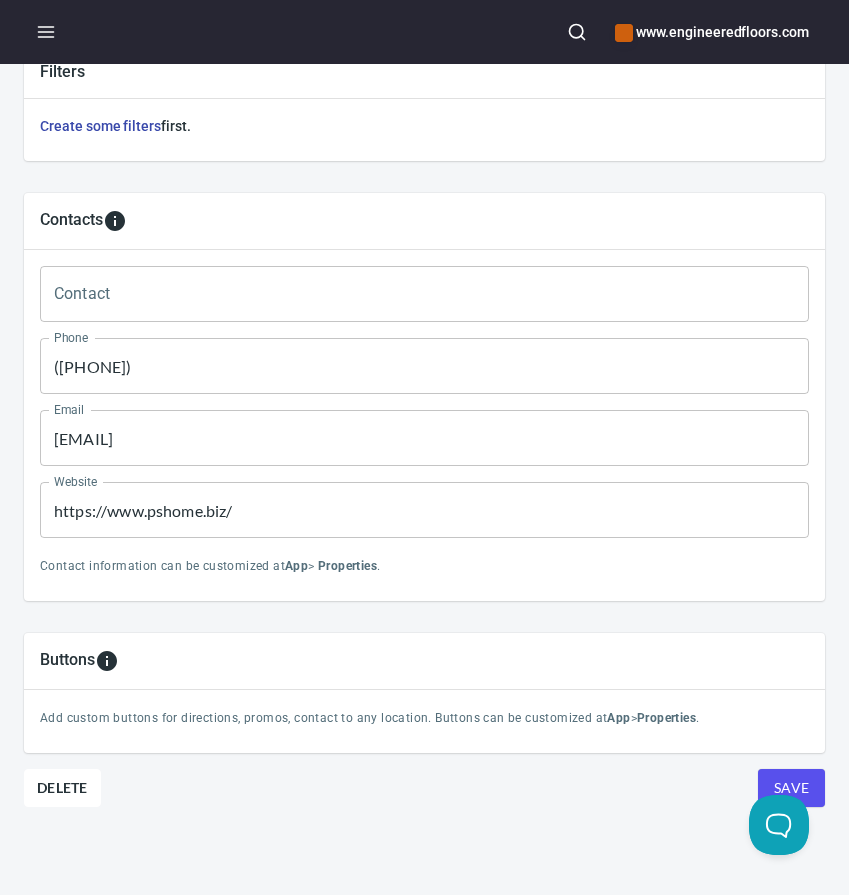 click on "https://www.pshome.biz/" at bounding box center (424, 510) 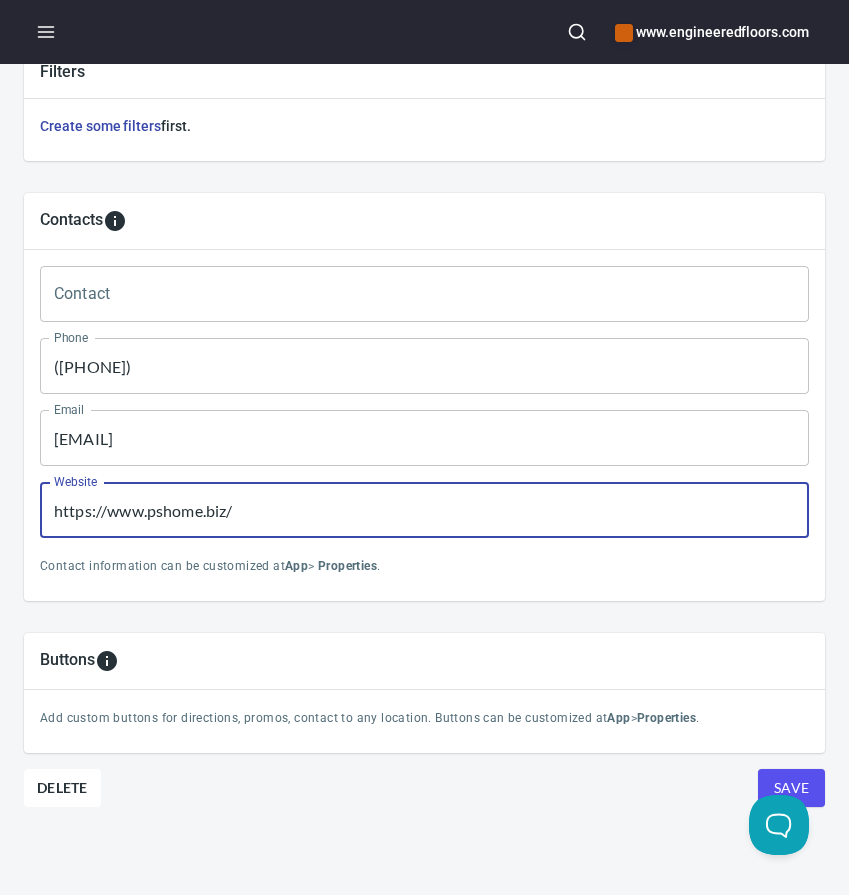 paste on "mgfloors.com" 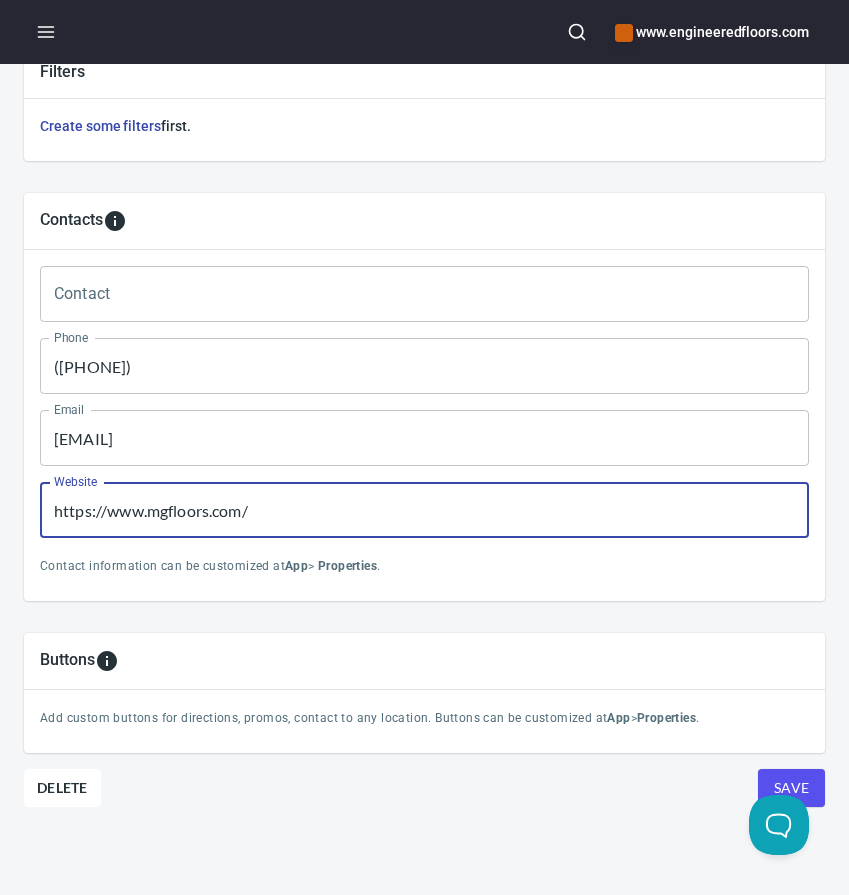 type on "https://www.mgfloors.com/" 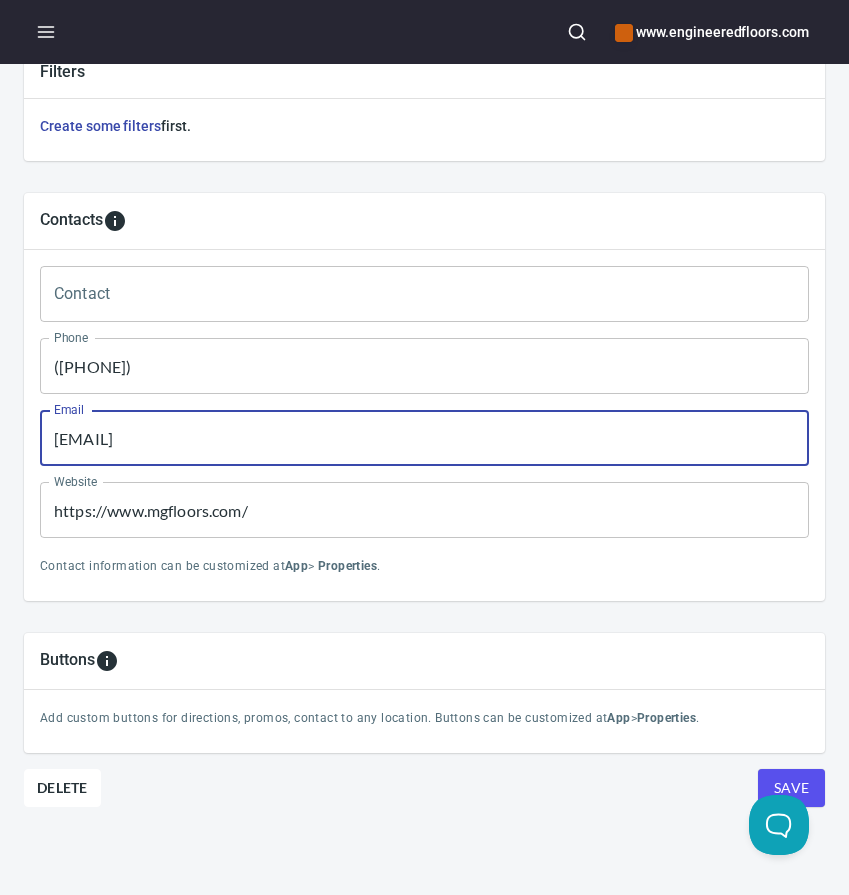 click on "[EMAIL]" at bounding box center [424, 438] 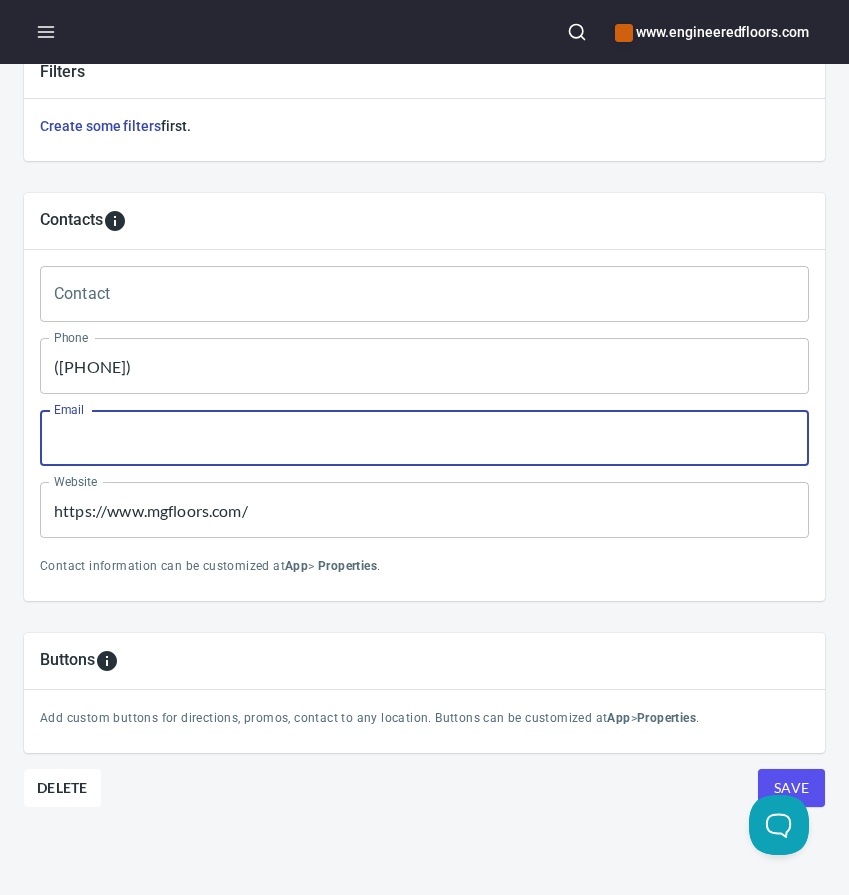 type 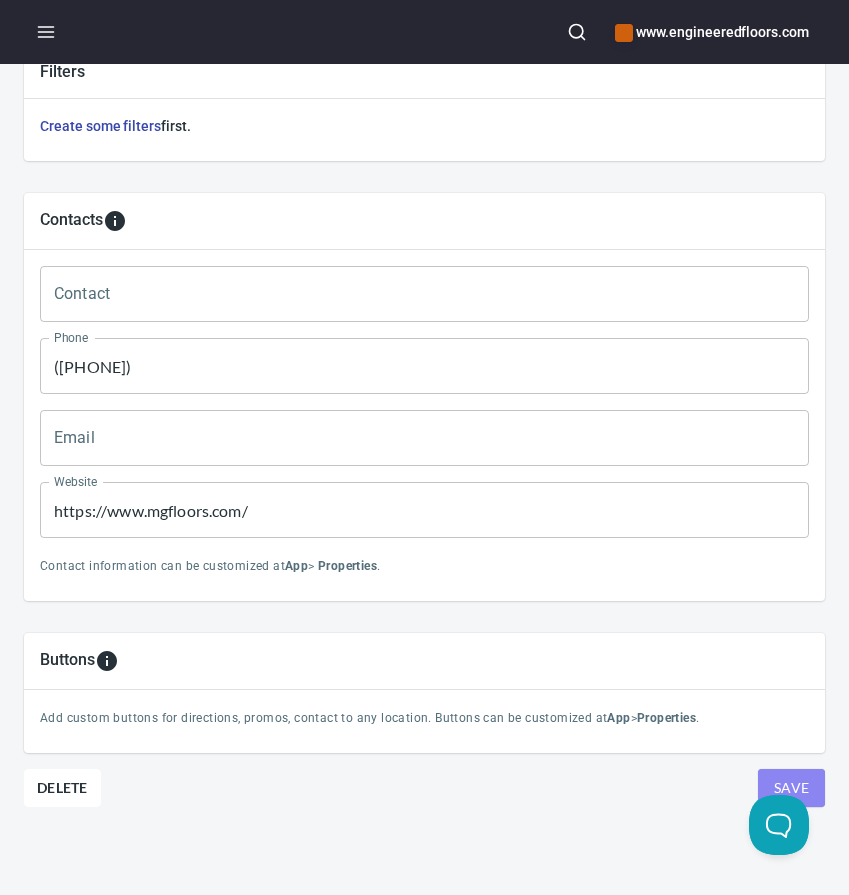 click on "Save" at bounding box center (791, 788) 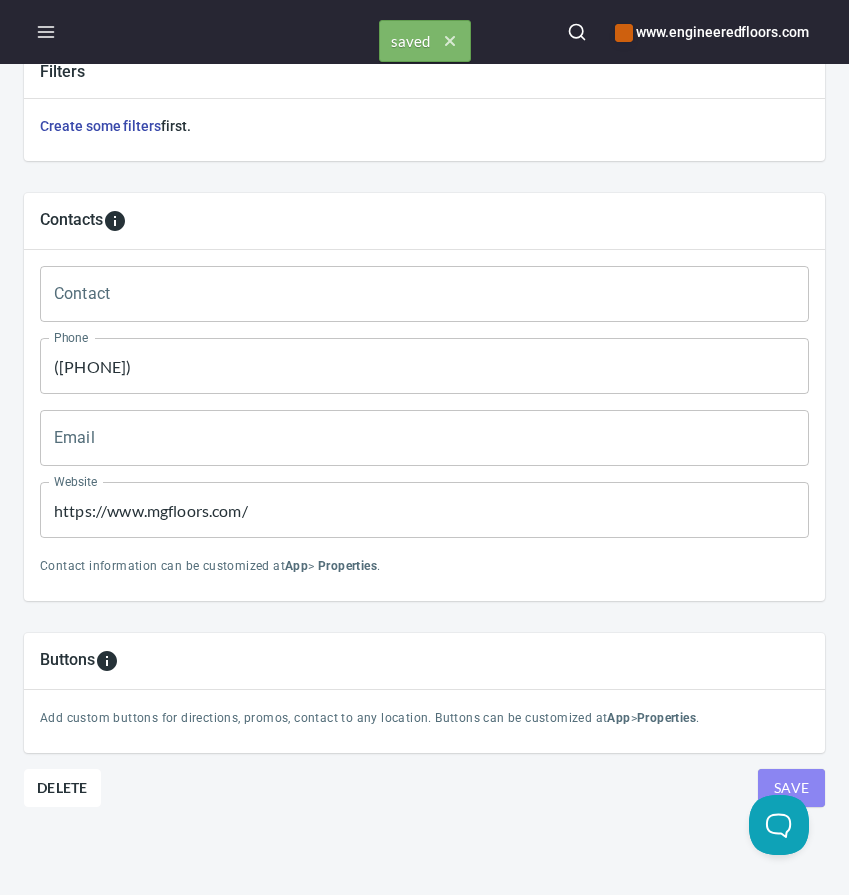 click on "Save" at bounding box center (791, 788) 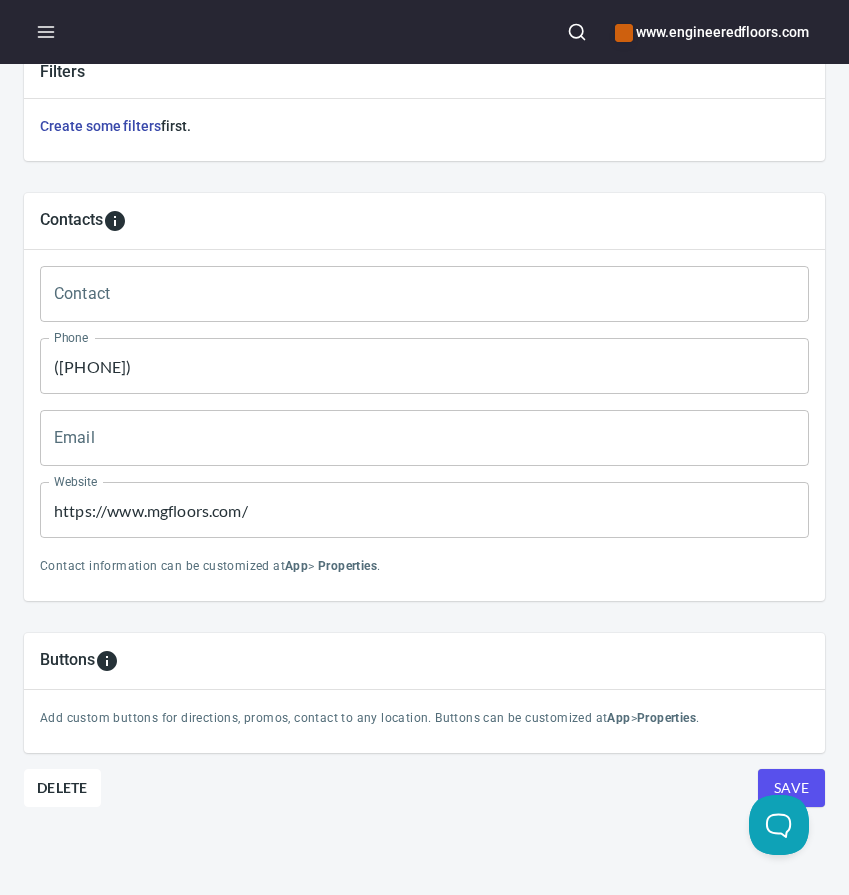 click on "Save" at bounding box center [791, 788] 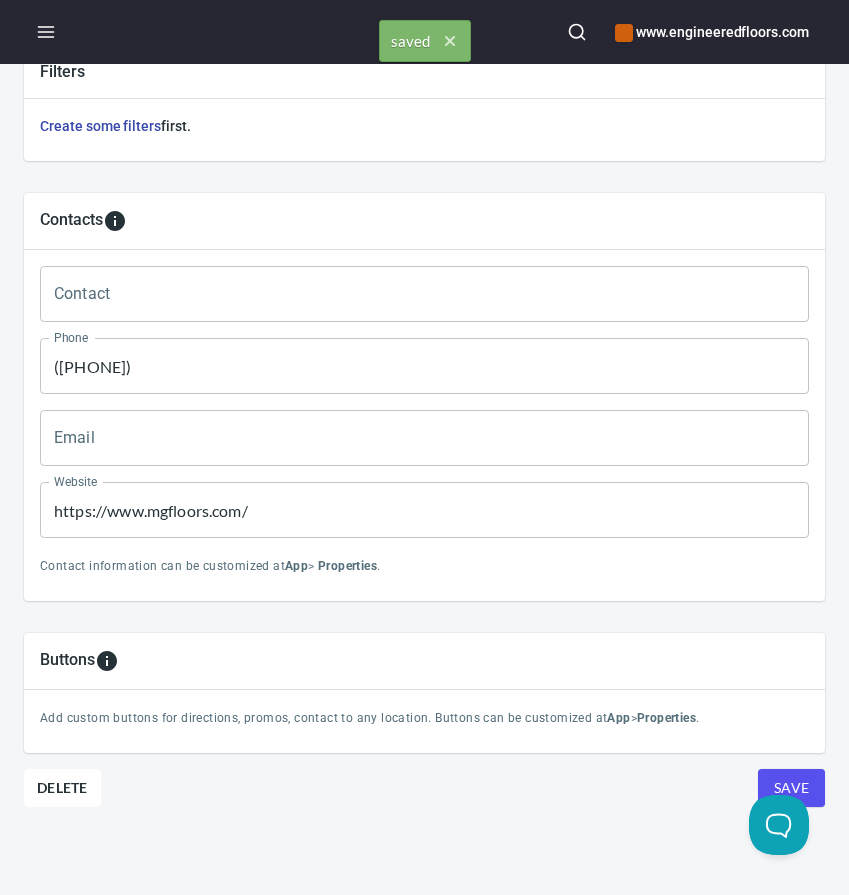 scroll, scrollTop: 0, scrollLeft: 0, axis: both 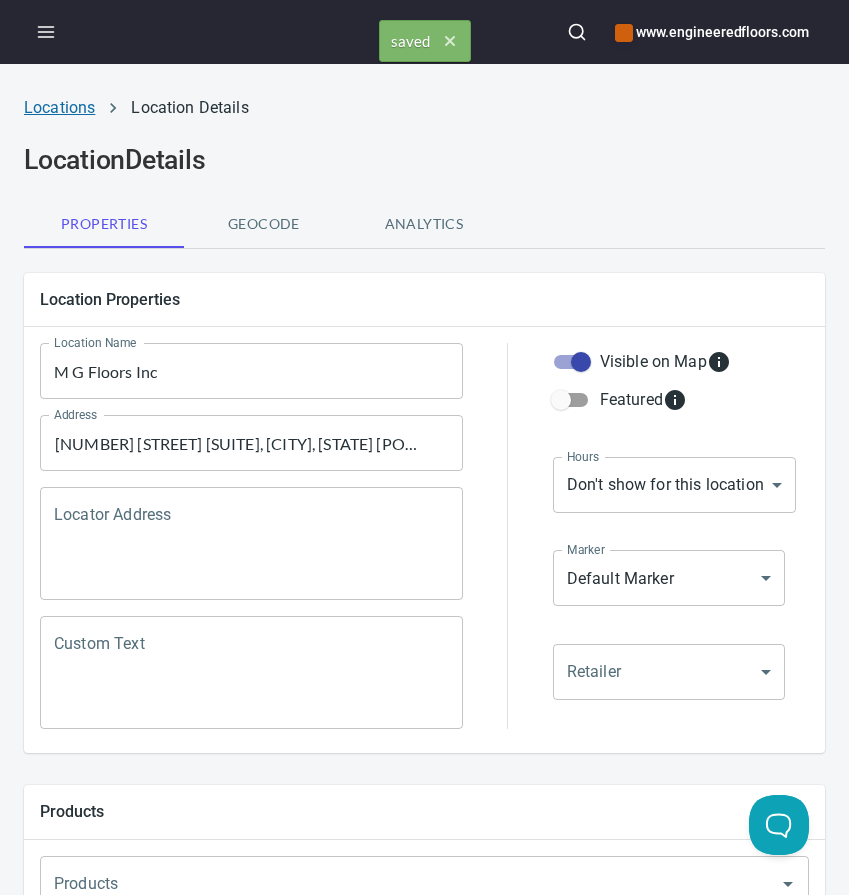 click on "Locations" at bounding box center [59, 107] 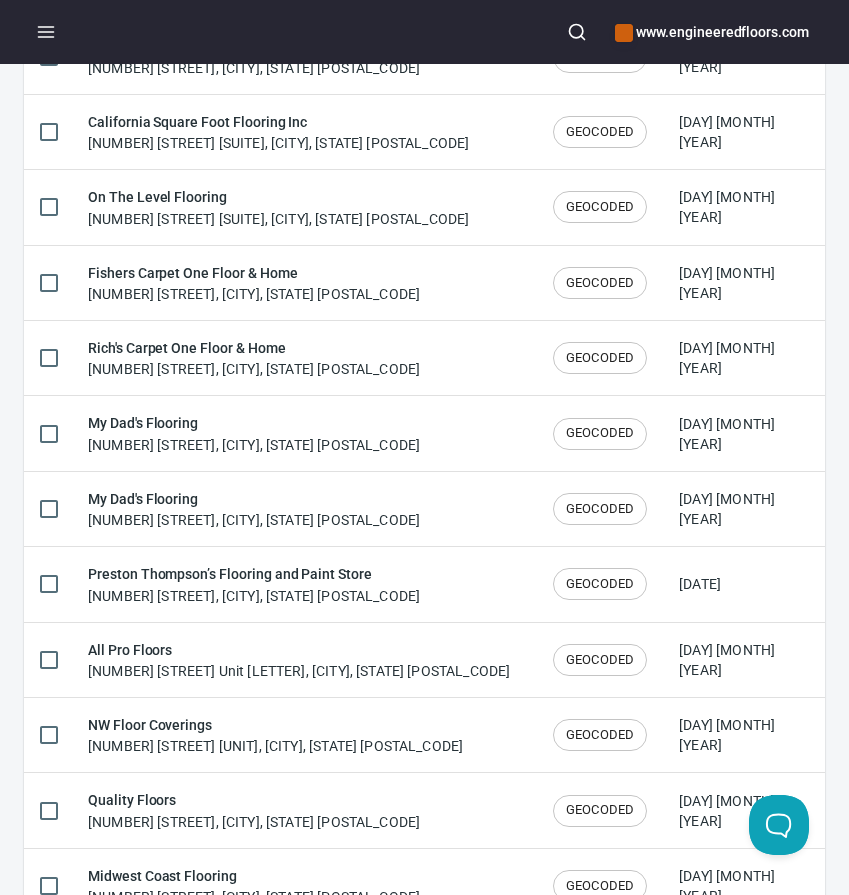 scroll, scrollTop: 3302, scrollLeft: 0, axis: vertical 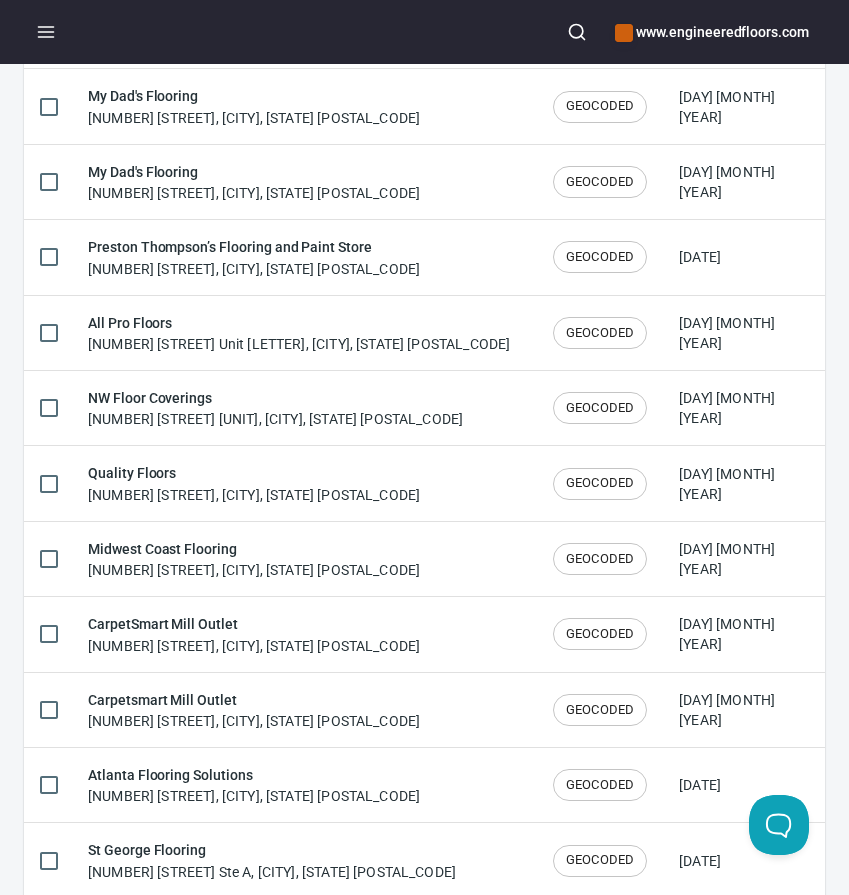 click at bounding box center [221, 925] 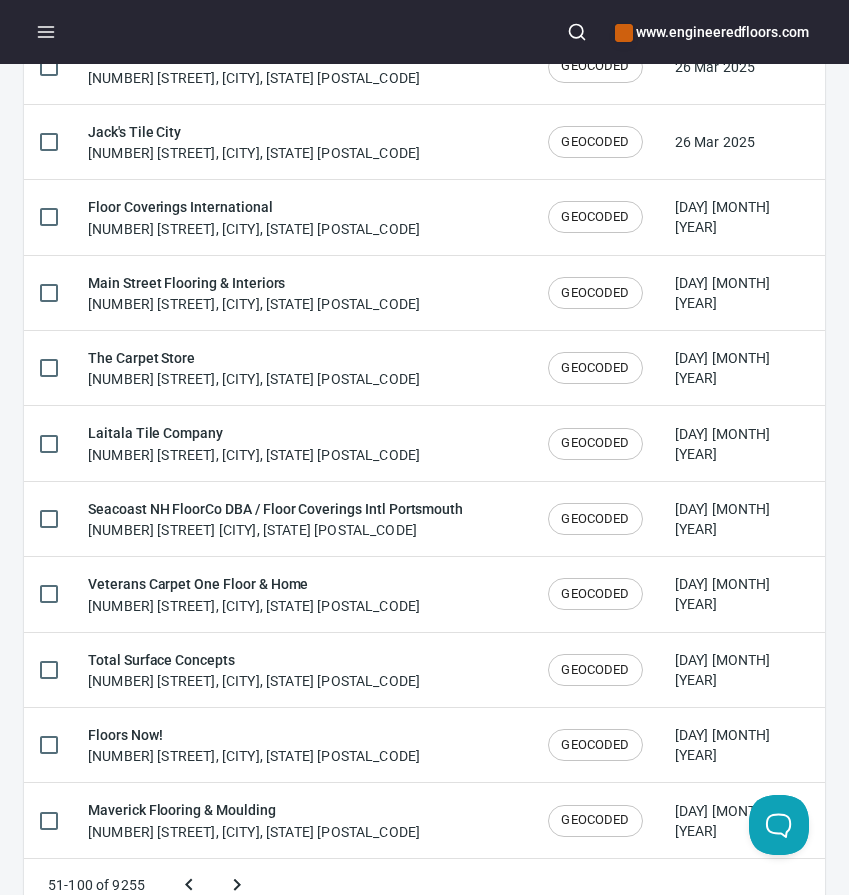 type 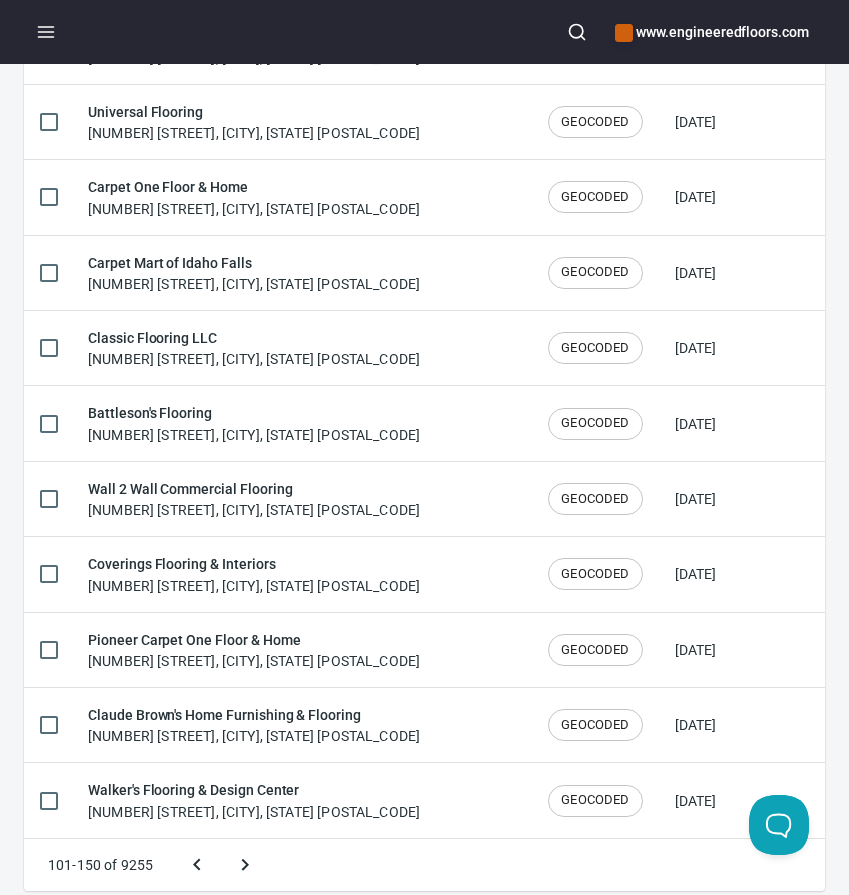 click at bounding box center (245, 865) 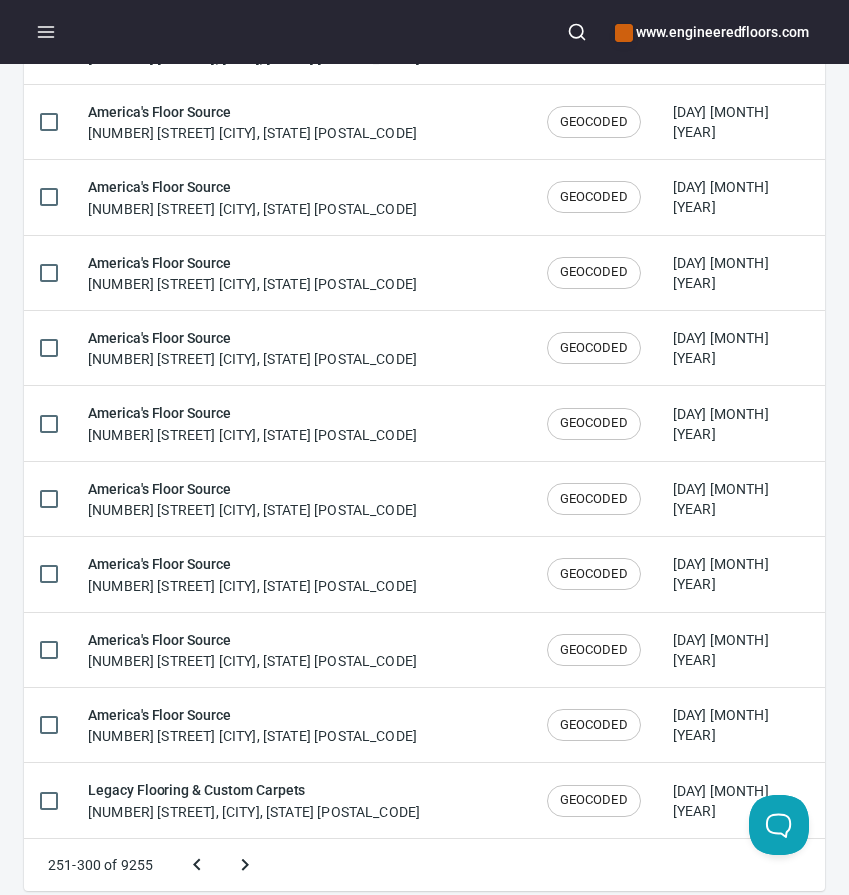 click at bounding box center [245, 865] 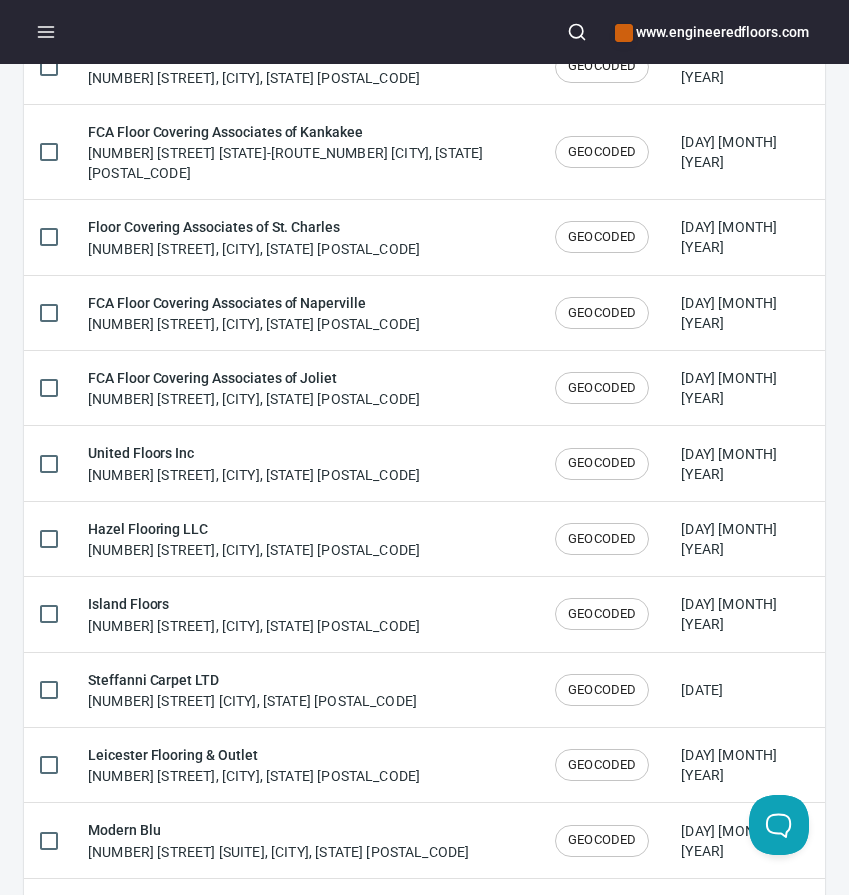 click at bounding box center [245, 905] 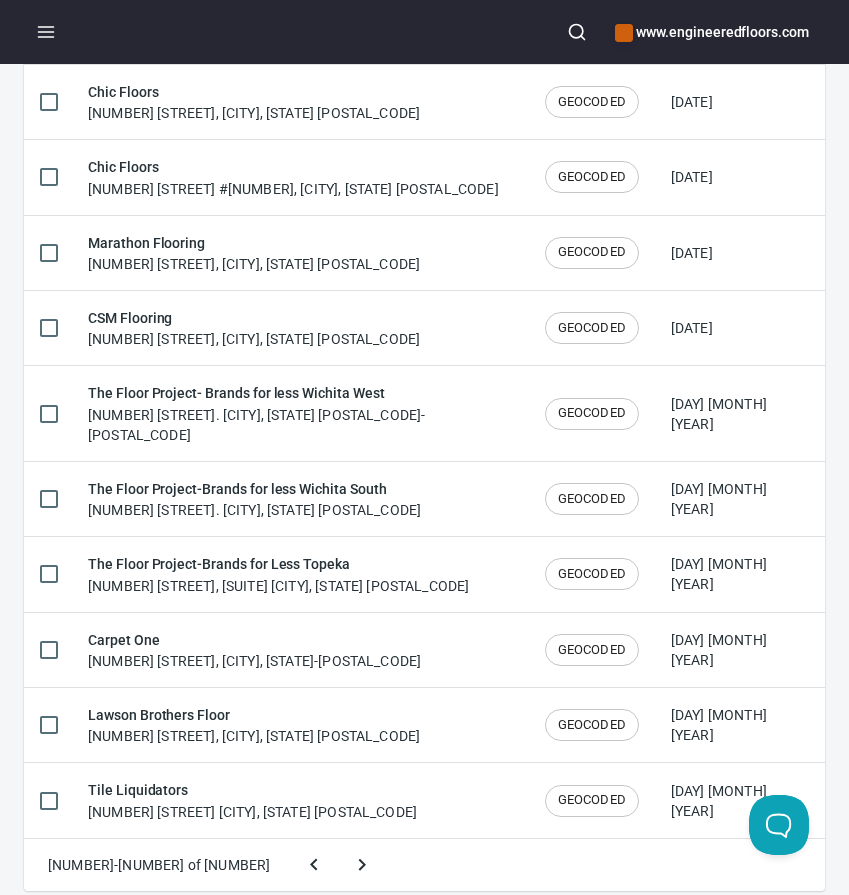 click at bounding box center (362, 865) 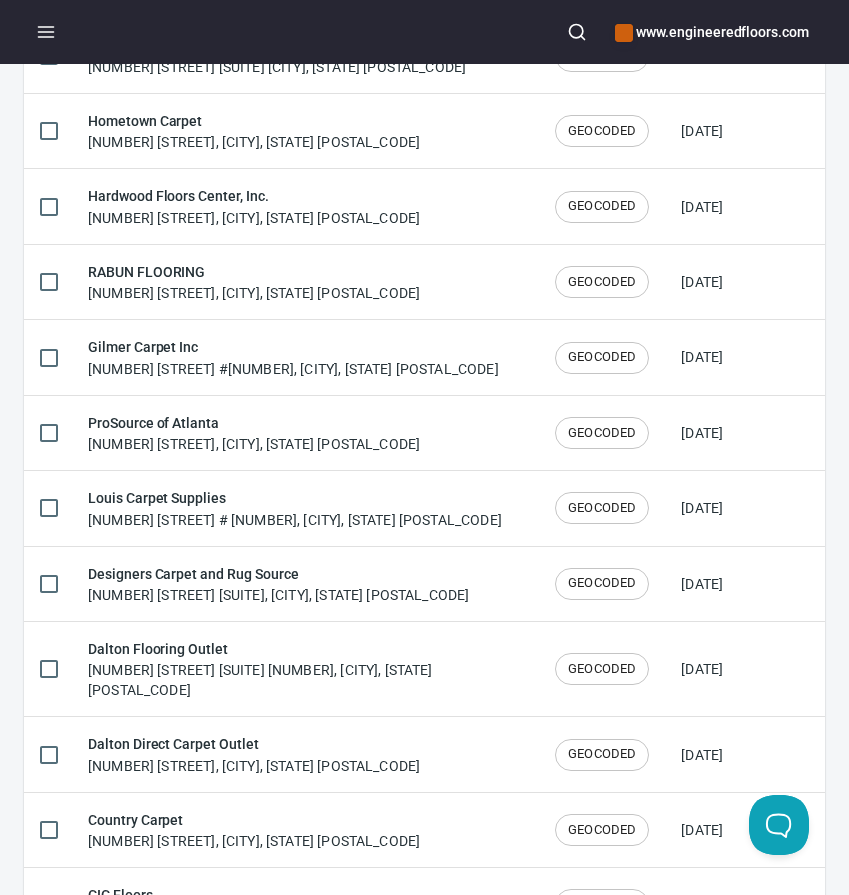 click at bounding box center [292, 1045] 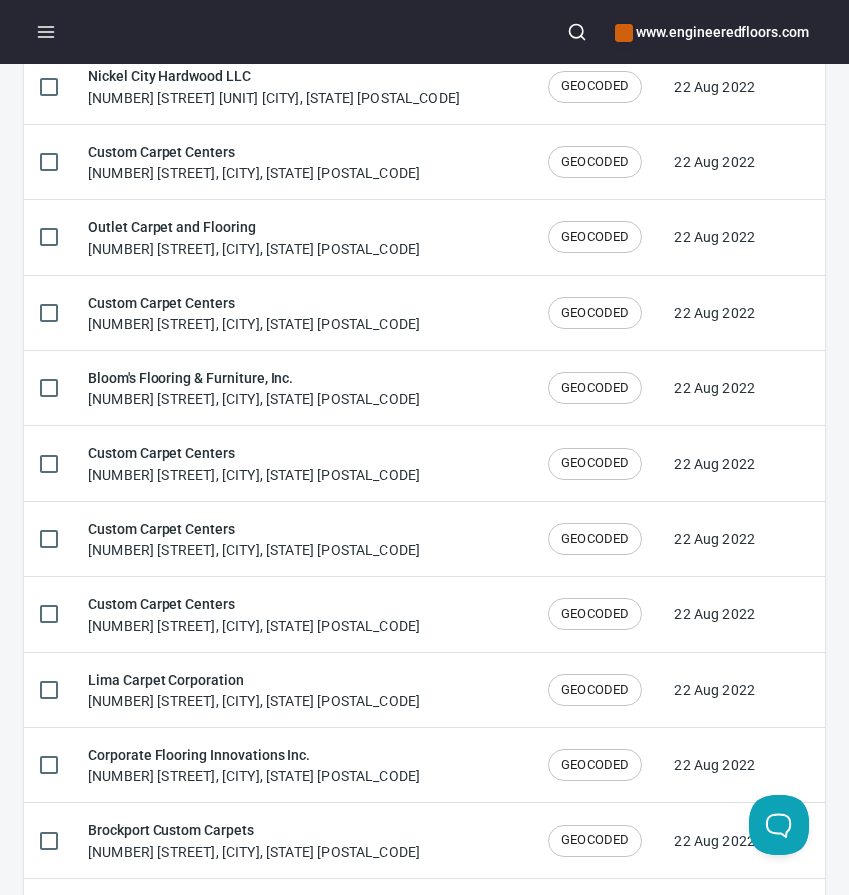 click at bounding box center [245, 905] 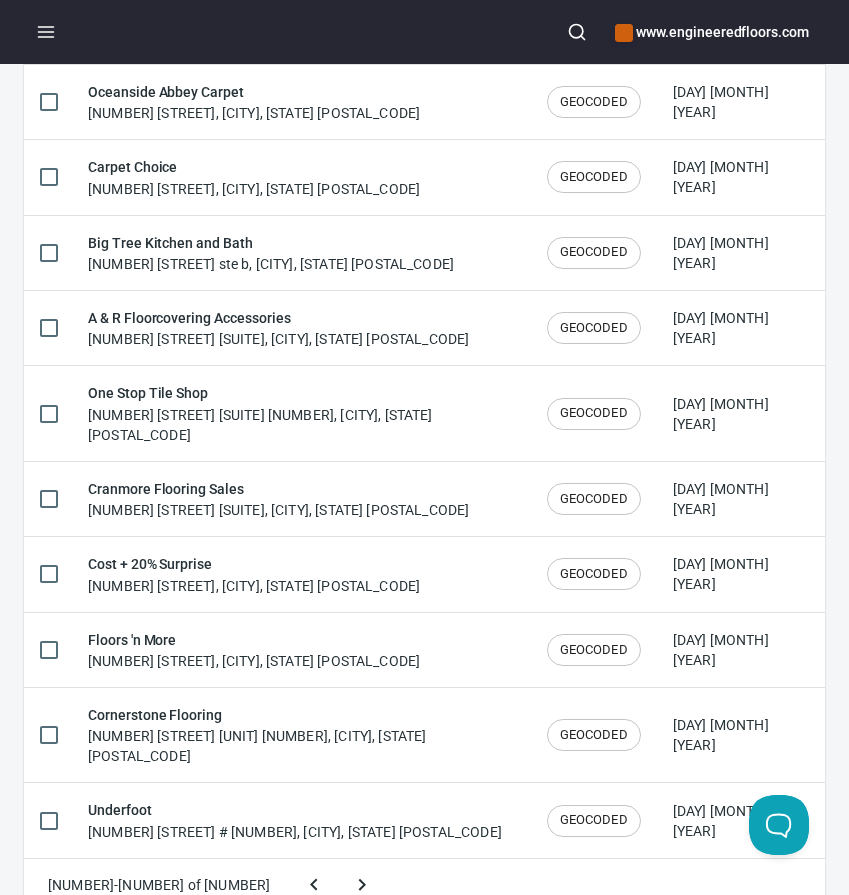 click at bounding box center [362, 885] 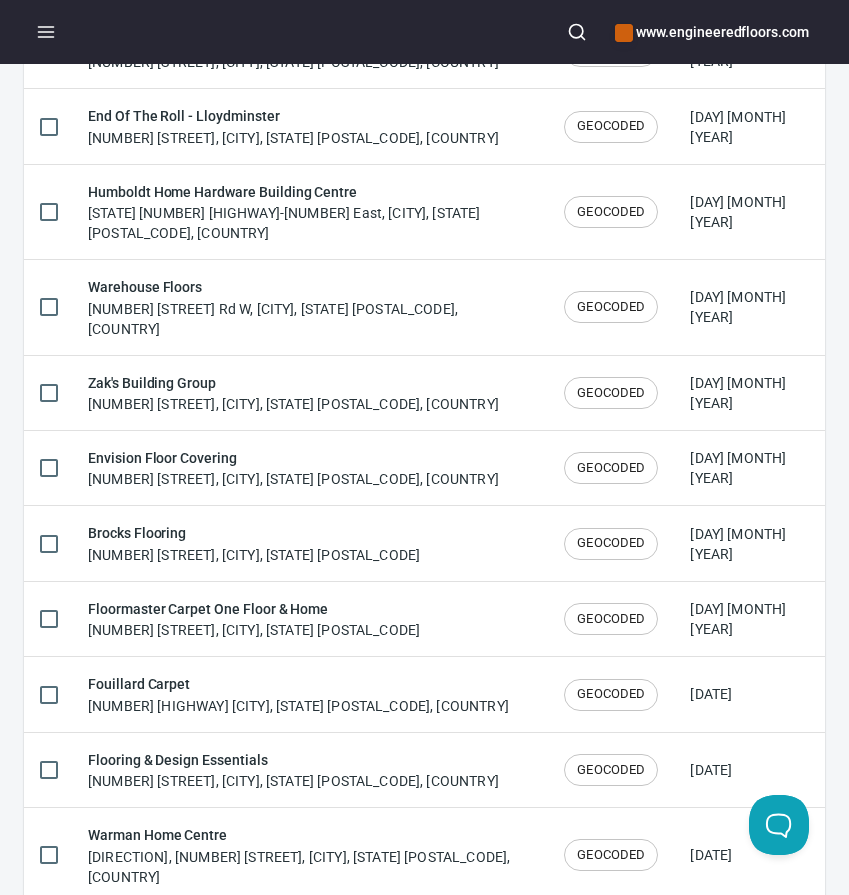 click at bounding box center [262, 1005] 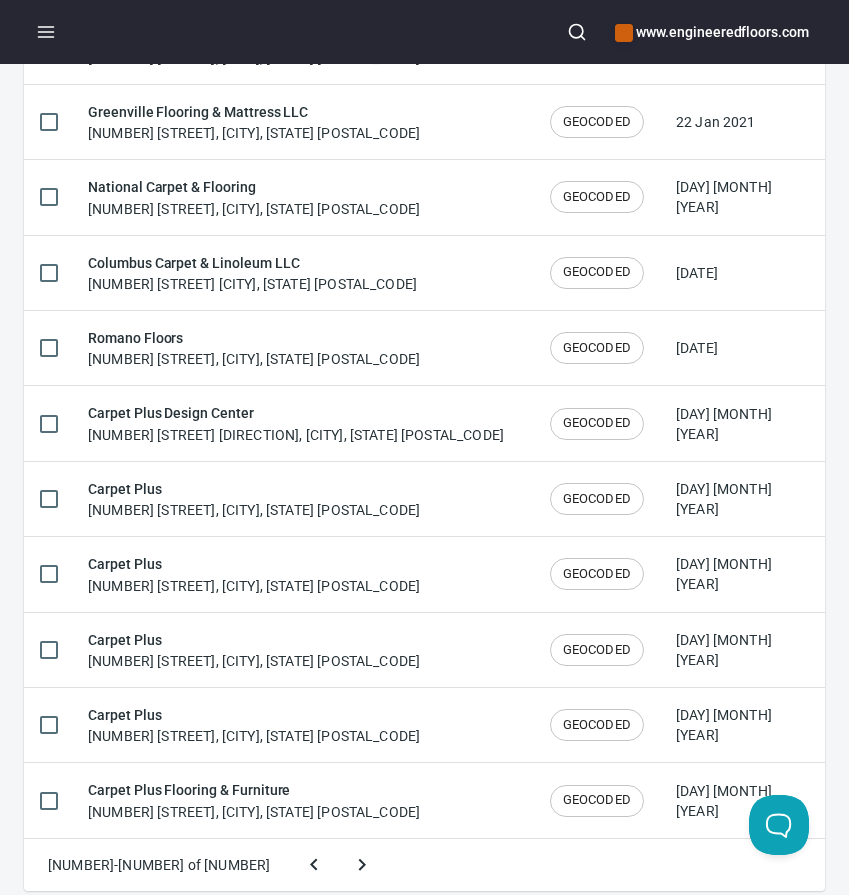 click at bounding box center (362, 865) 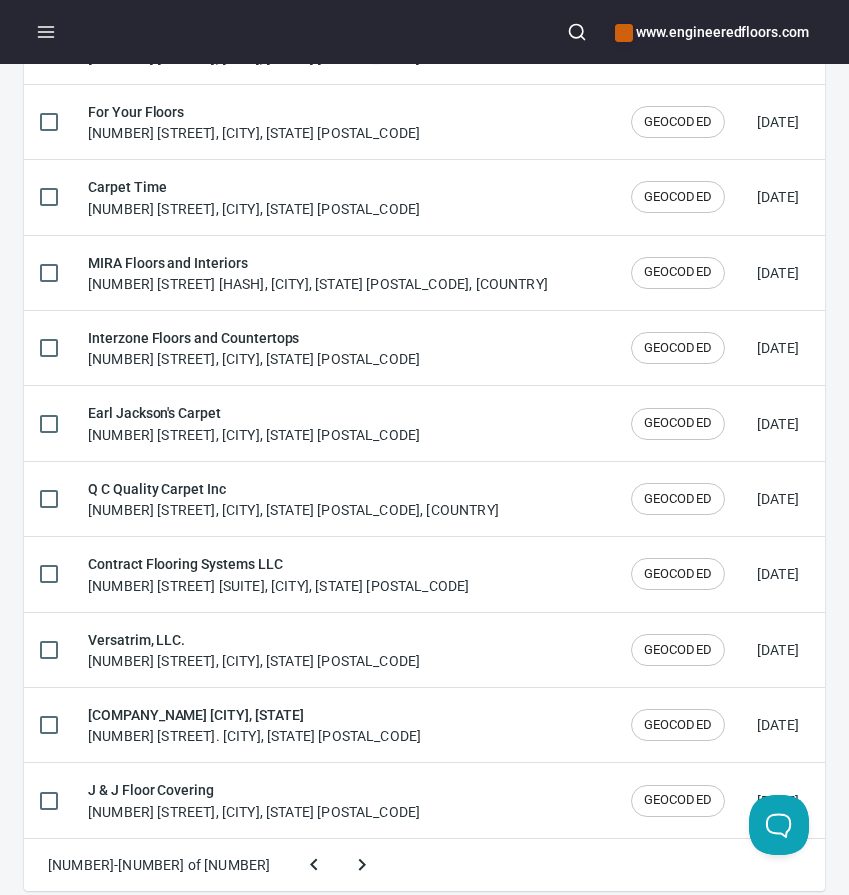 click at bounding box center [362, 865] 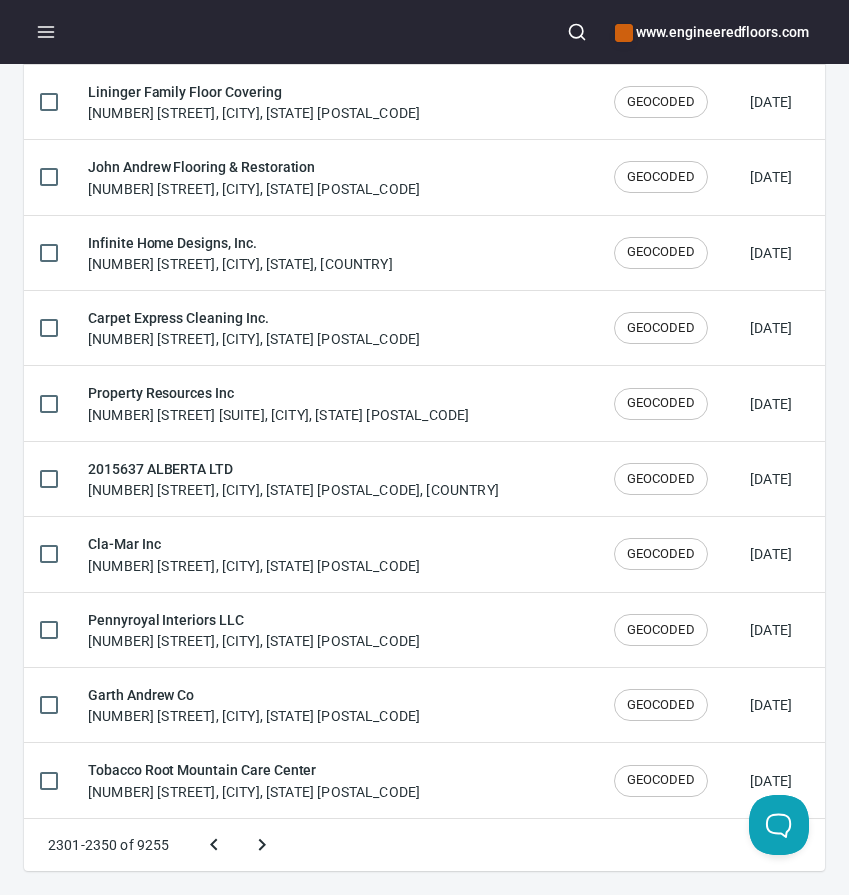 click at bounding box center (262, 845) 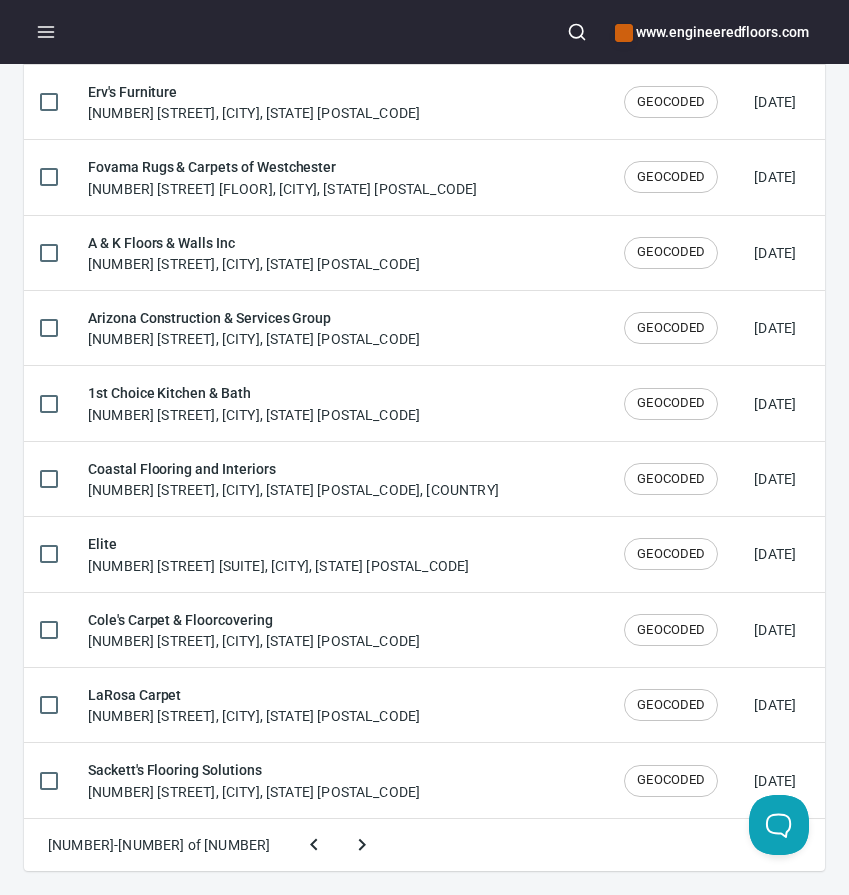 click at bounding box center (362, 845) 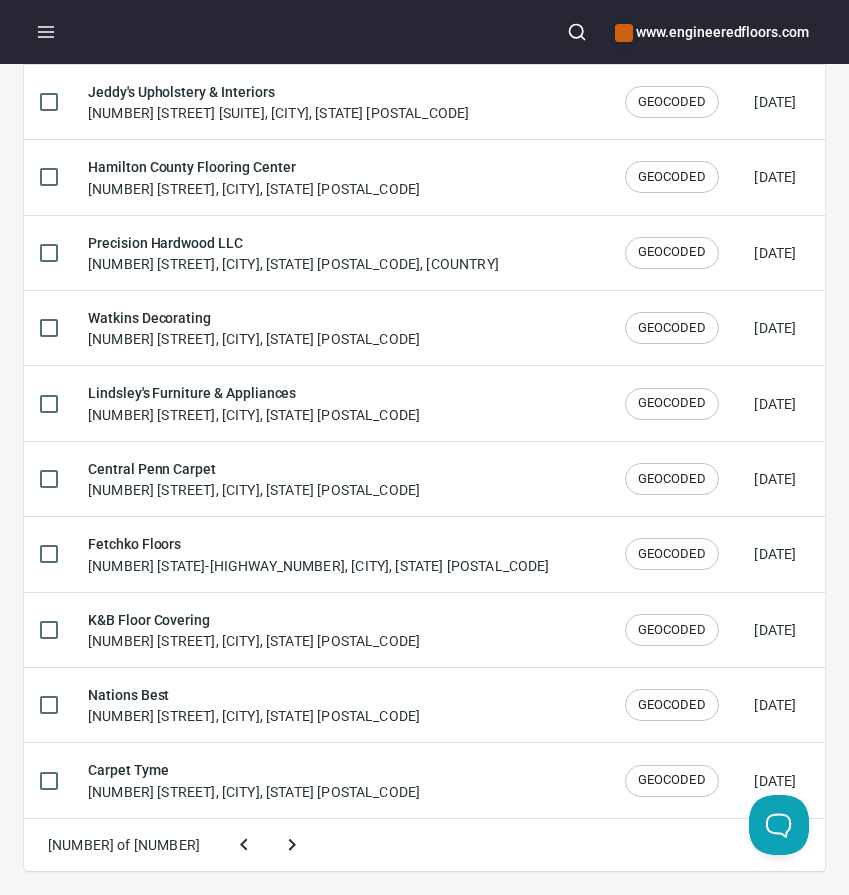 click at bounding box center [292, 845] 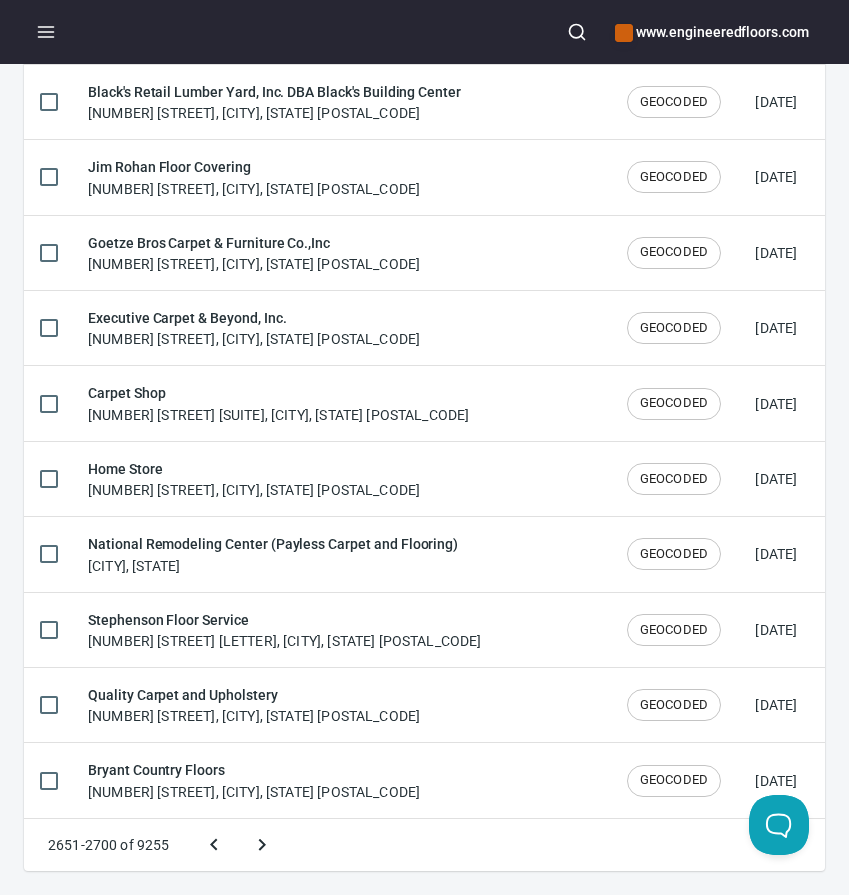 click at bounding box center (262, 845) 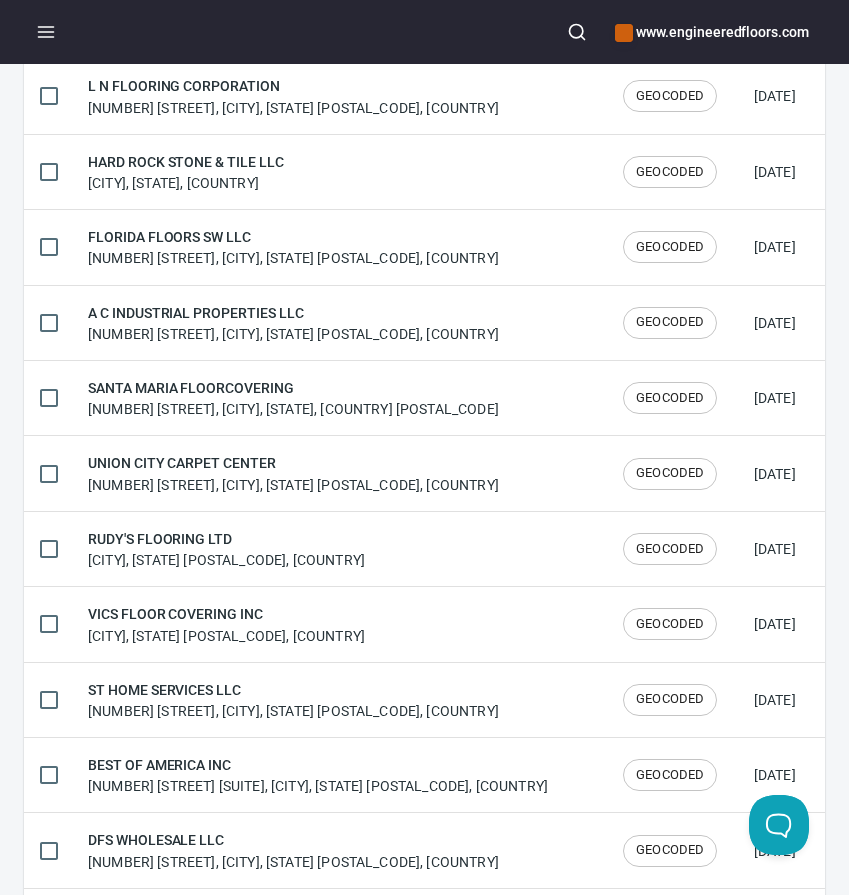scroll, scrollTop: 2479, scrollLeft: 0, axis: vertical 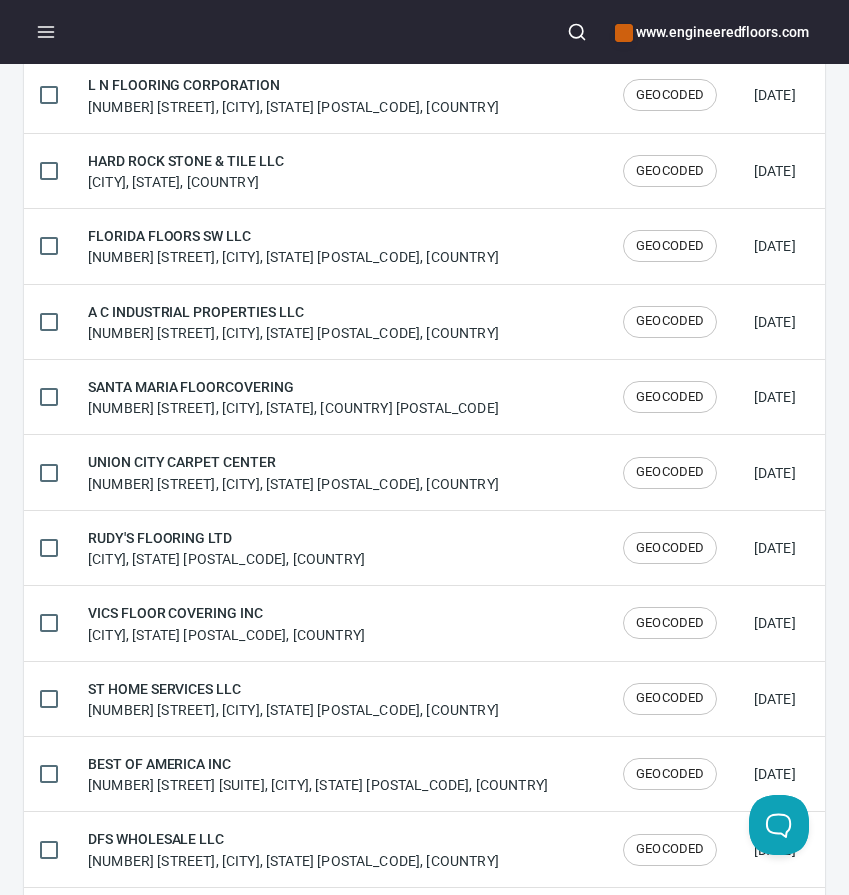 click at bounding box center [292, 1668] 